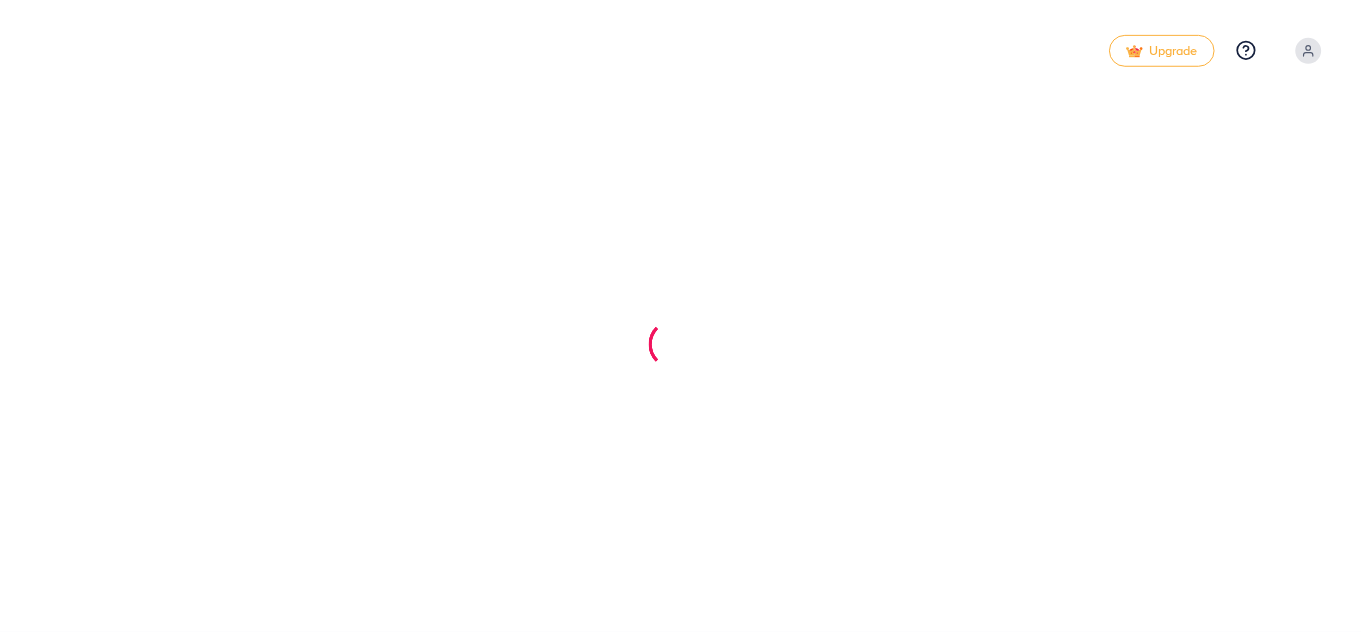 scroll, scrollTop: 0, scrollLeft: 0, axis: both 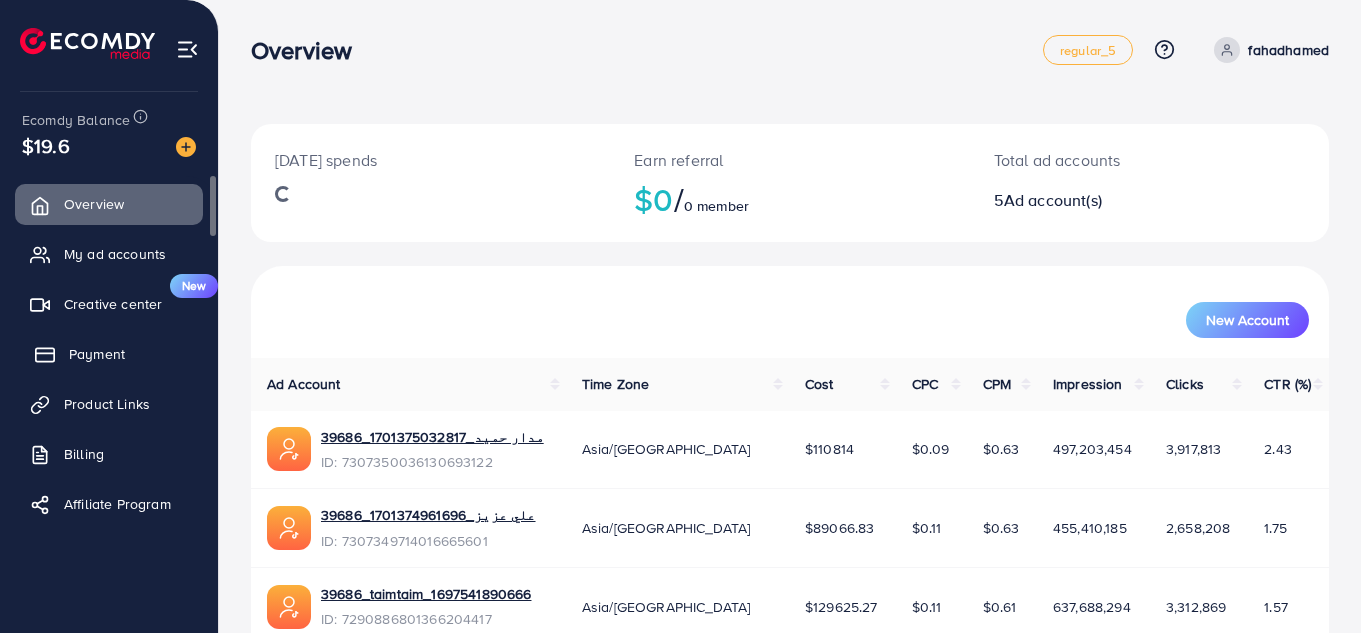click on "Payment" at bounding box center [97, 354] 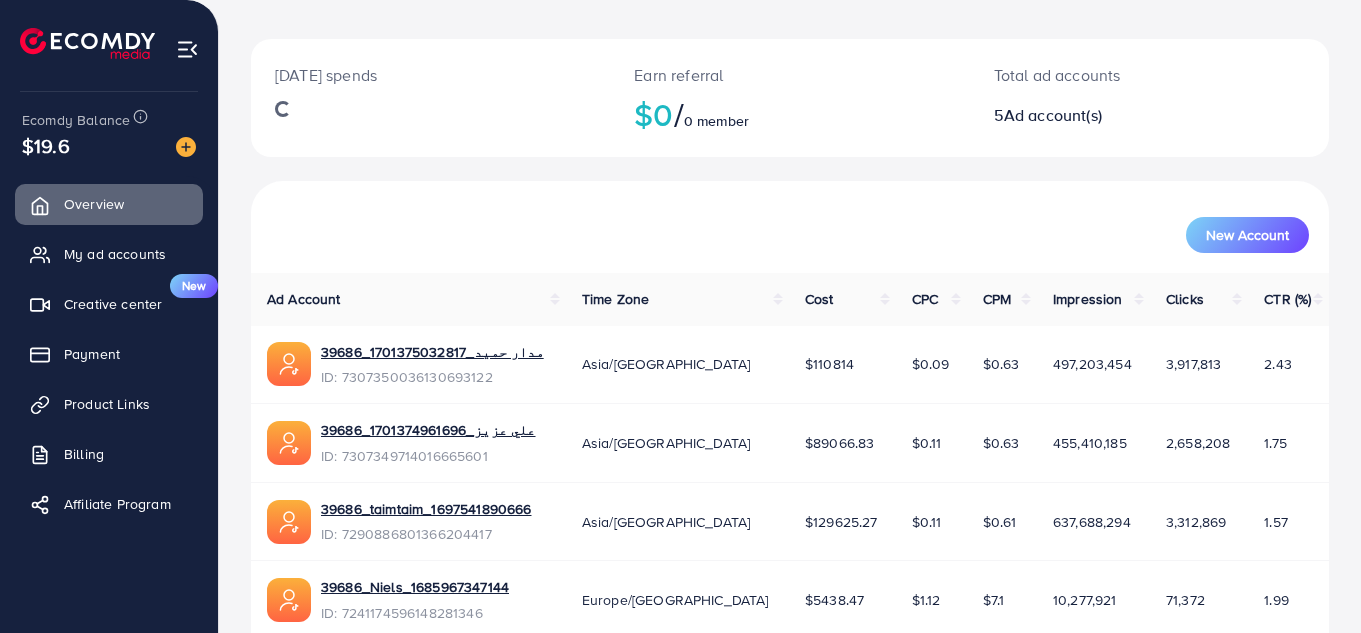 scroll, scrollTop: 255, scrollLeft: 0, axis: vertical 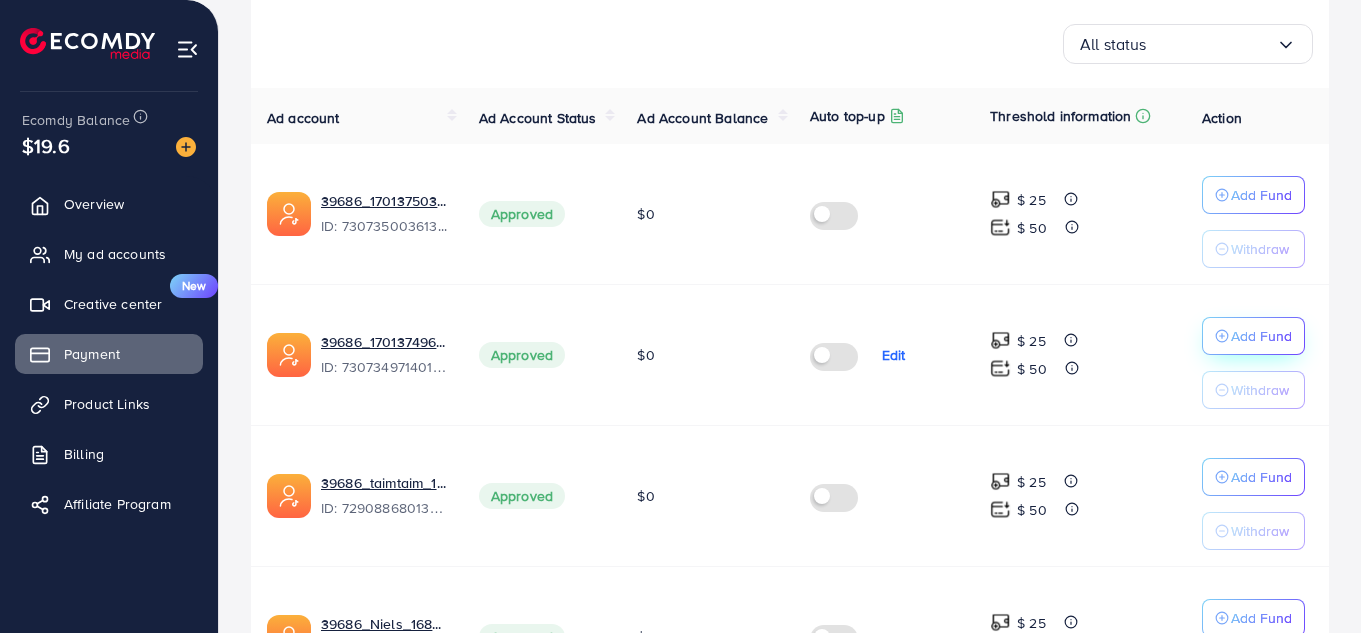 click 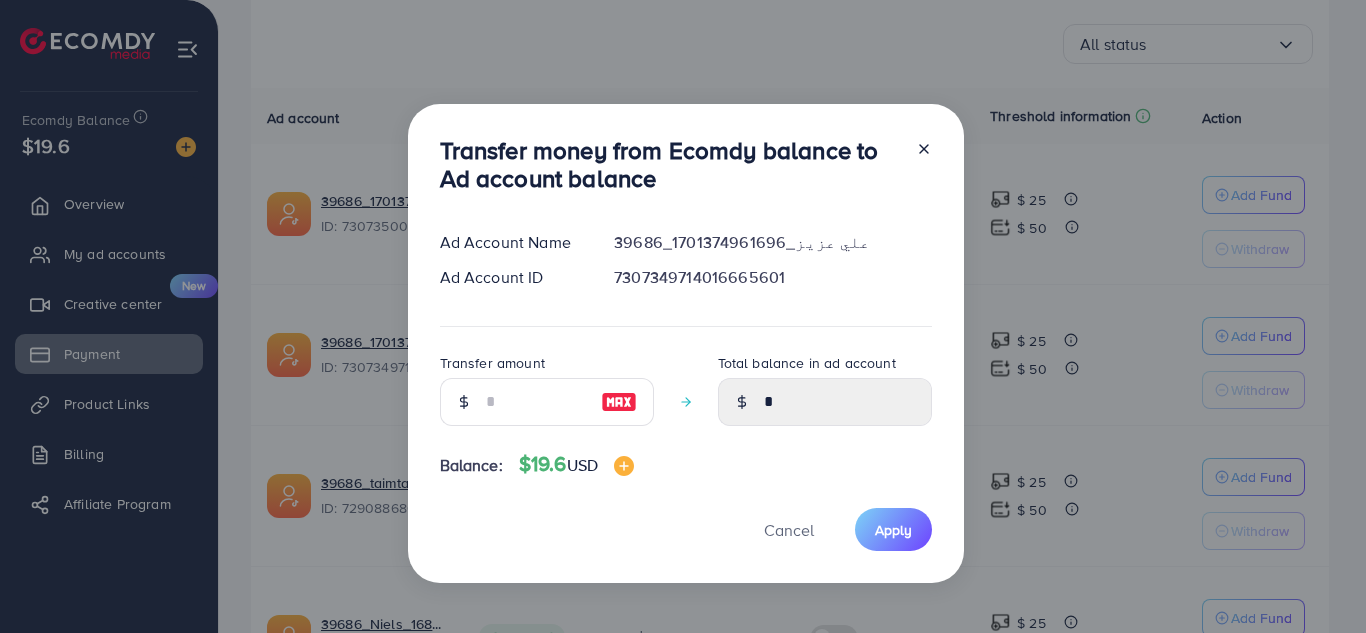 click at bounding box center (619, 402) 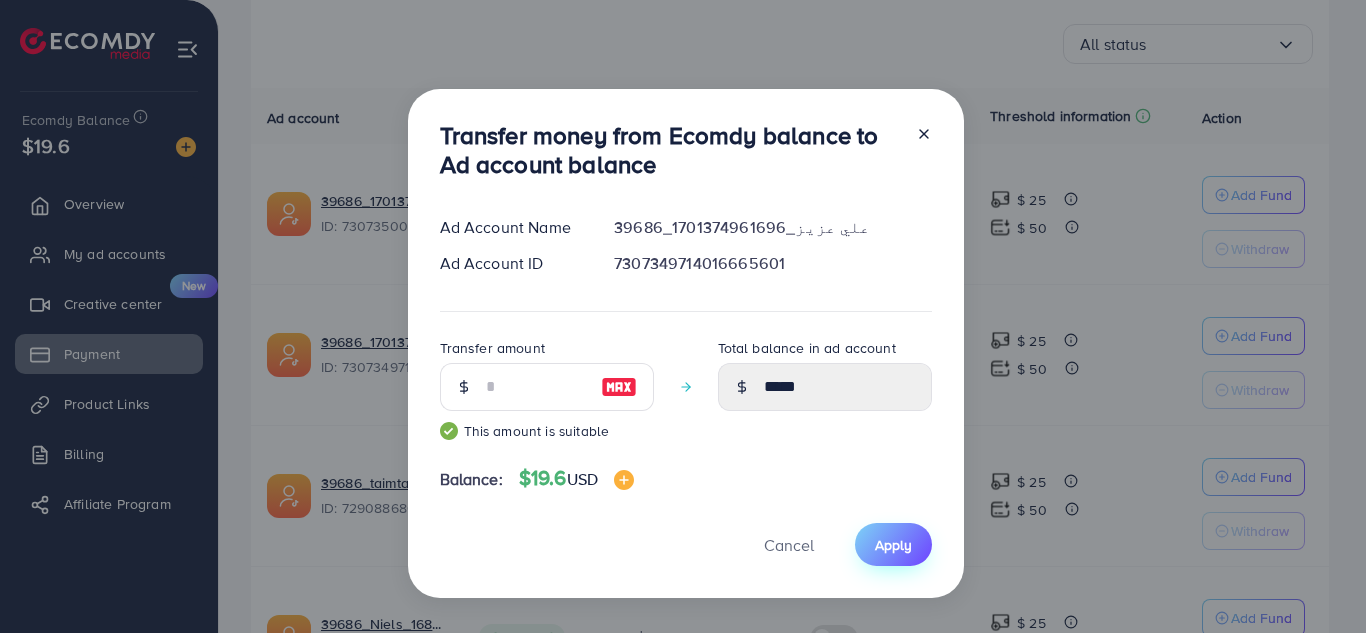 click on "Apply" at bounding box center (893, 544) 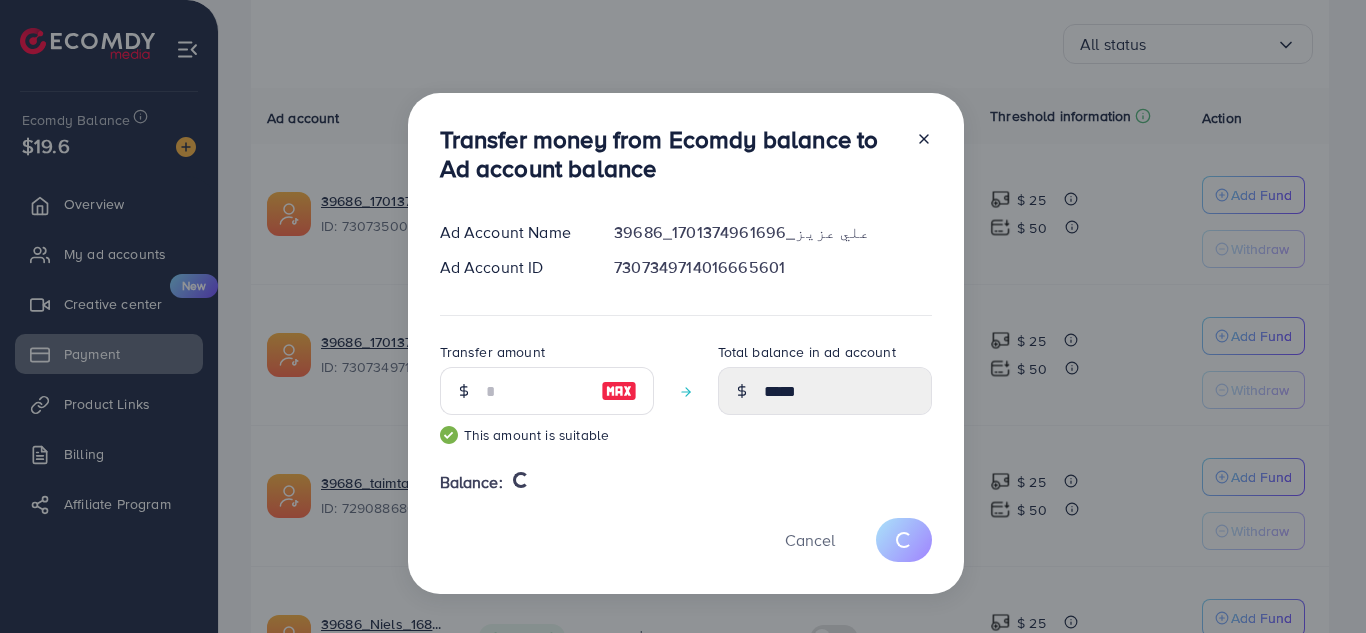 type 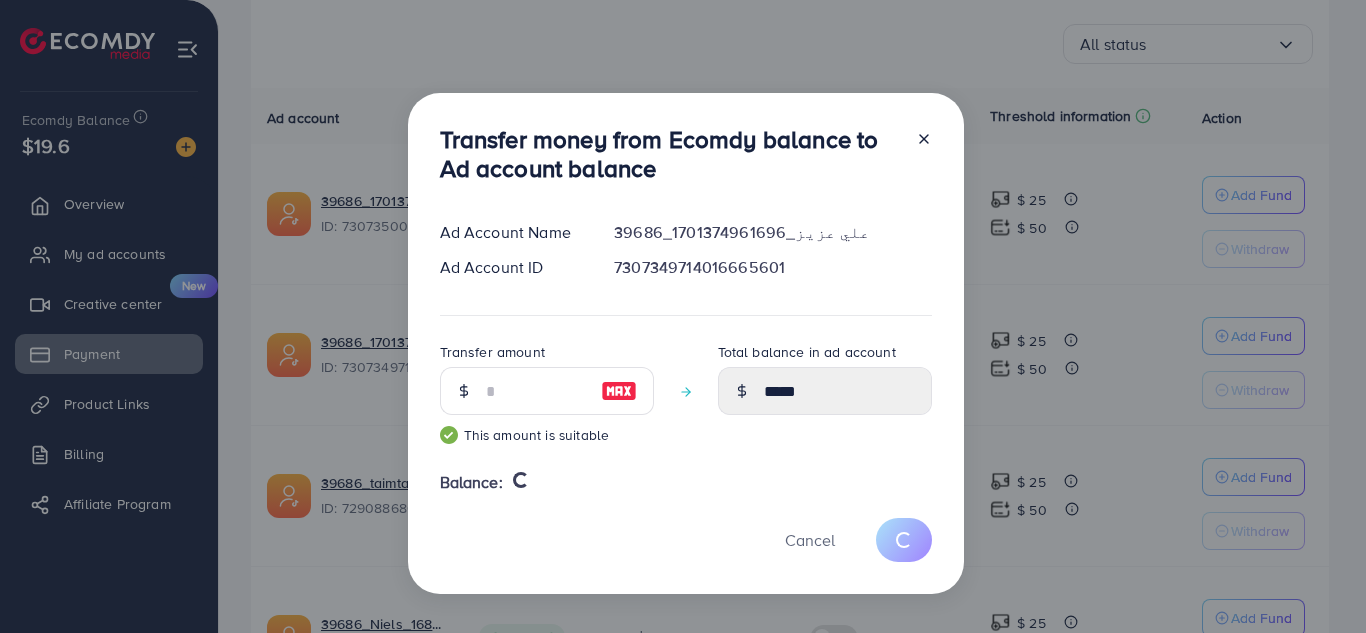 type on "*" 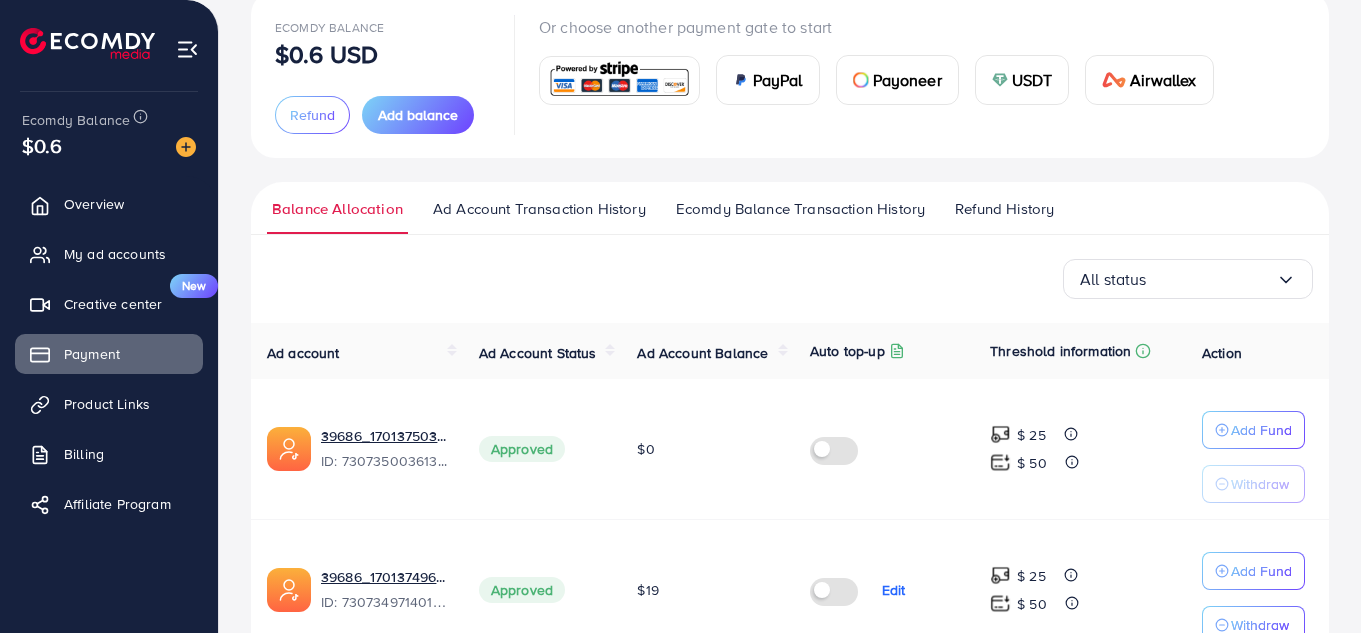 scroll, scrollTop: 0, scrollLeft: 0, axis: both 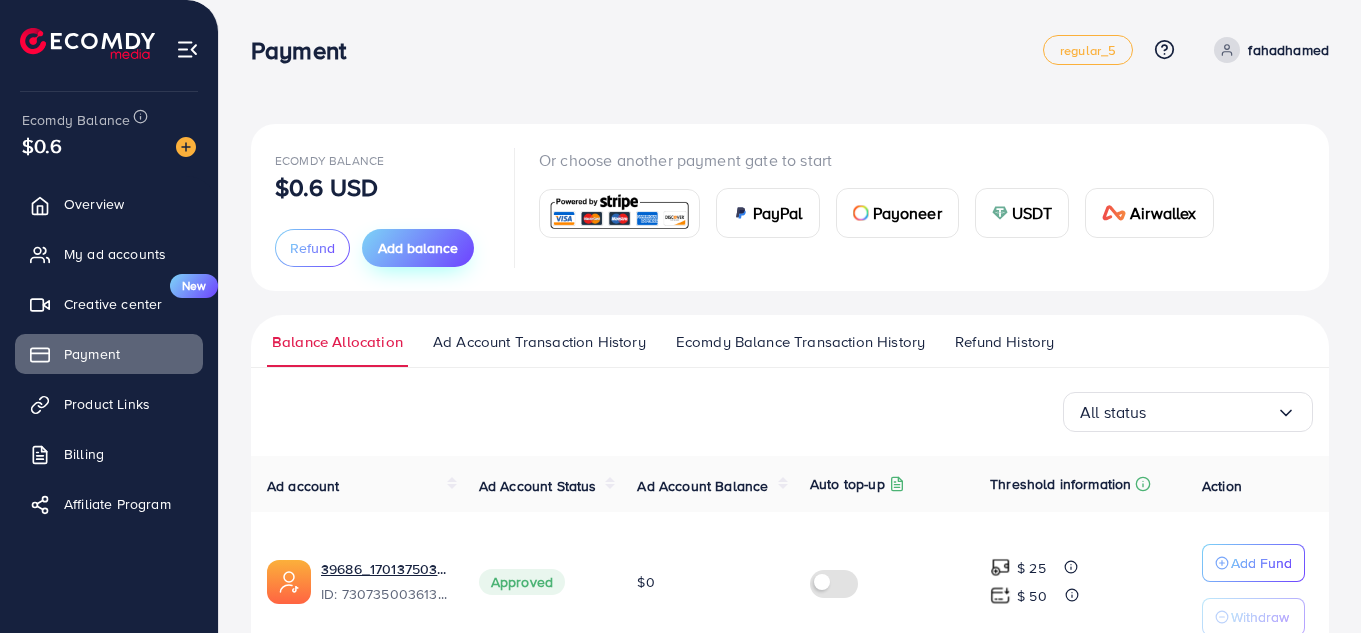 click on "Add balance" at bounding box center [418, 248] 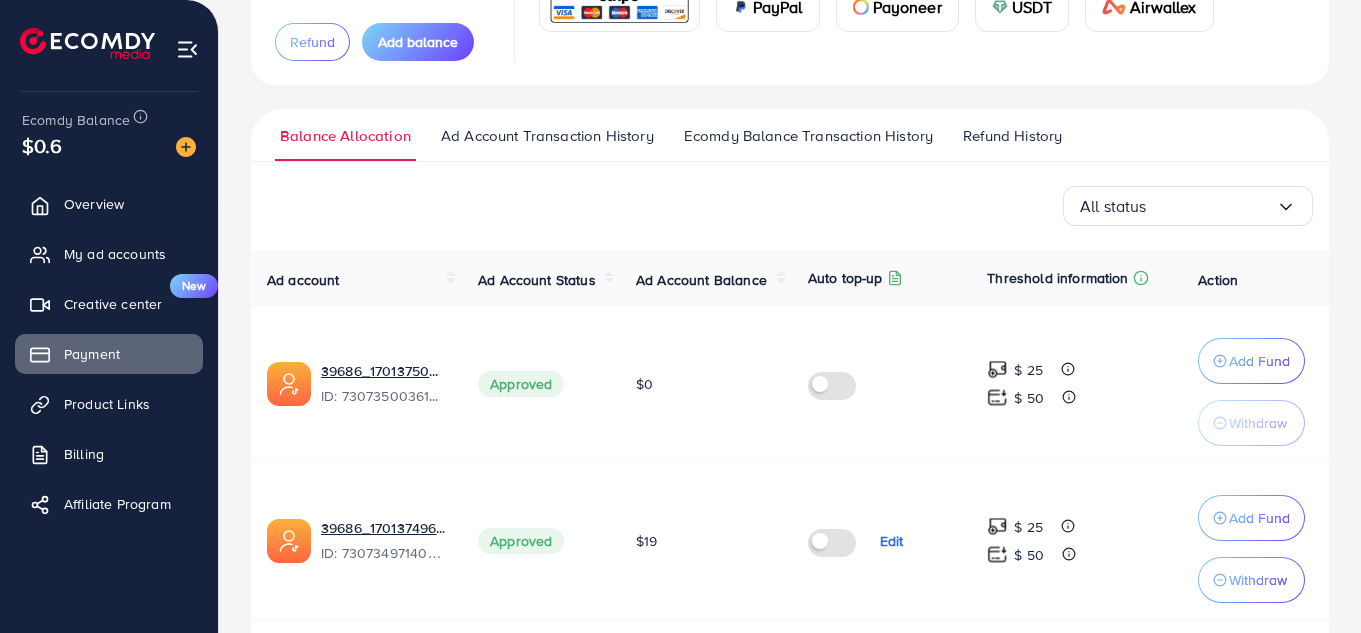 scroll, scrollTop: 369, scrollLeft: 0, axis: vertical 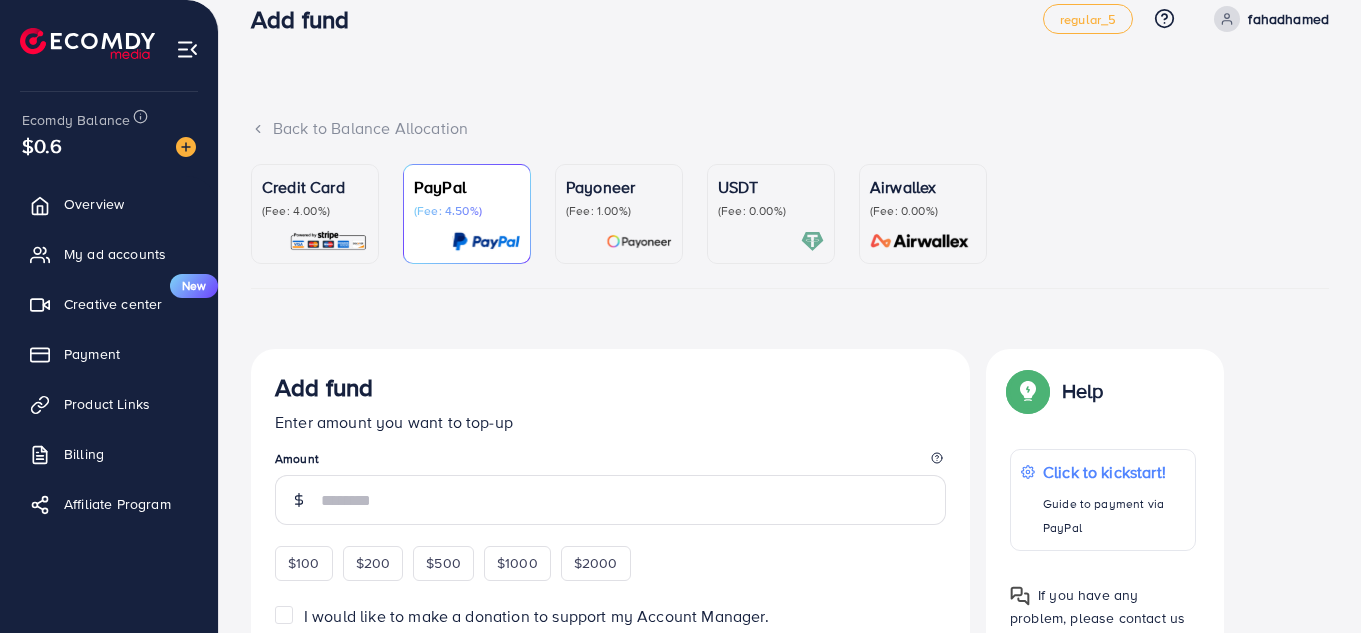 click on "Credit Card" at bounding box center (315, 187) 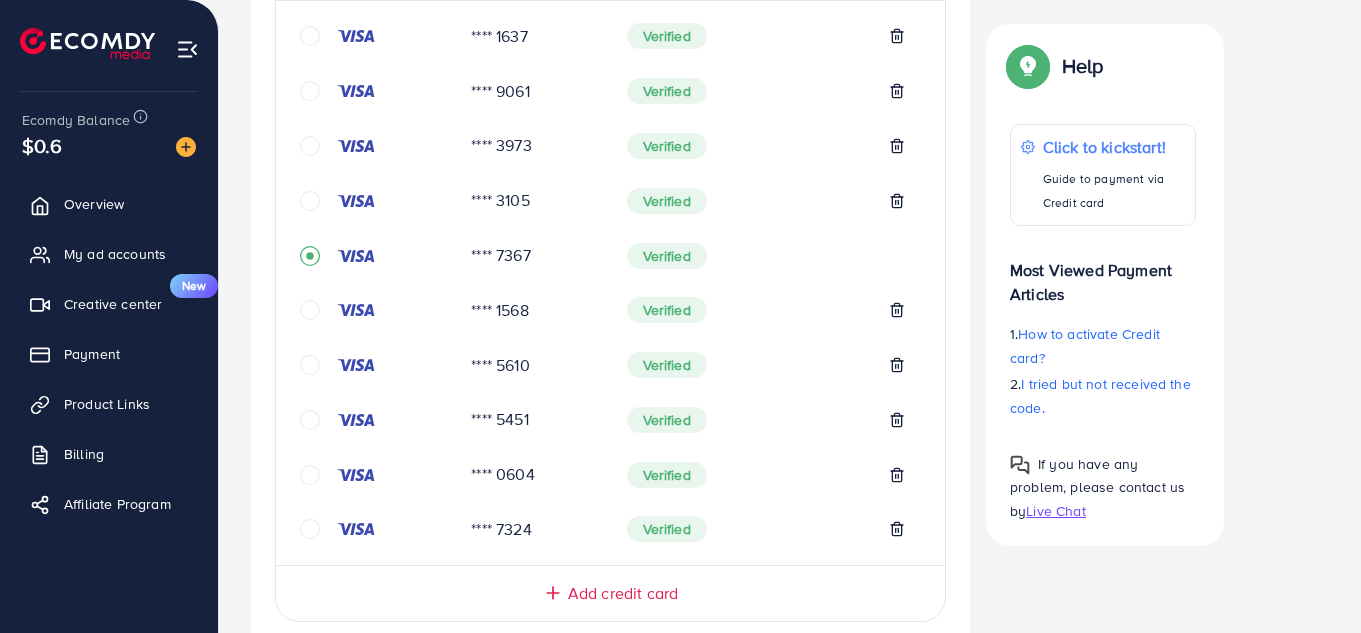 scroll, scrollTop: 631, scrollLeft: 0, axis: vertical 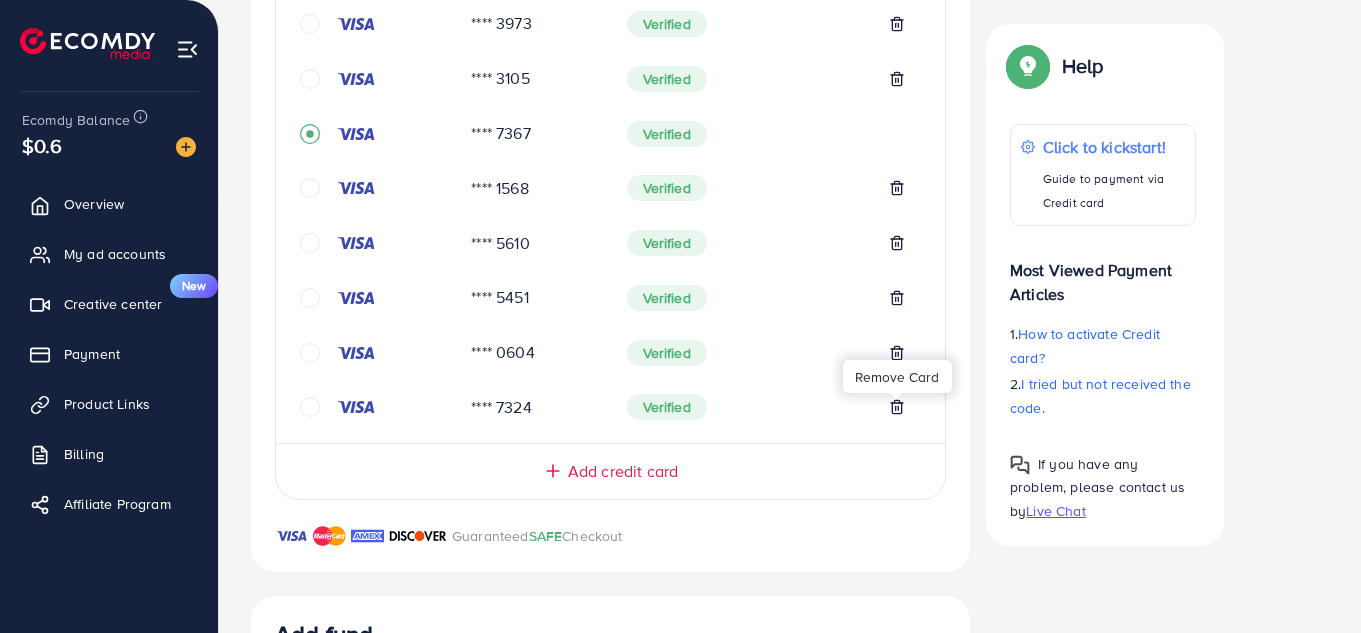 click 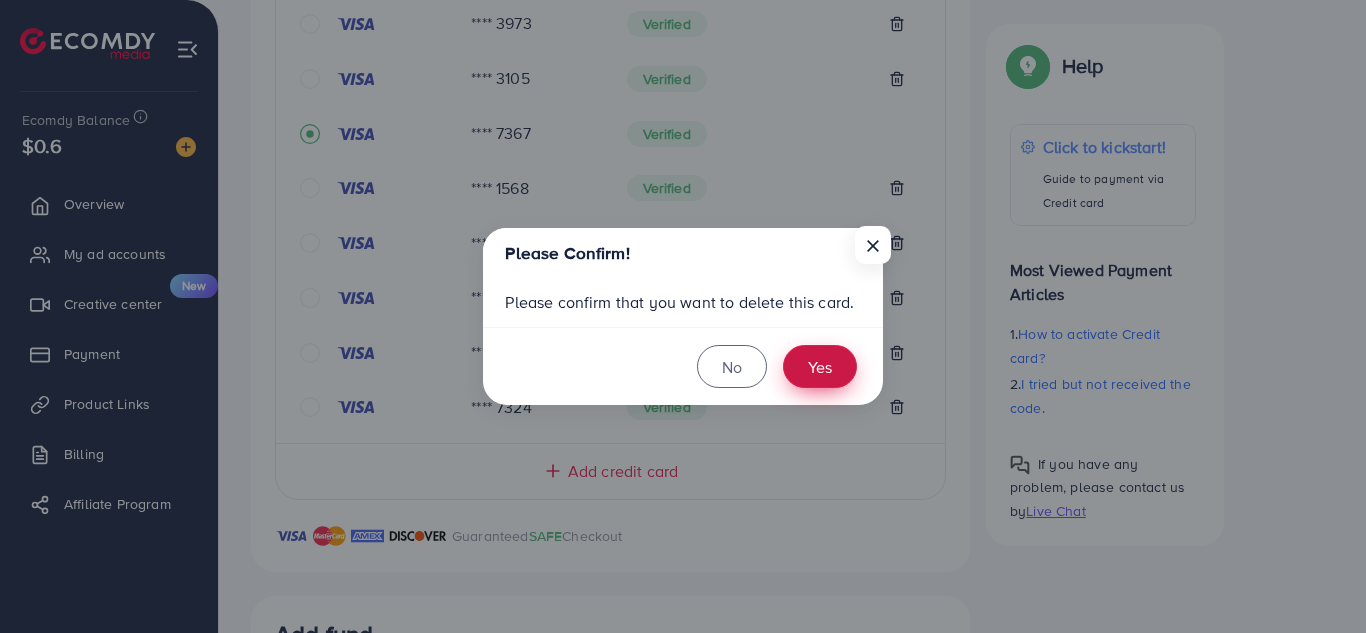 click on "Yes" at bounding box center [820, 366] 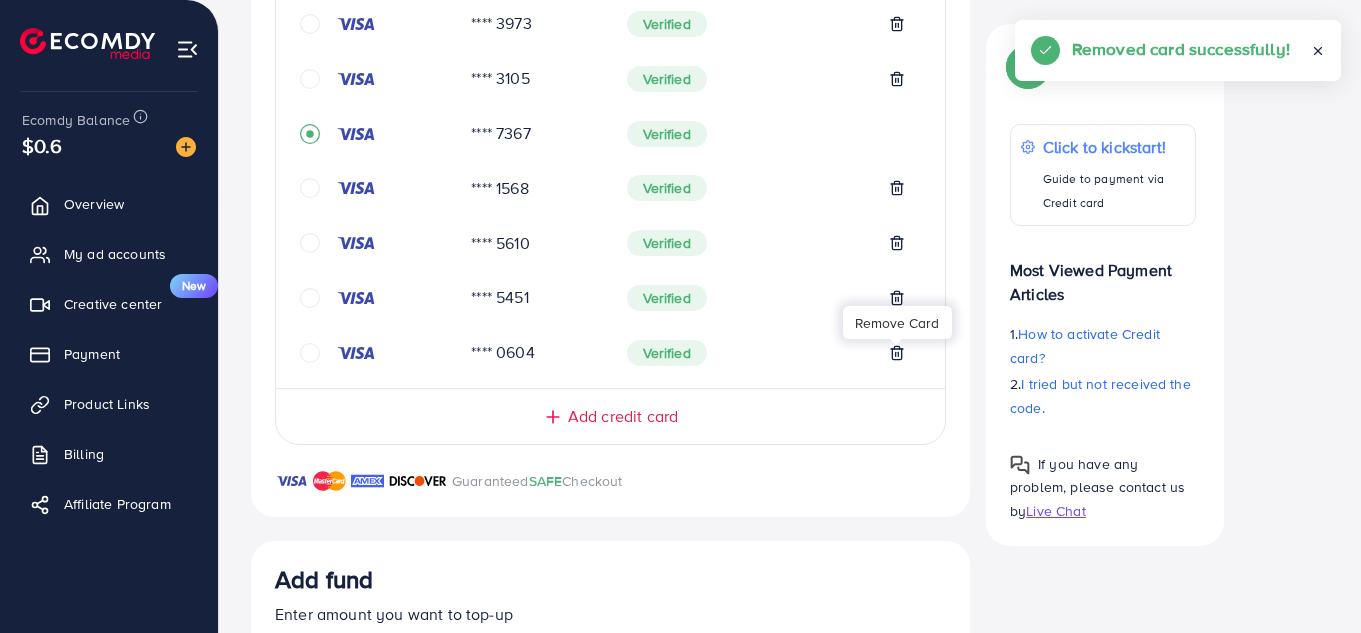 click 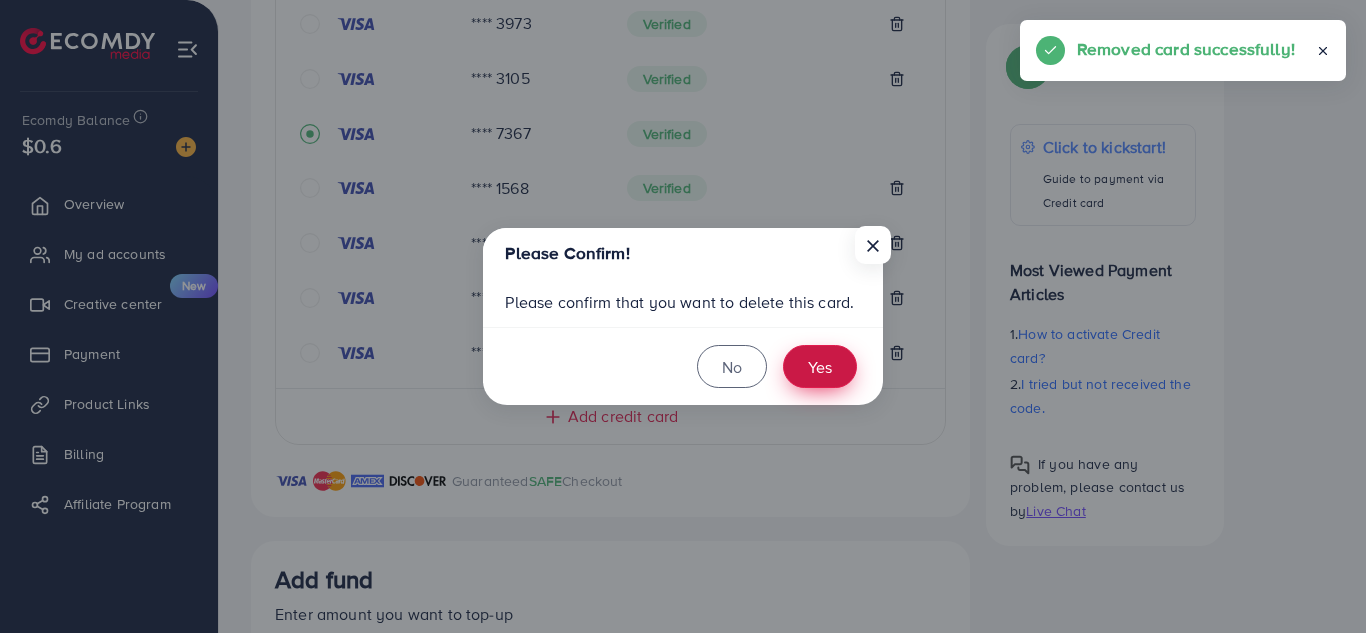 click on "Yes" at bounding box center (820, 366) 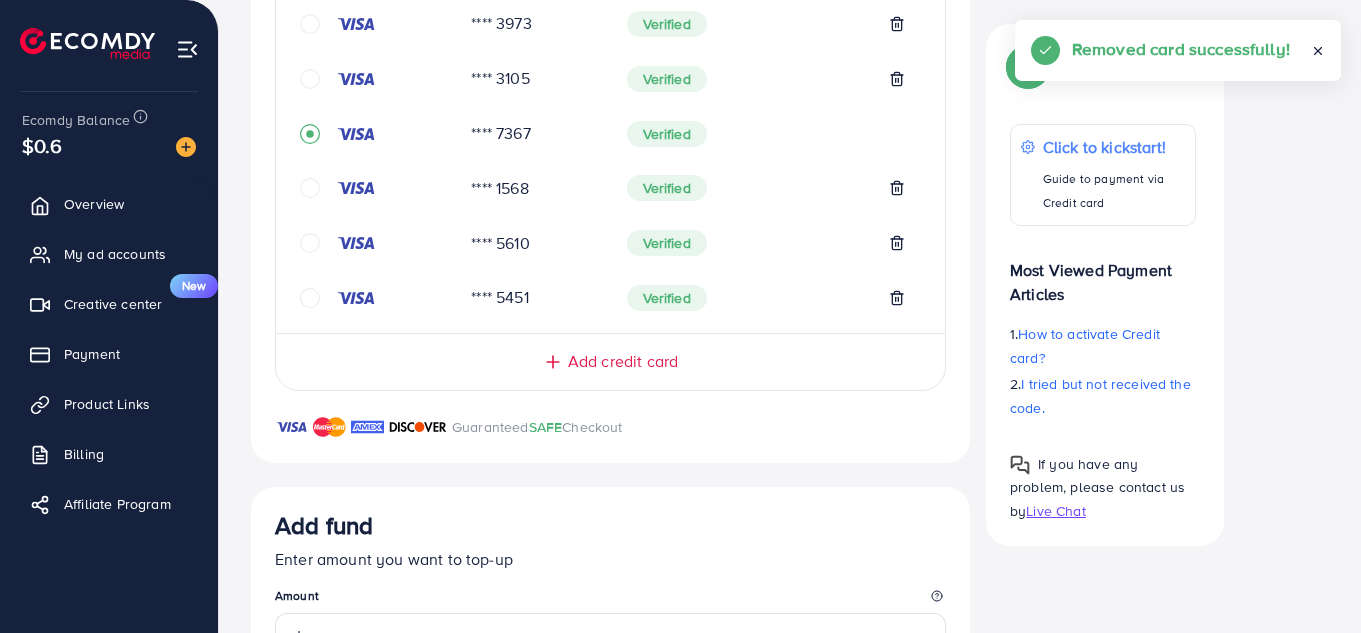 click on "Add credit card" at bounding box center [623, 361] 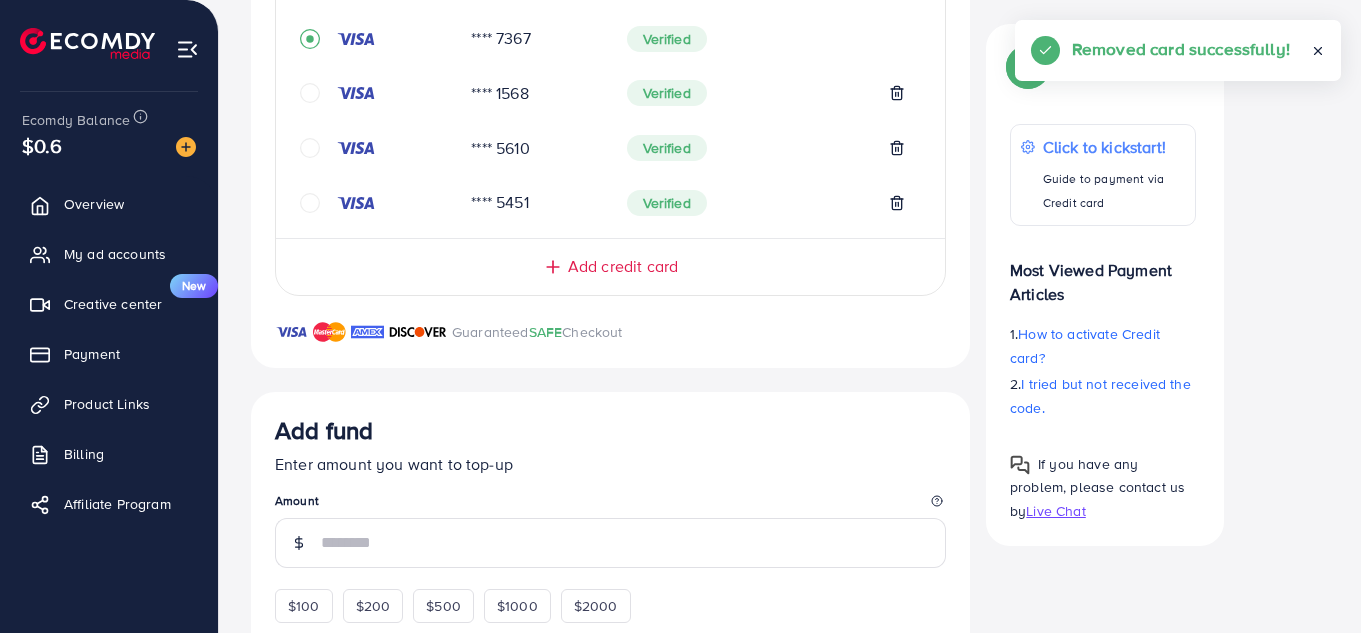 scroll, scrollTop: 831, scrollLeft: 0, axis: vertical 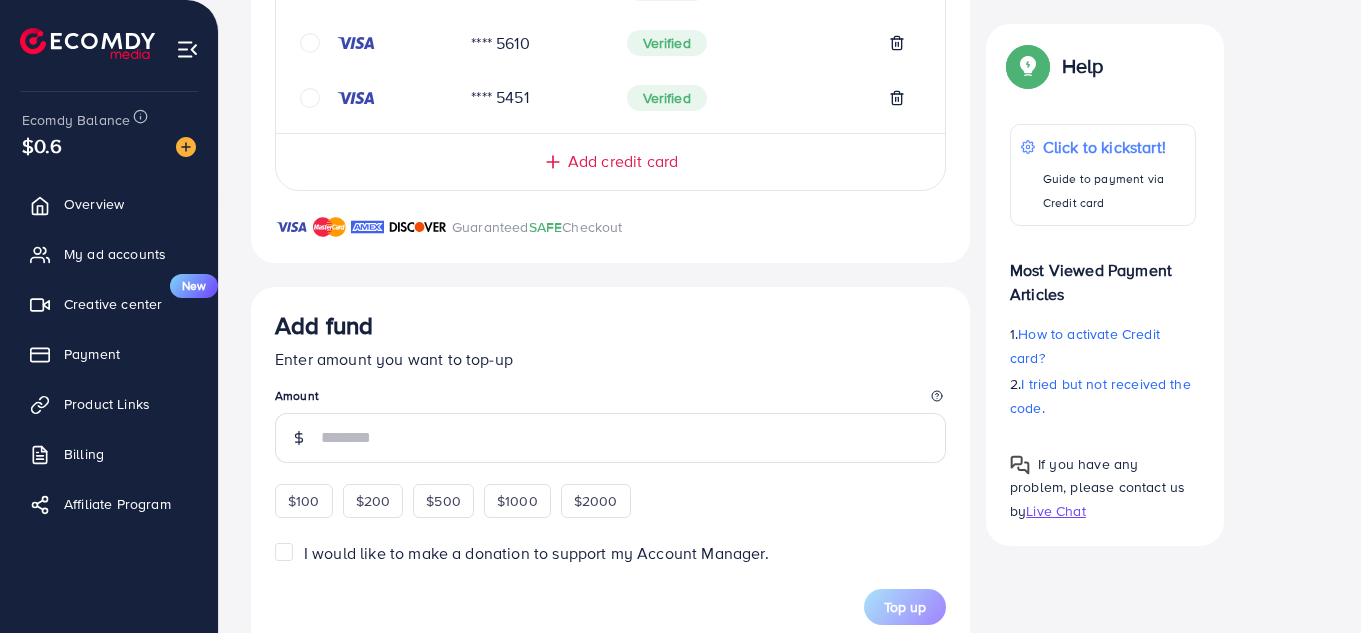 click on "Amount" at bounding box center [610, 399] 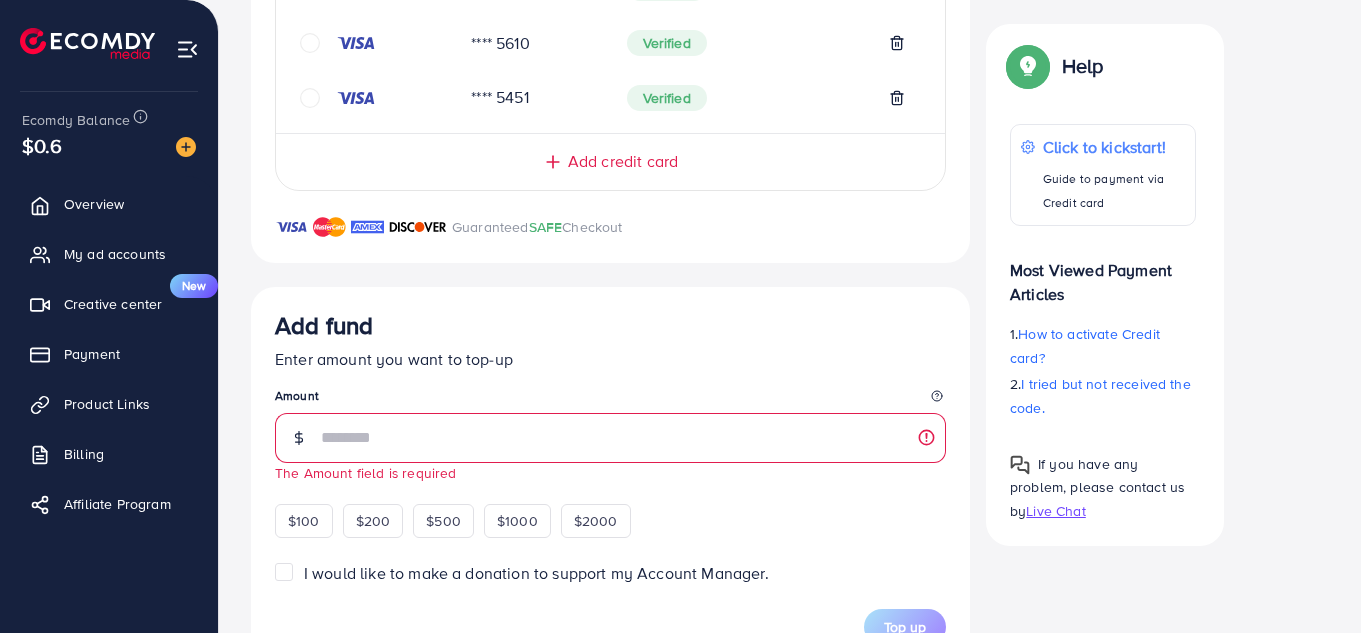 click on "My Credit Cards   Card ID   Status   **** 1637   Verified   **** 9061   Verified   **** 3973   Verified   **** 3105   Verified   **** 7367   Verified   **** 1568   Verified   **** 5610   Verified   **** 5451   Verified  Add credit card" at bounding box center (610, -94) 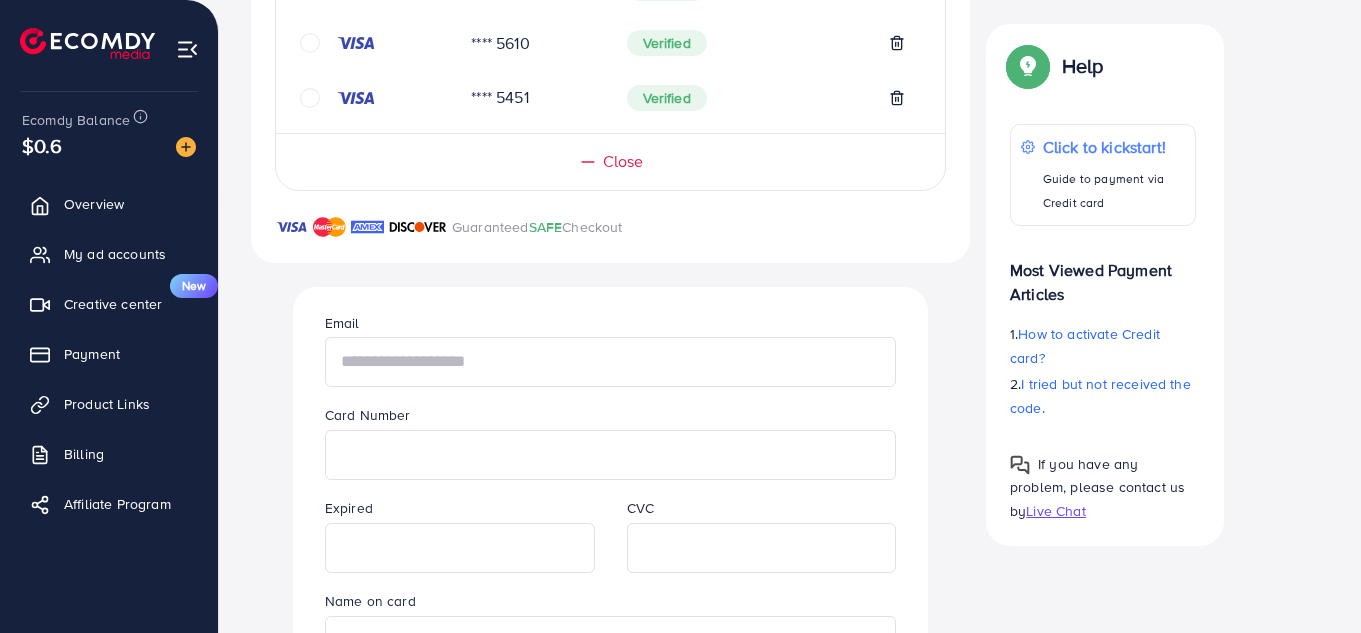 click at bounding box center (610, 362) 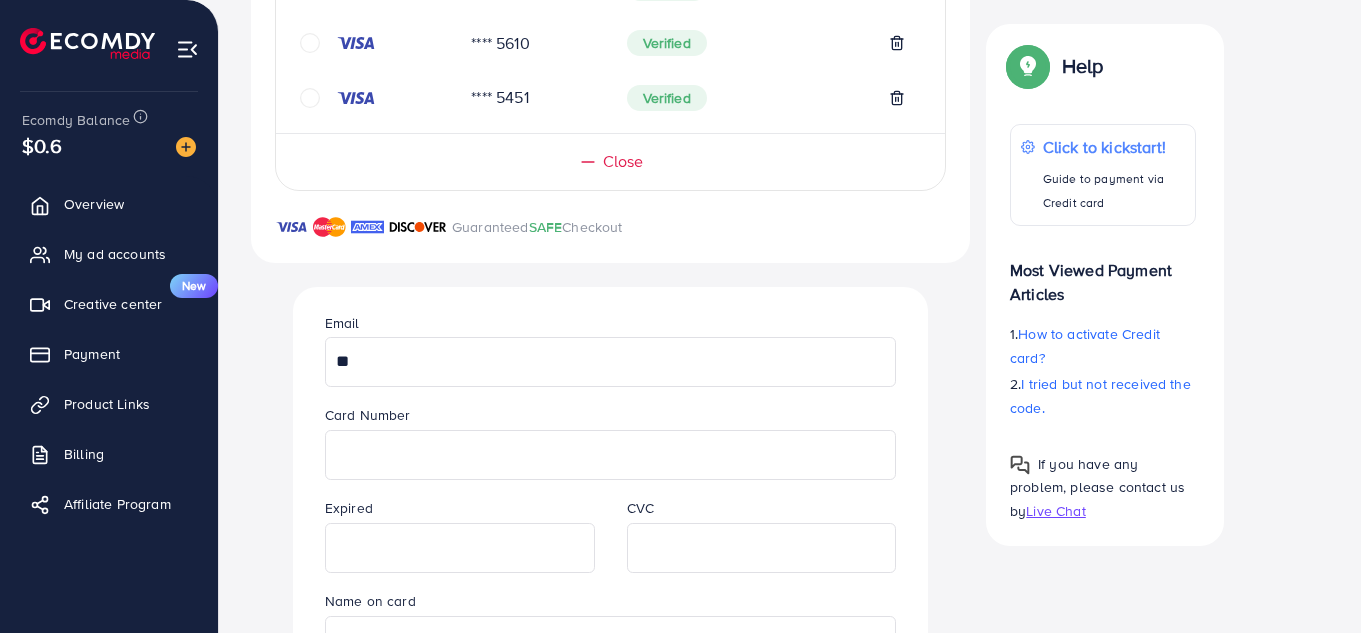 type on "*" 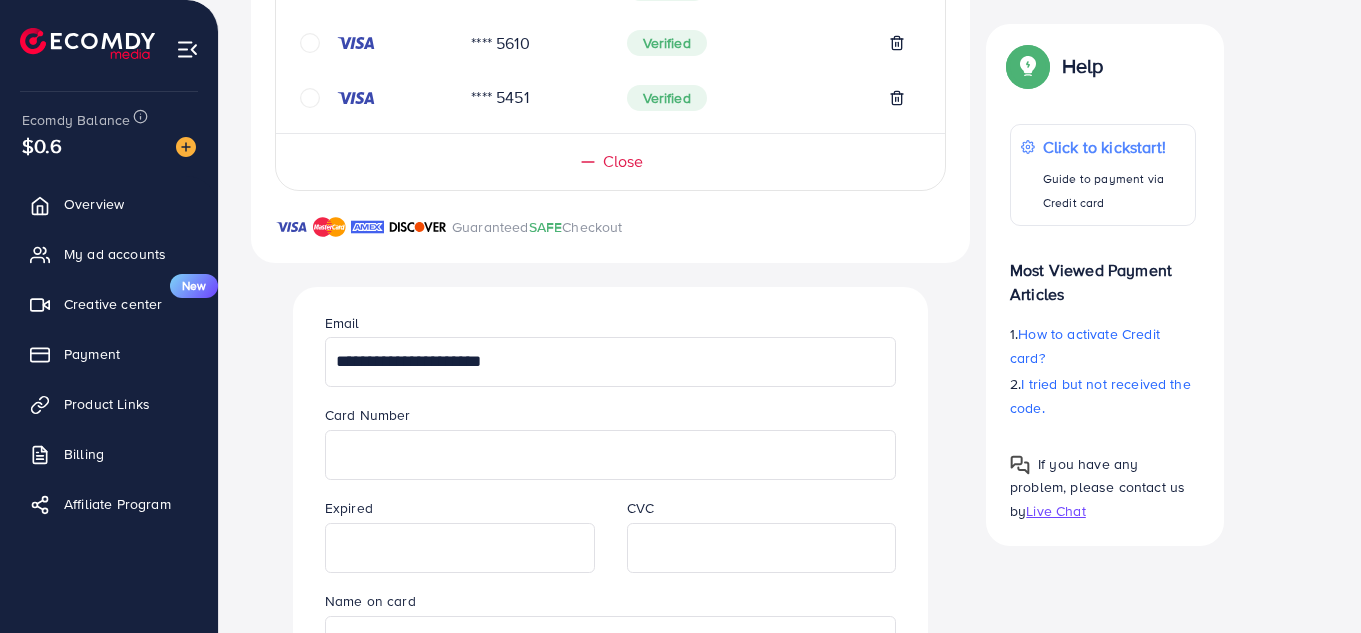 click on "**********" at bounding box center [610, 362] 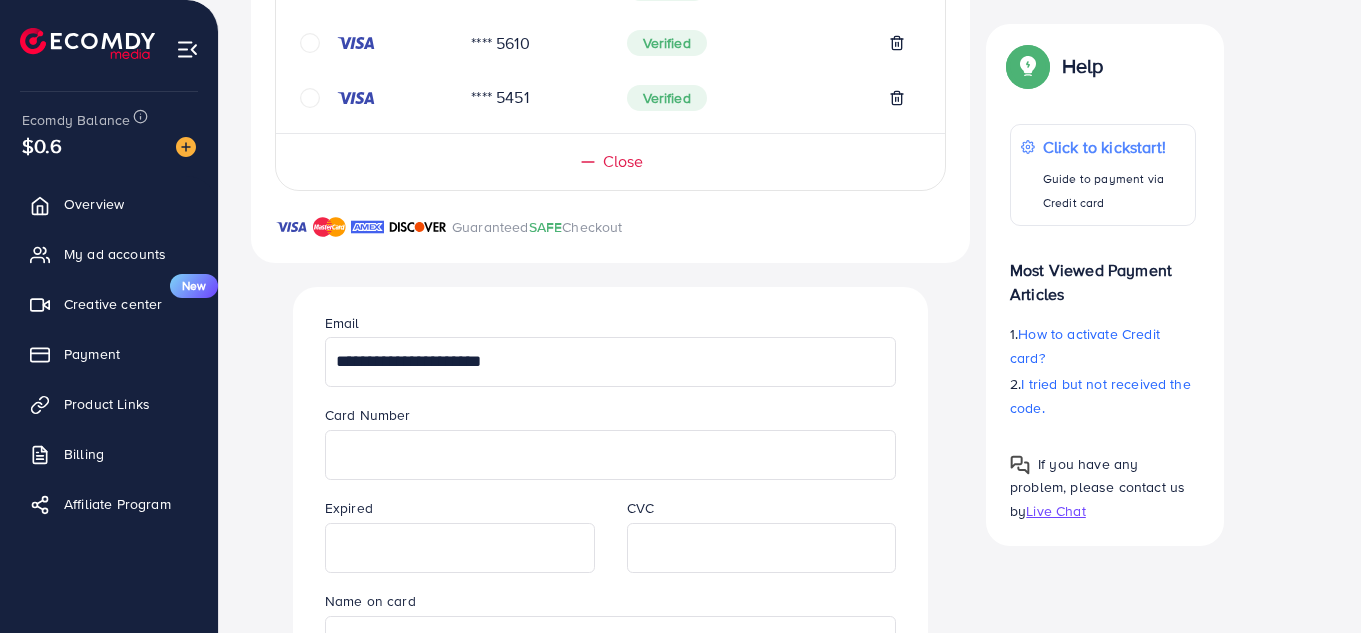 click on "**********" at bounding box center [610, 362] 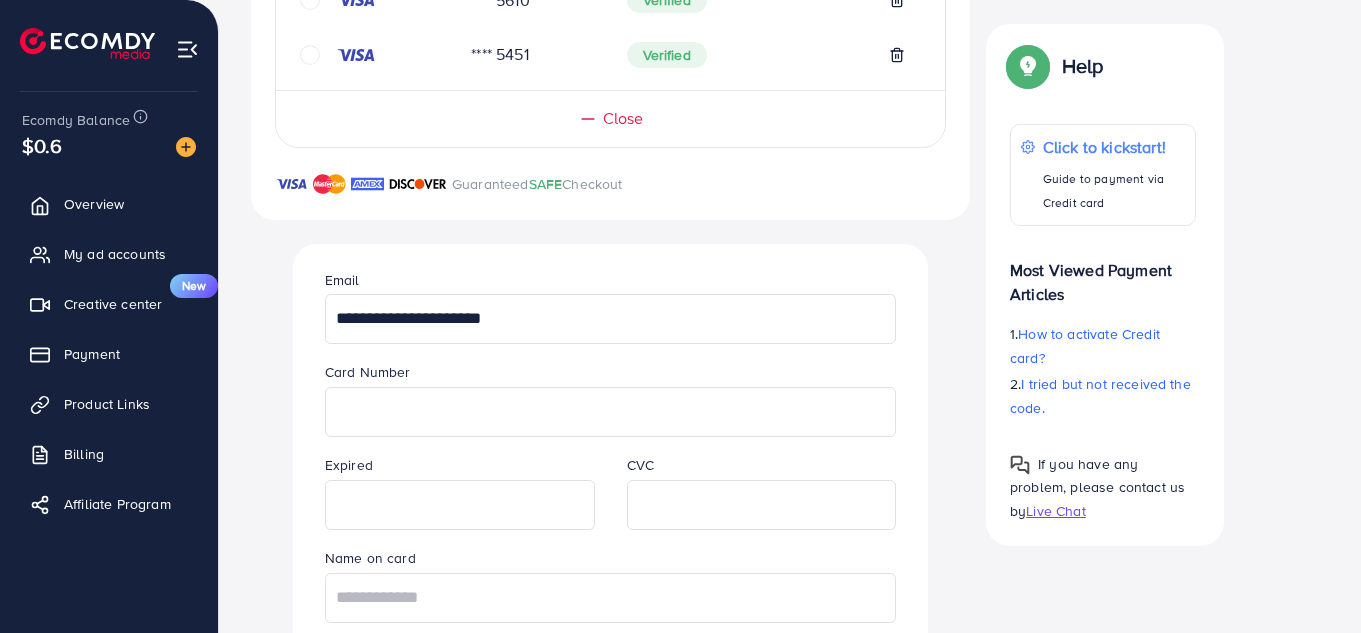 scroll, scrollTop: 1231, scrollLeft: 0, axis: vertical 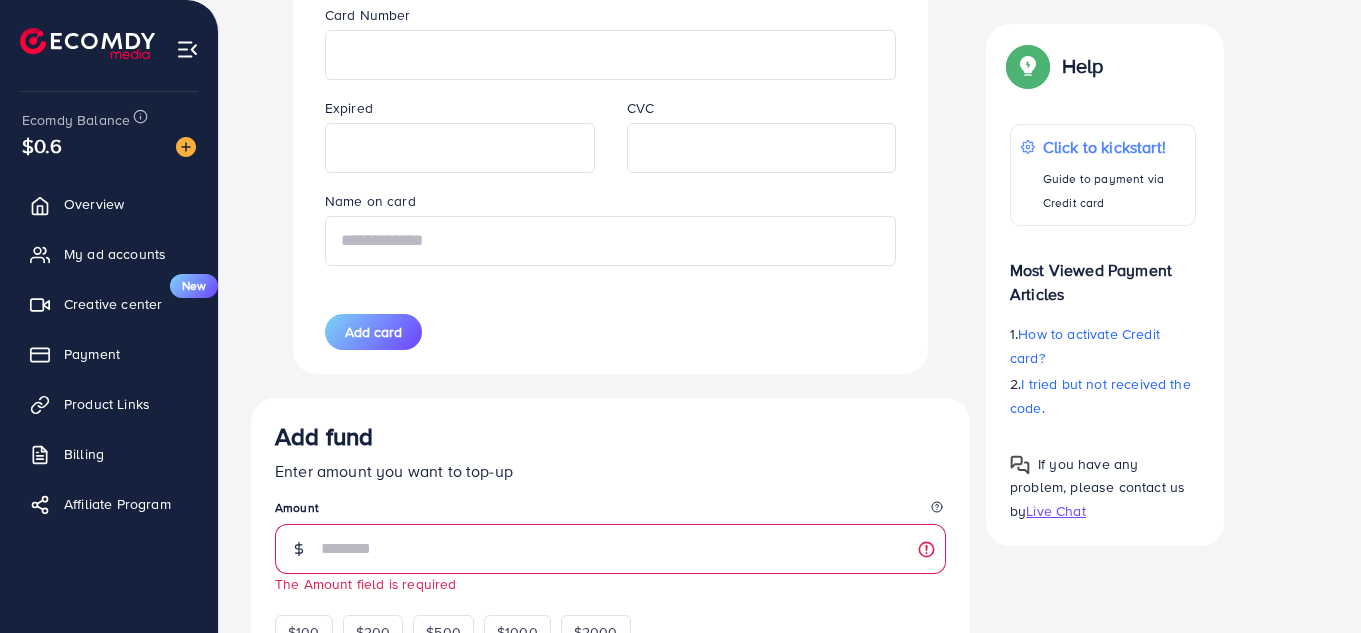 click at bounding box center (610, 241) 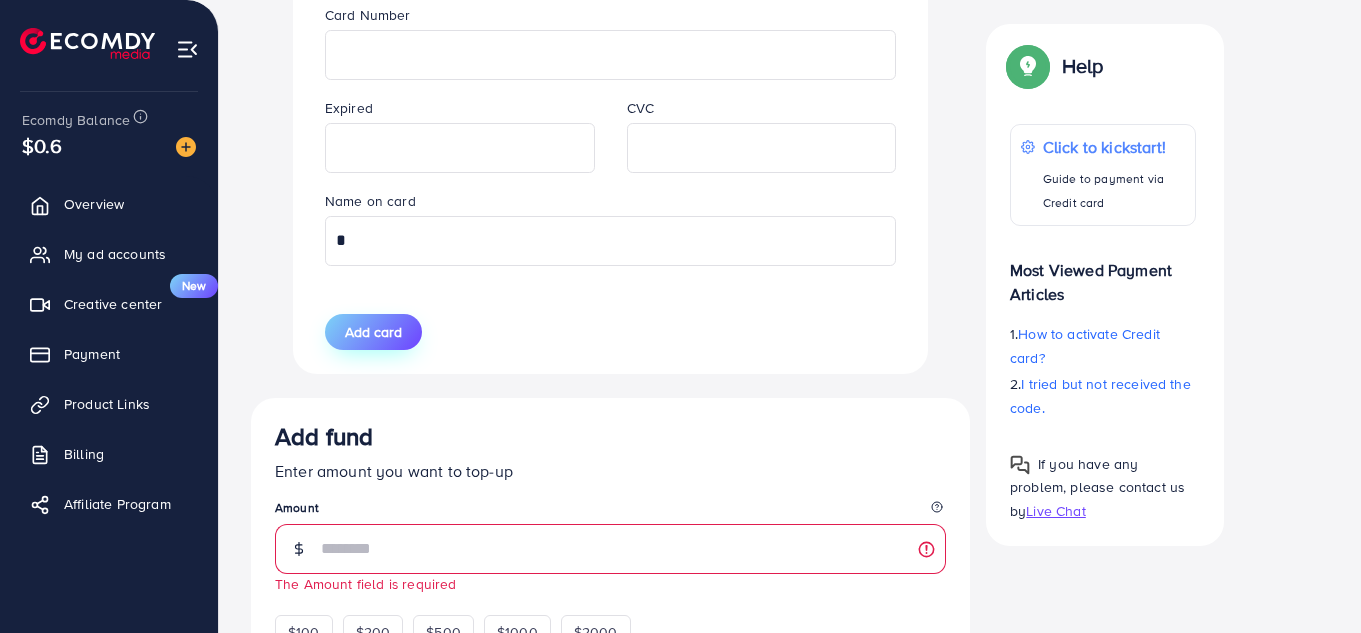 type on "*" 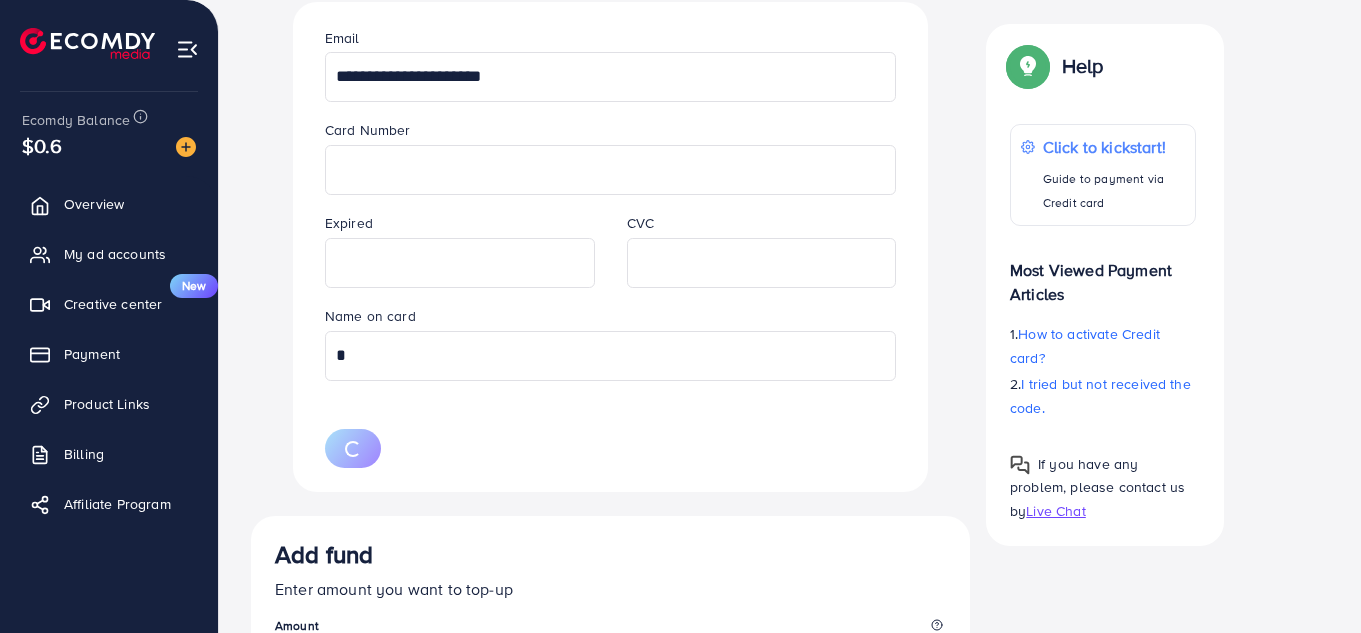 scroll, scrollTop: 1131, scrollLeft: 0, axis: vertical 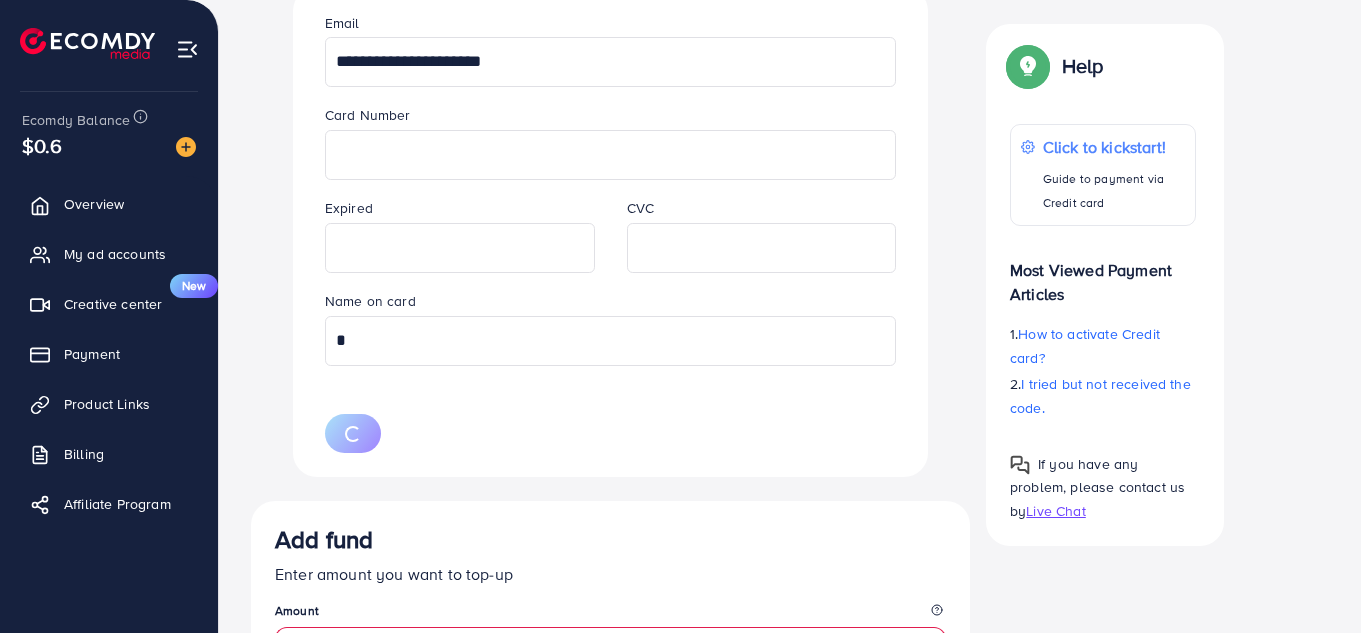 type 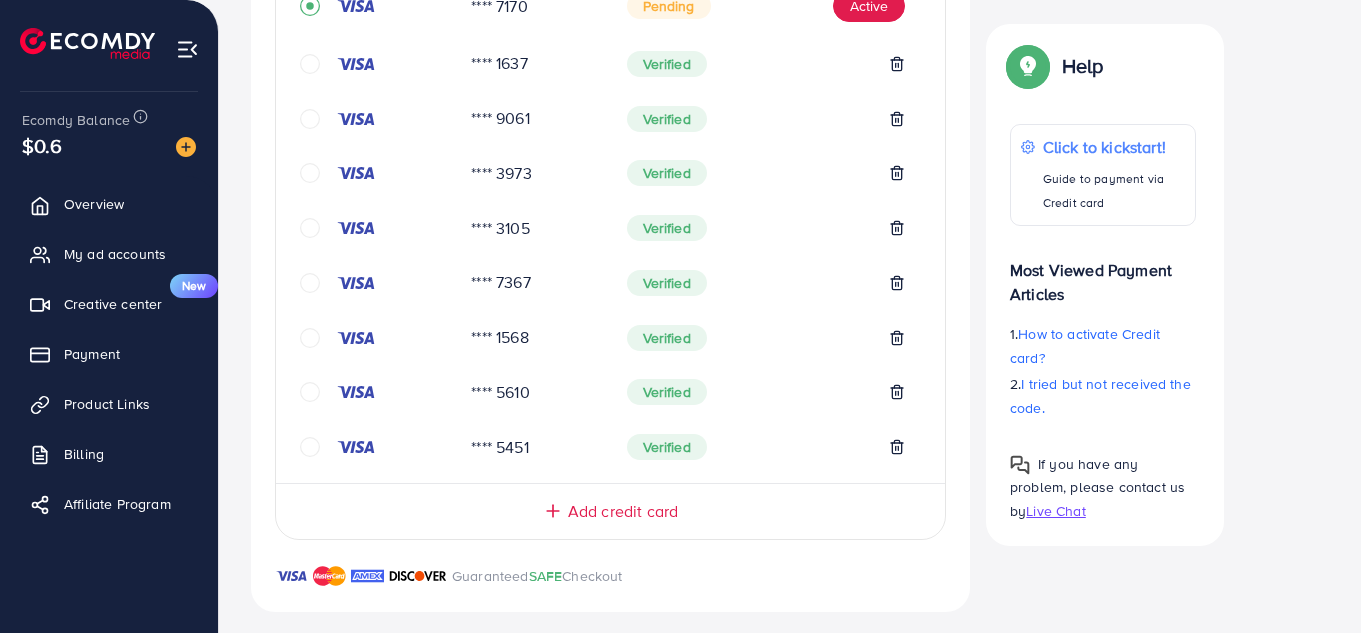 scroll, scrollTop: 577, scrollLeft: 0, axis: vertical 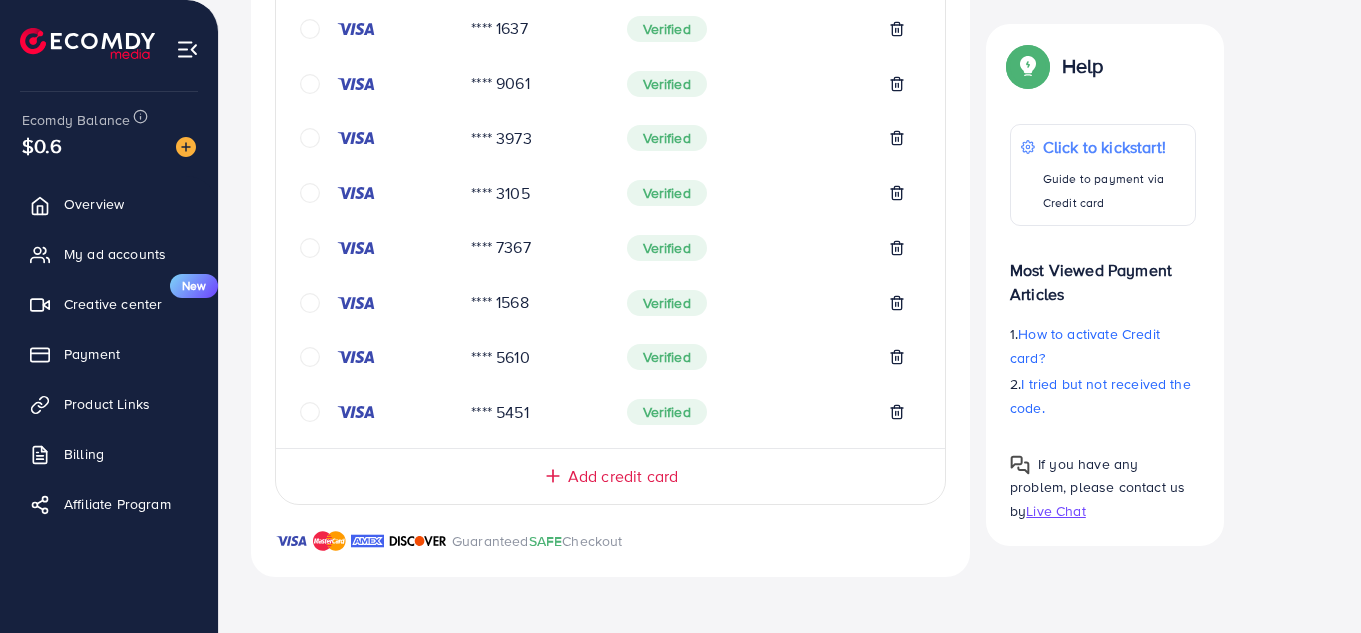 click 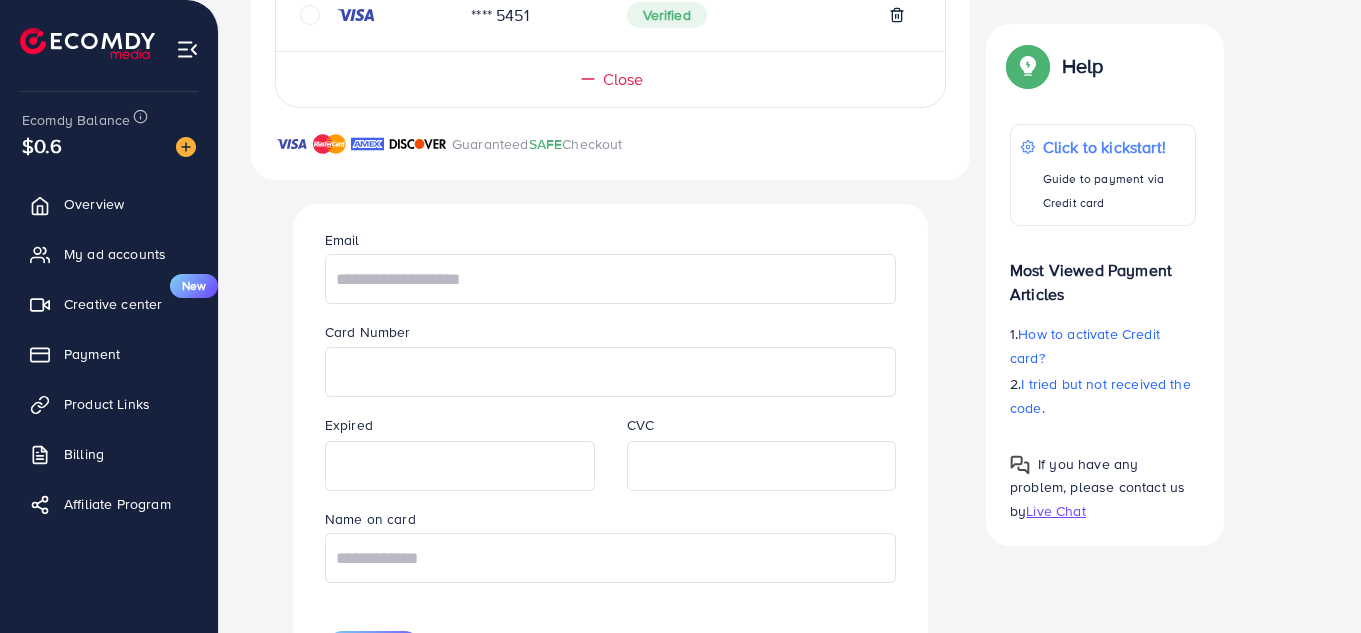 scroll, scrollTop: 977, scrollLeft: 0, axis: vertical 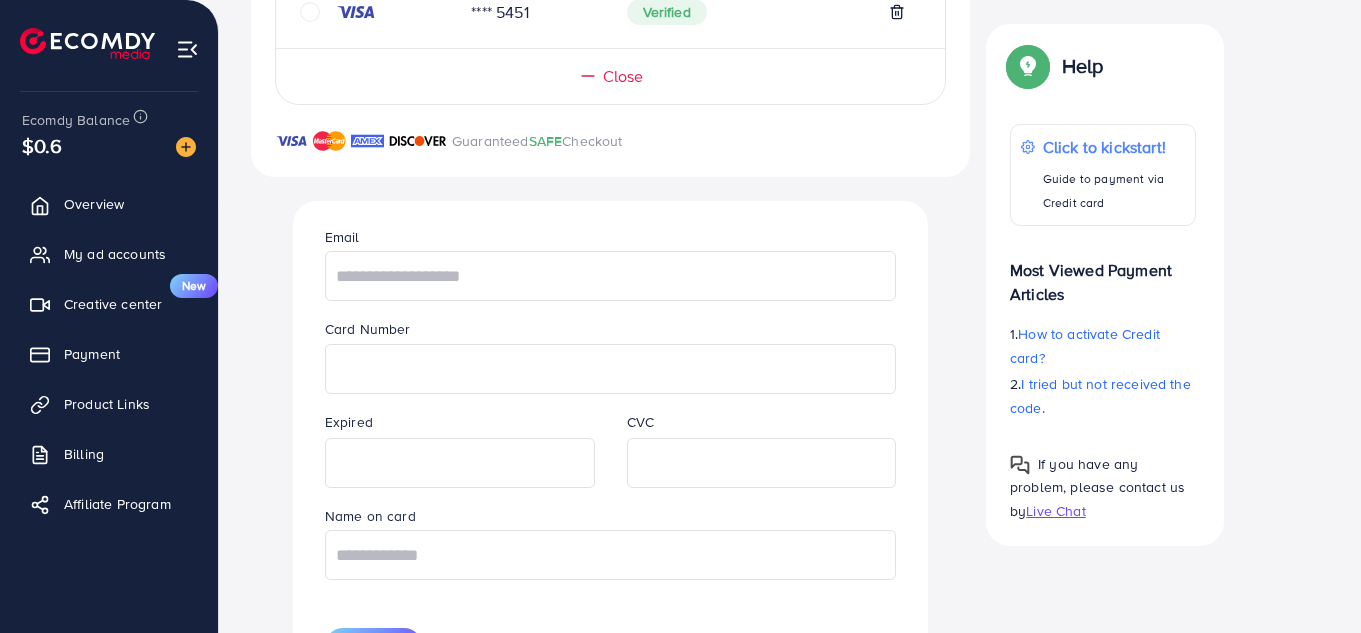 click on "Email   Card Number   Expired   CVC   Name on card   Add card" at bounding box center [610, 444] 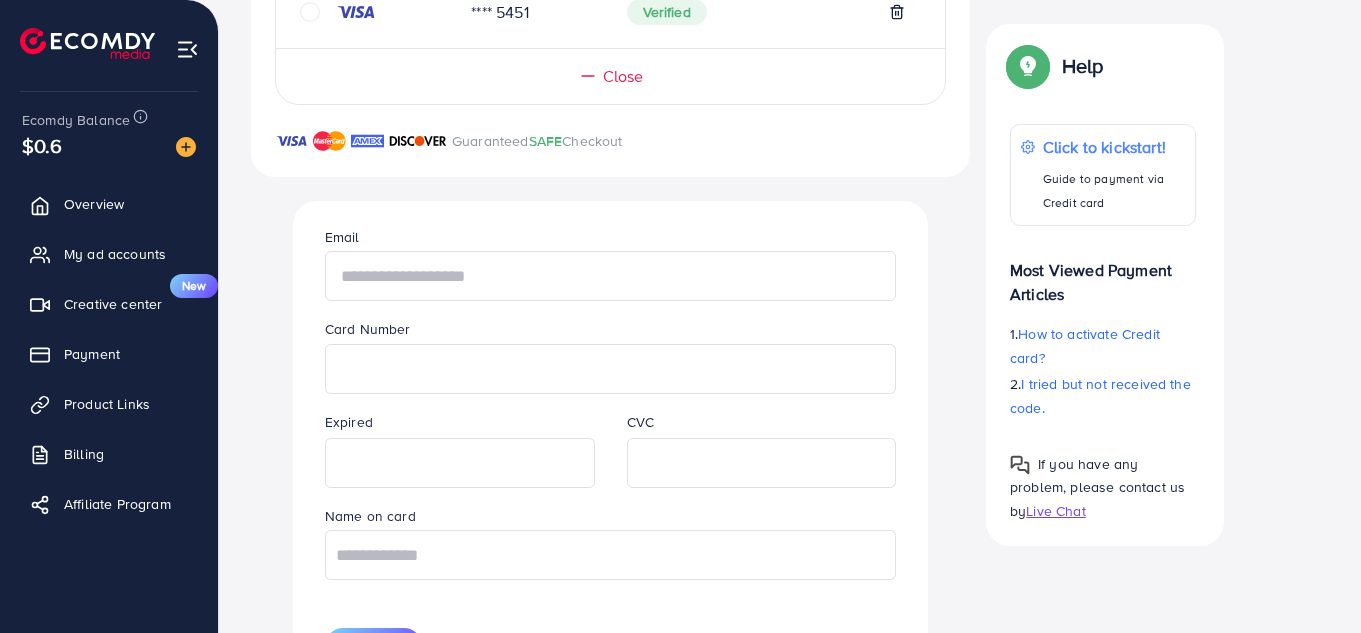 click at bounding box center (610, 276) 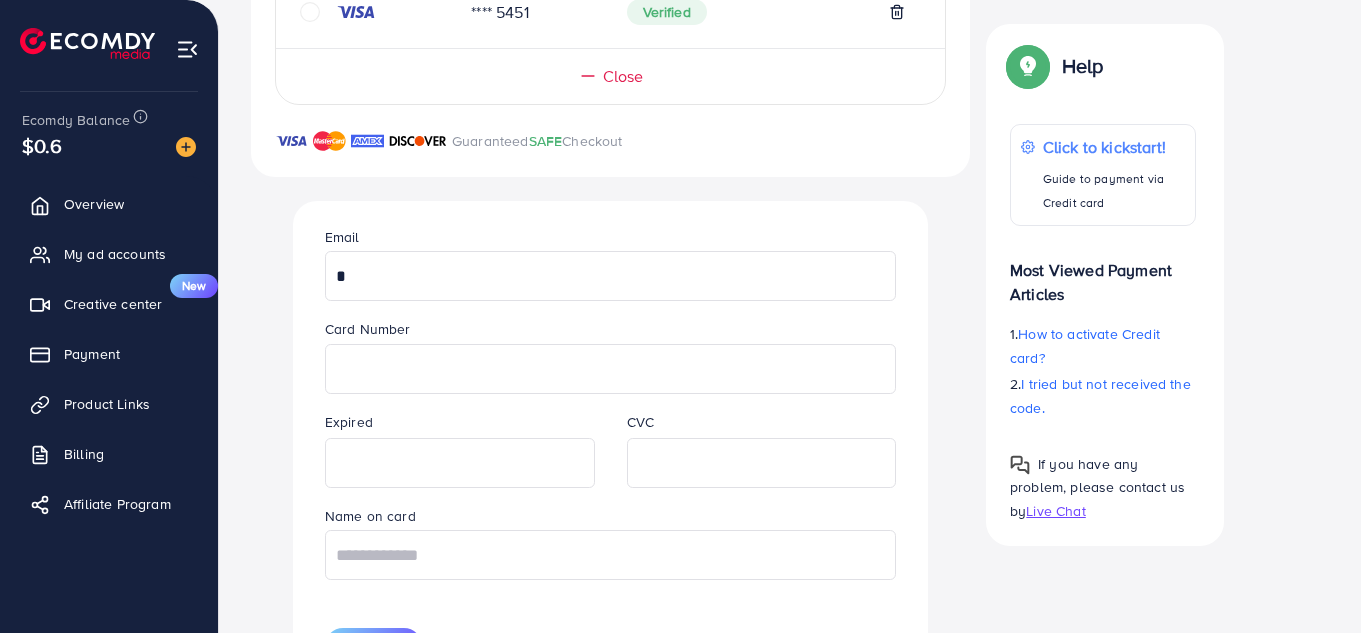 click on "*" at bounding box center [610, 276] 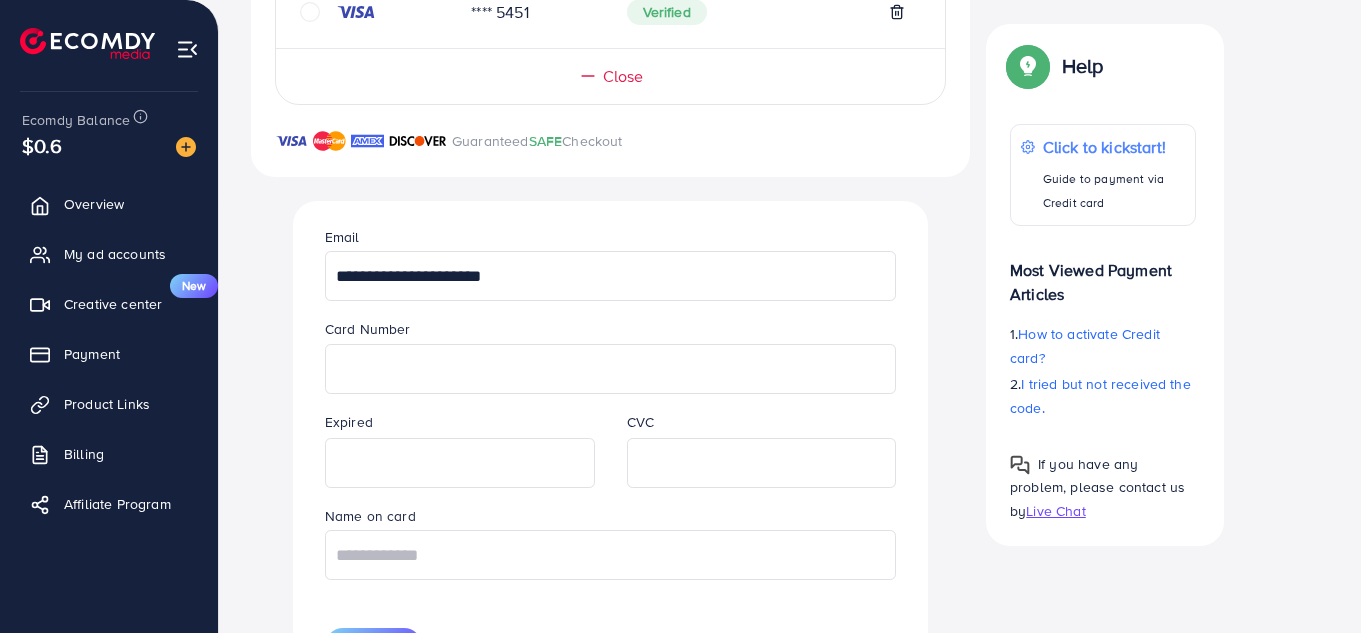 type on "**********" 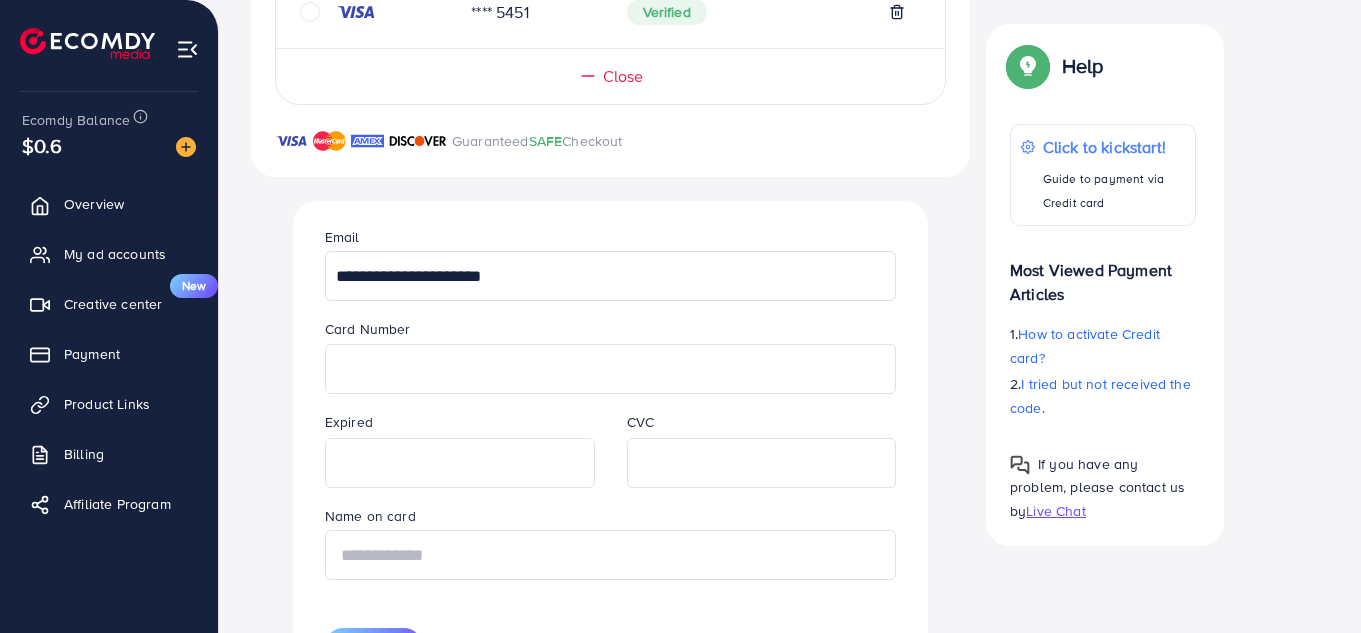 click at bounding box center (610, 555) 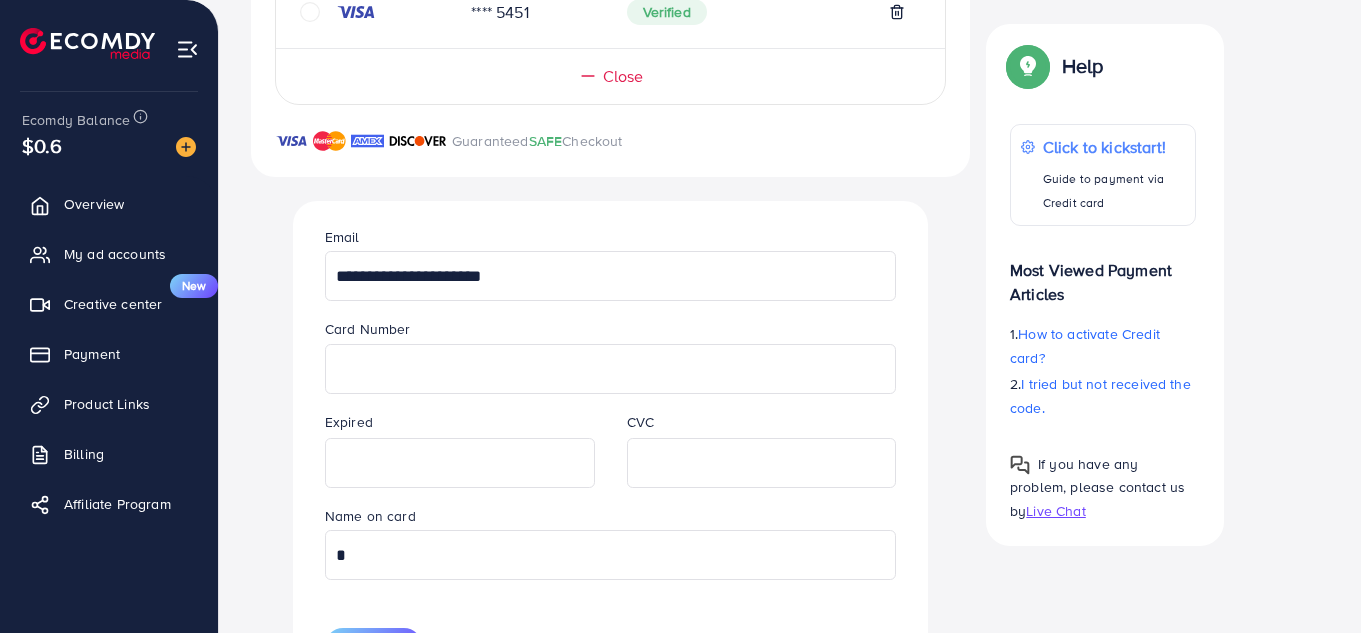 scroll, scrollTop: 1088, scrollLeft: 0, axis: vertical 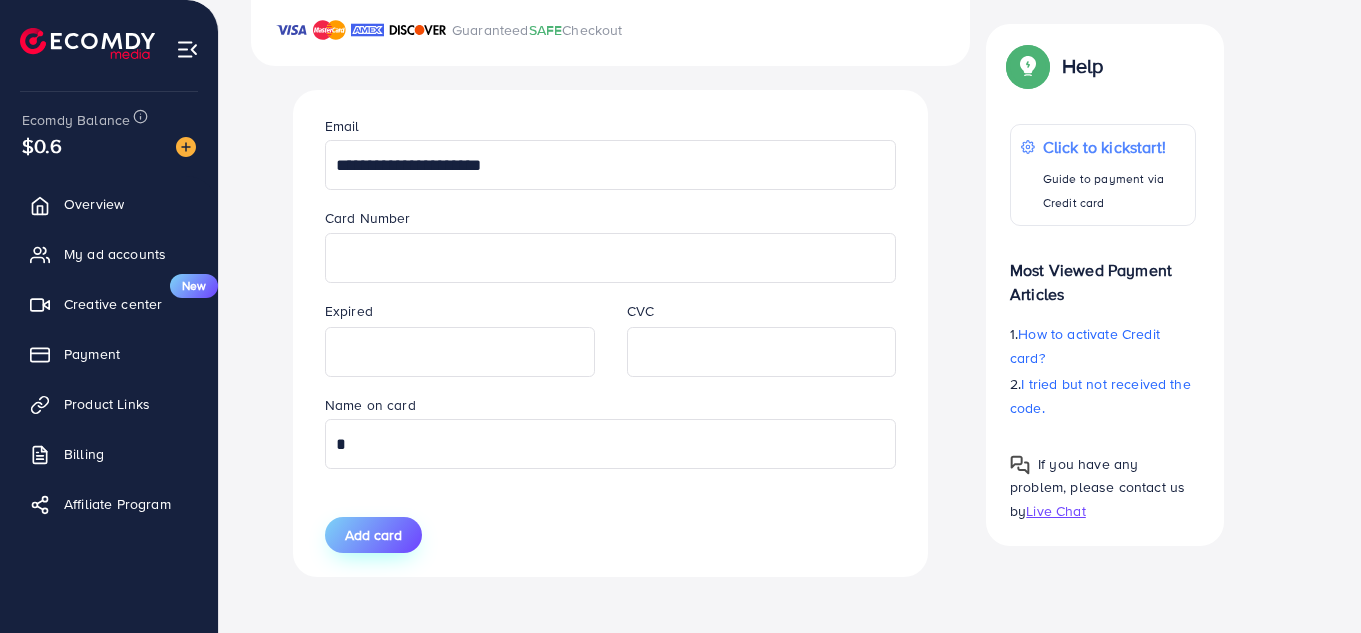type on "*" 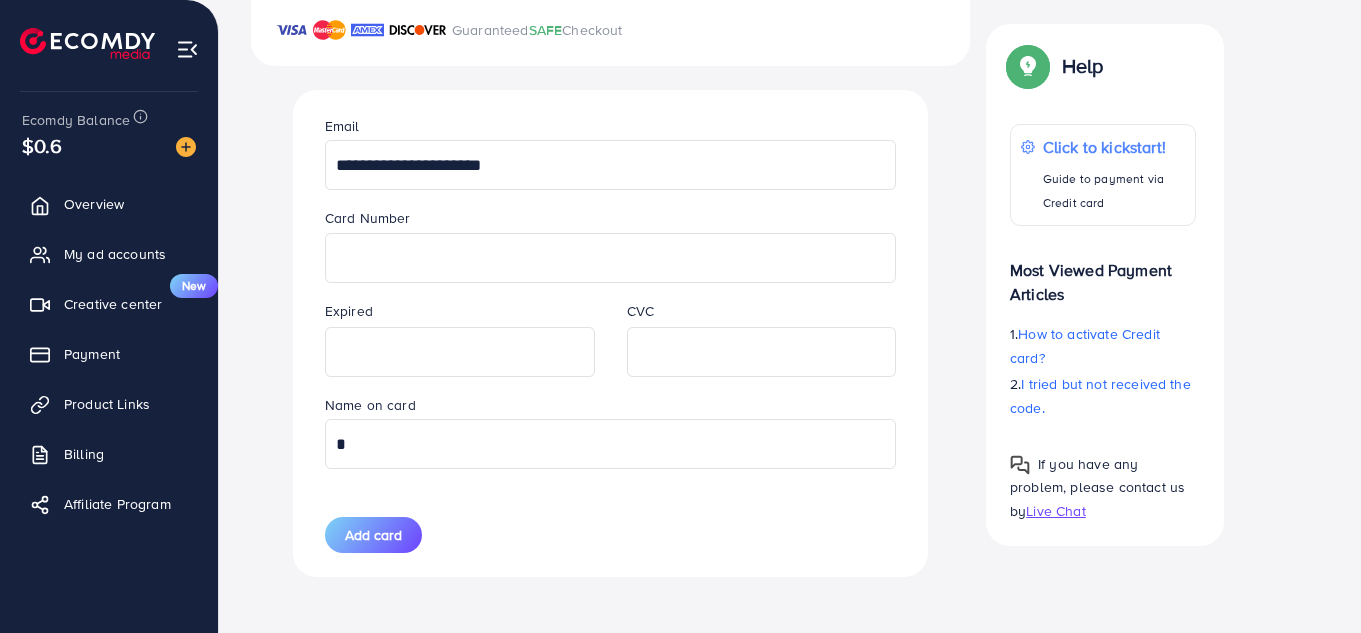 click on "Add card" at bounding box center (460, 535) 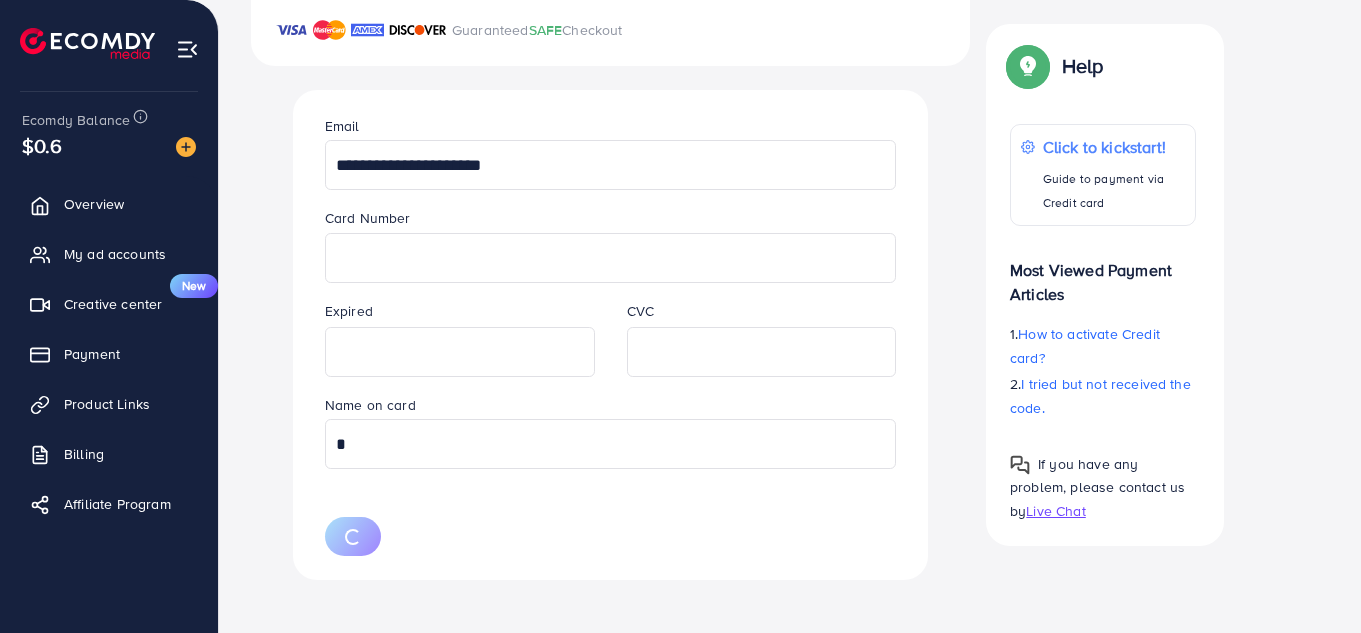 type 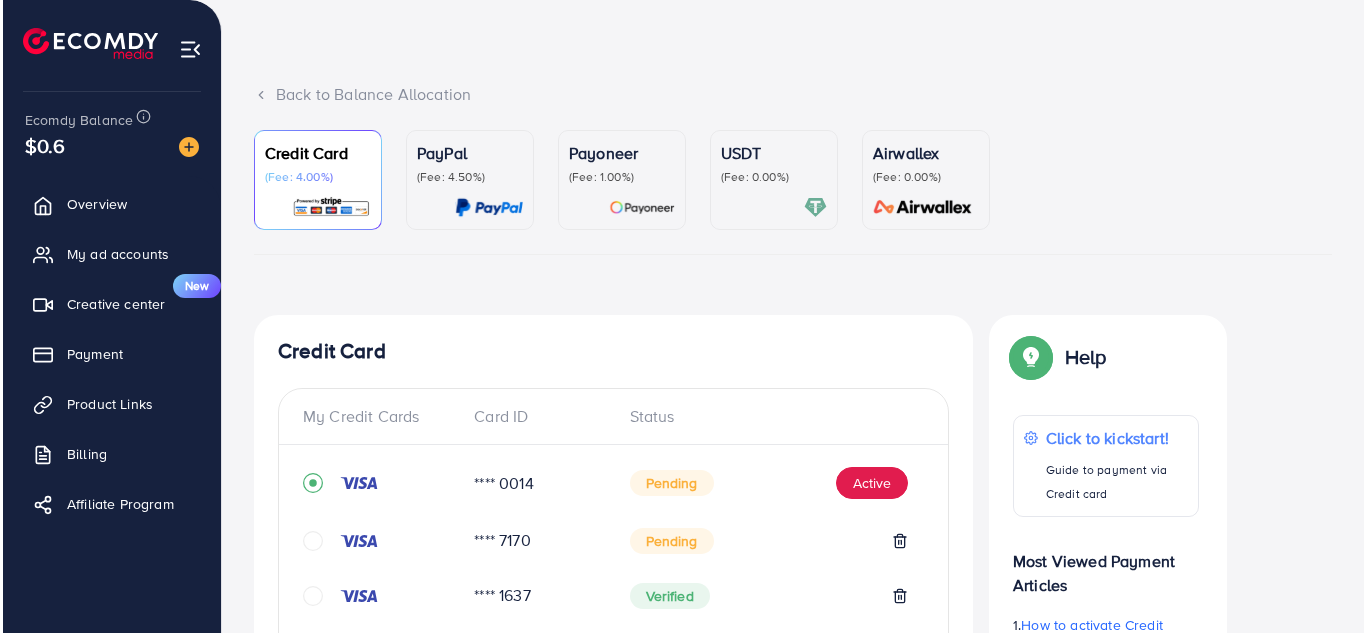 scroll, scrollTop: 100, scrollLeft: 0, axis: vertical 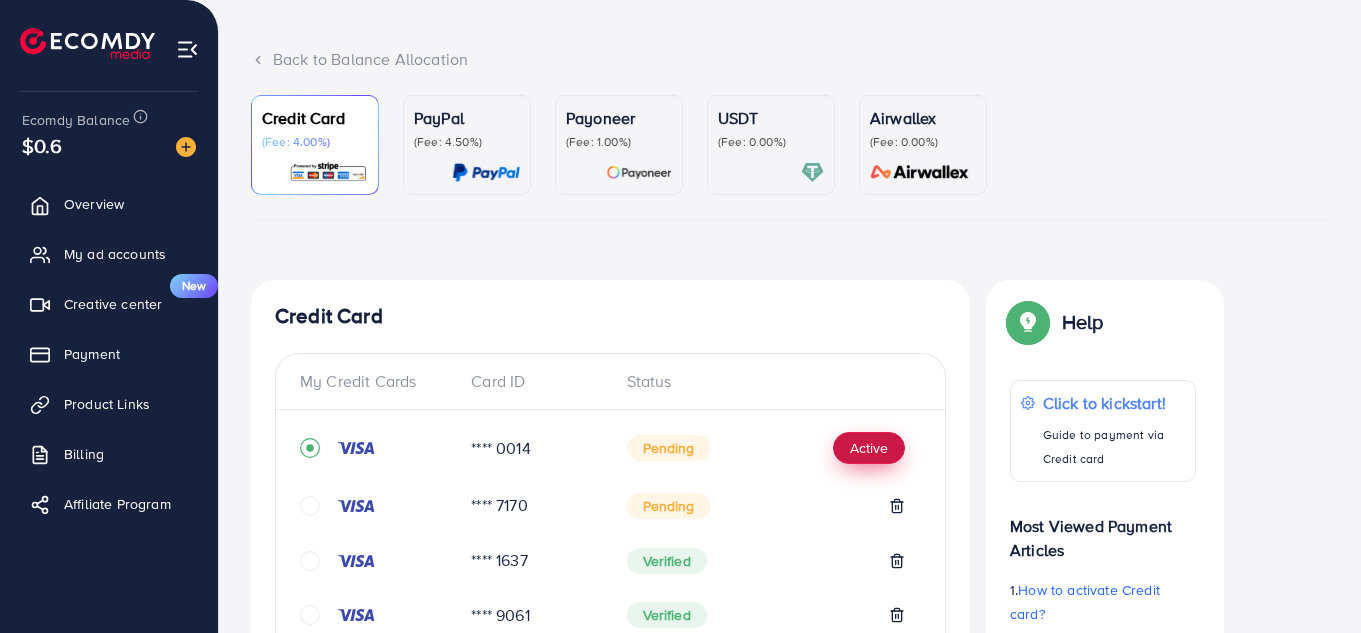 click on "Active" at bounding box center [869, 448] 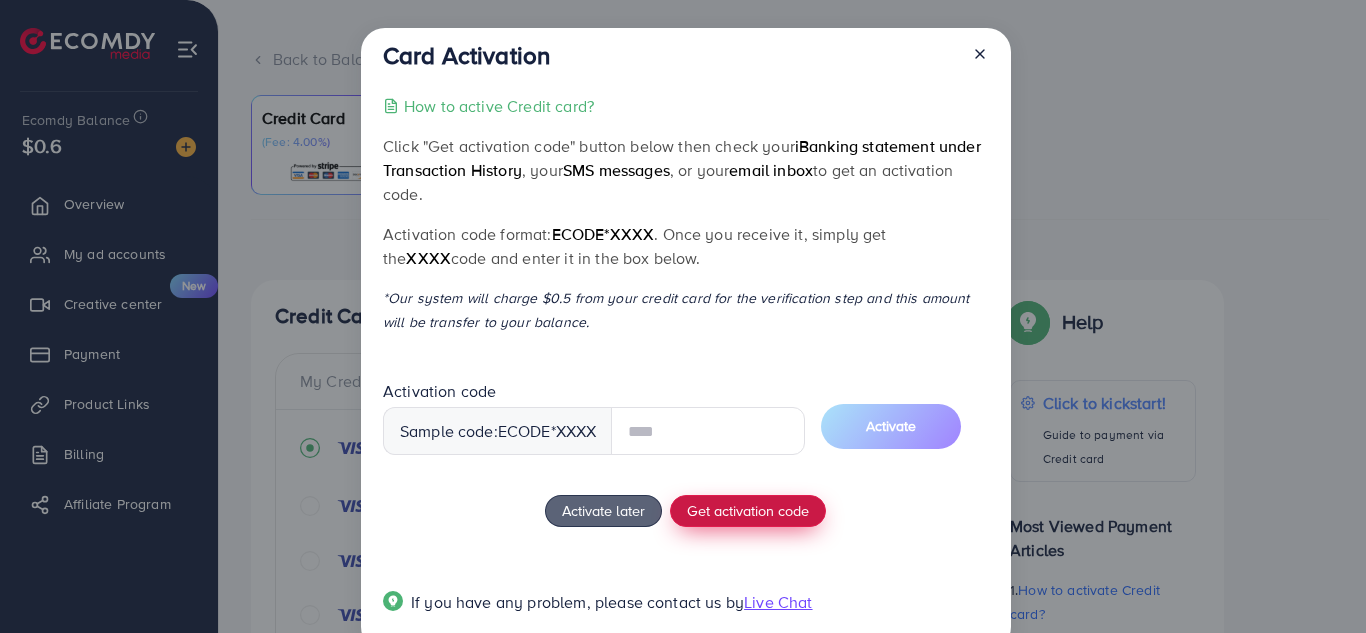 click on "How to active Credit card?   Click "Get activation code" button below then check your  iBanking statement under Transaction History , your  SMS messages , or your  email inbox  to get an activation code.   Activation code format:  ecode*XXXX . Once you receive it, simply get the  XXXX  code and enter it in the box below.   *Our system will charge $0.5 from your credit card for the verification step and this amount will be transfer to your balance.   Activation code   Sample code:  ecode *XXXX   Activate   Activate later   Get activation code   If you have any problem, please contact us by   Live Chat" at bounding box center (685, 366) 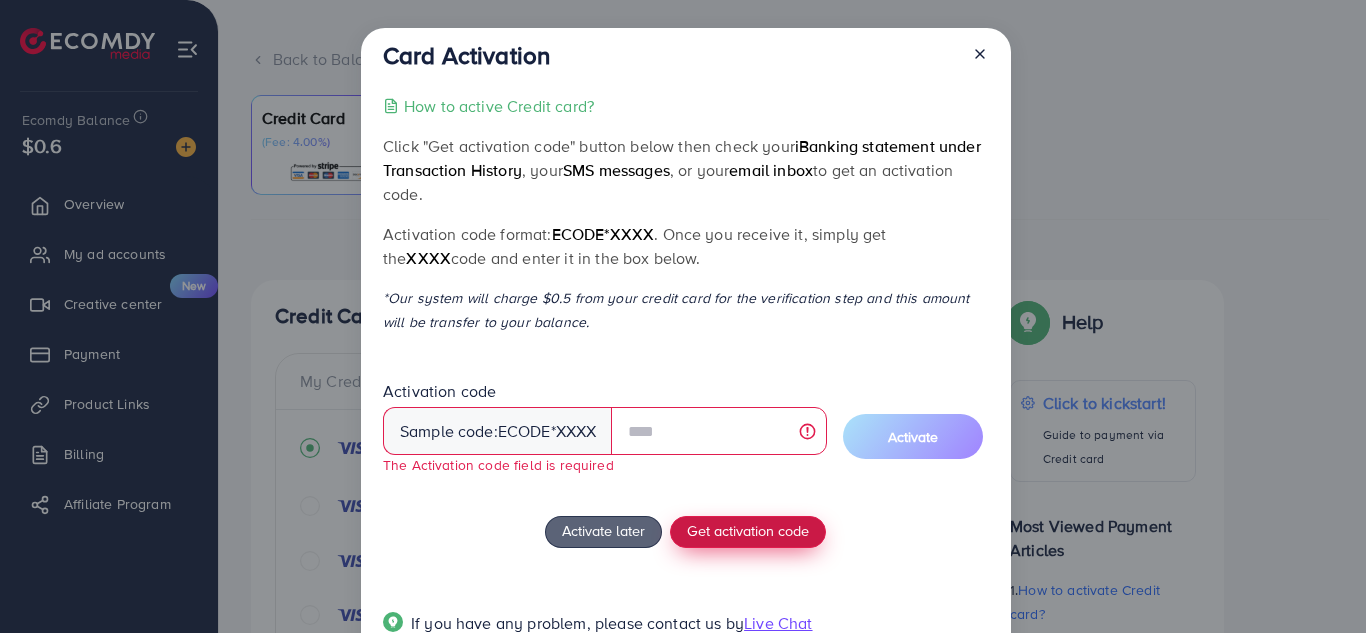click on "Get activation code" at bounding box center [748, 530] 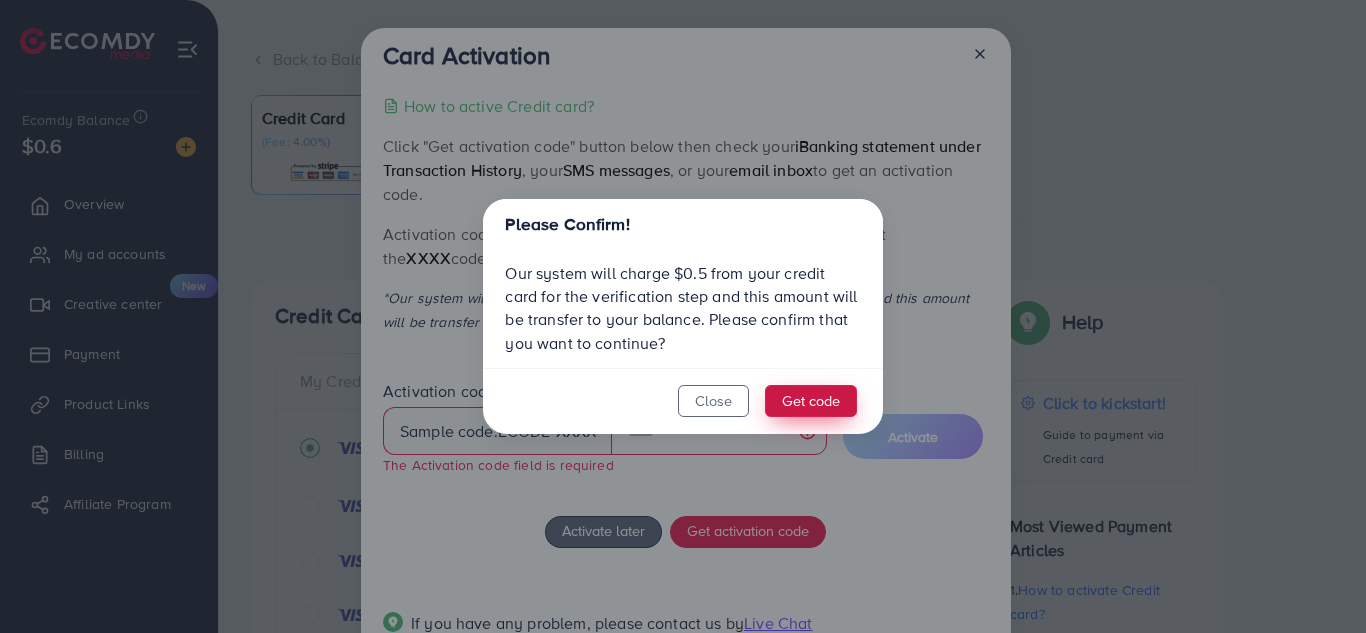 click on "Get code" at bounding box center (811, 401) 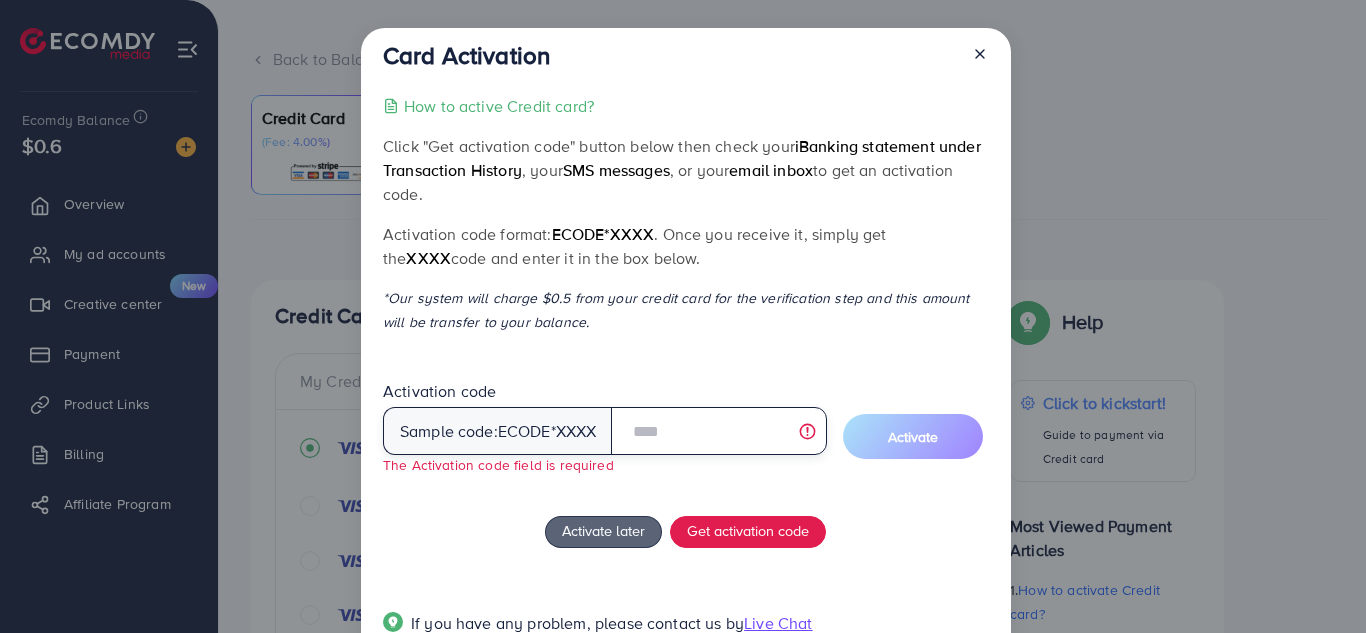 click at bounding box center (718, 431) 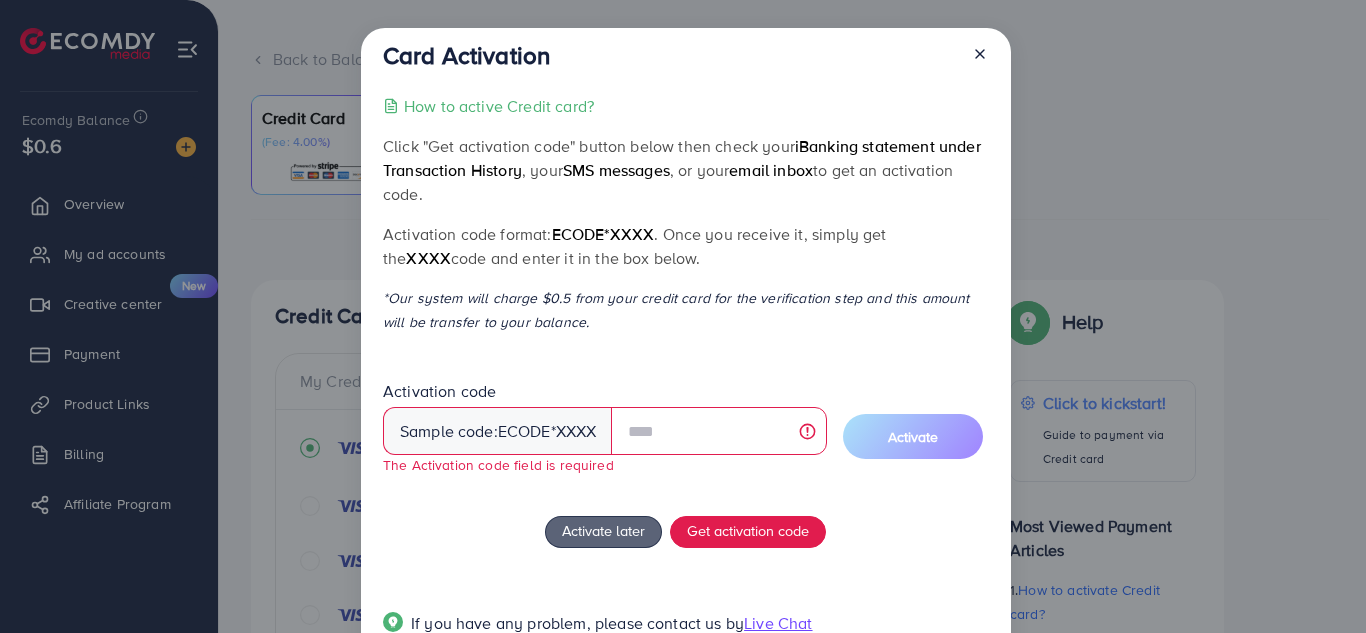 click on "ecode*XXXX" at bounding box center (603, 234) 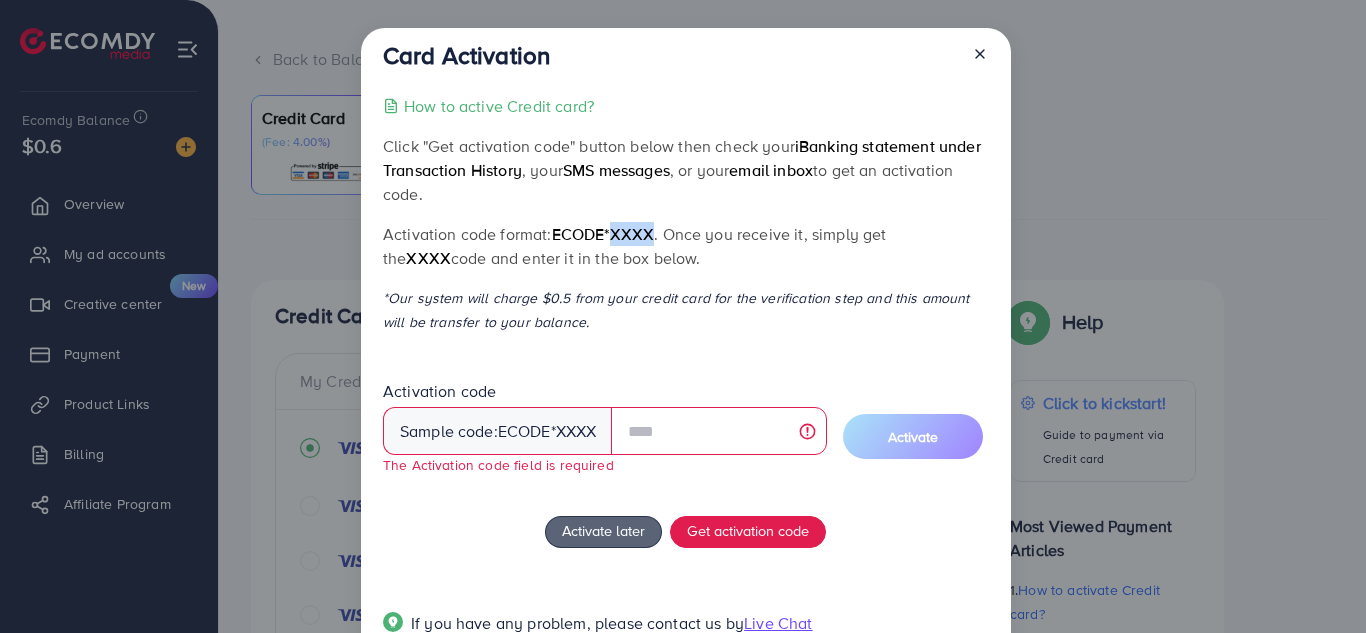 click on "ecode*XXXX" at bounding box center (603, 234) 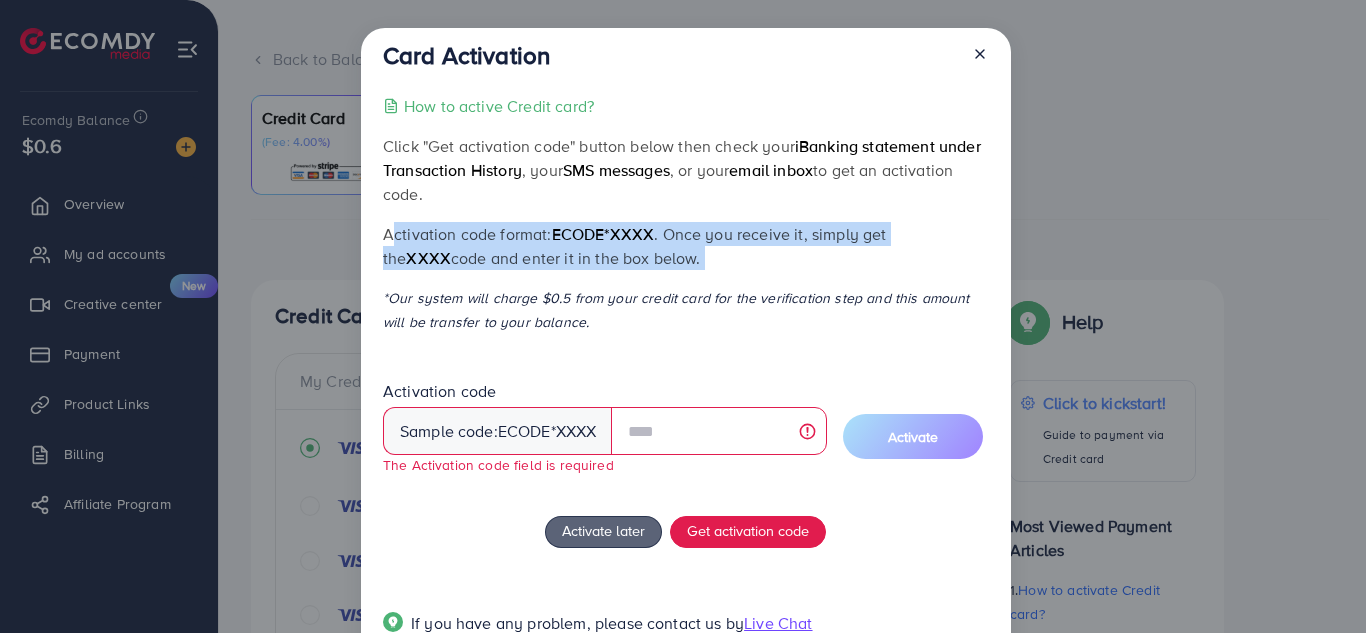 click on "ecode*XXXX" at bounding box center [603, 234] 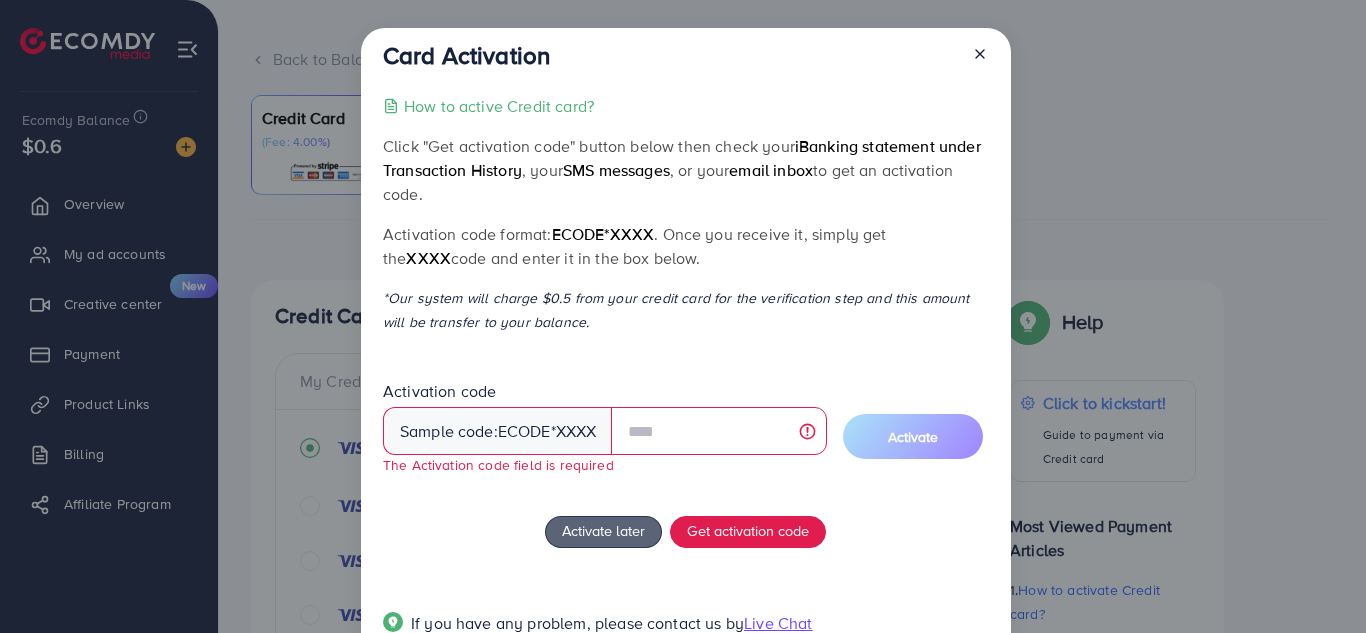 click on "How to active Credit card?   Click "Get activation code" button below then check your  iBanking statement under Transaction History , your  SMS messages , or your  email inbox  to get an activation code.   Activation code format:  ecode*XXXX . Once you receive it, simply get the  XXXX  code and enter it in the box below.   *Our system will charge $0.5 from your credit card for the verification step and this amount will be transfer to your balance.   Activation code   Sample code:  ecode *XXXX  The Activation code field is required  Activate   Activate later   Get activation code   If you have any problem, please contact us by   Live Chat" at bounding box center (685, 376) 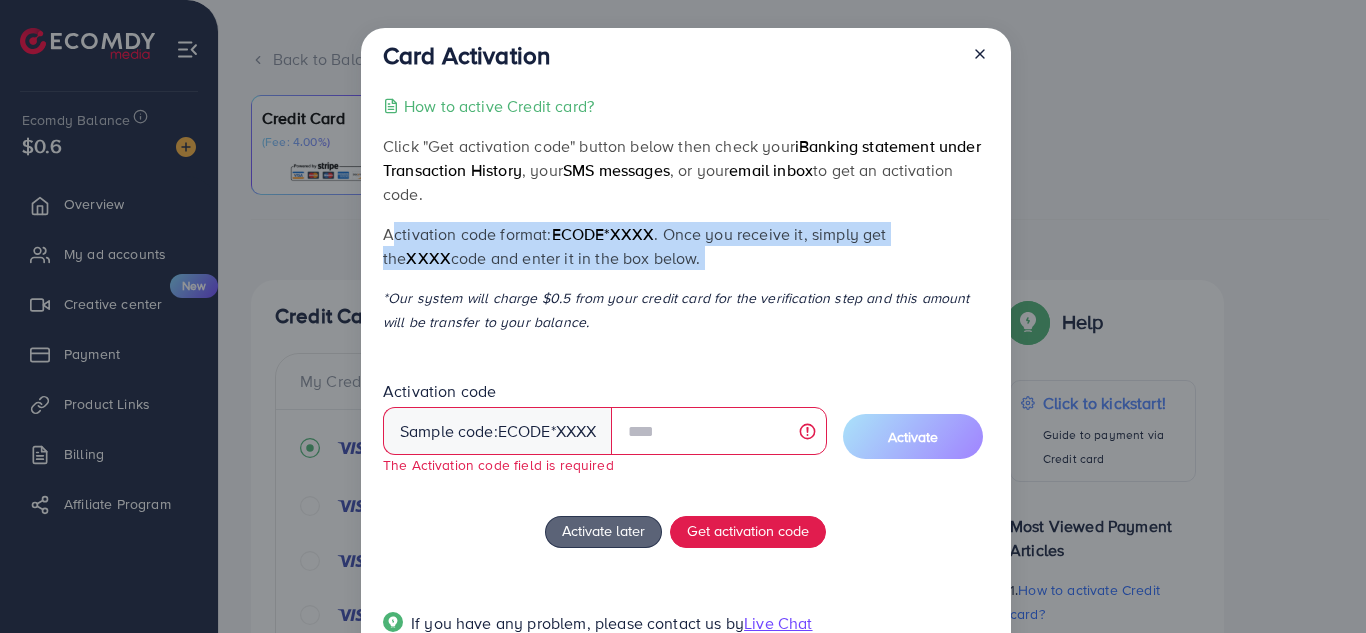 click on "How to active Credit card?   Click "Get activation code" button below then check your  iBanking statement under Transaction History , your  SMS messages , or your  email inbox  to get an activation code.   Activation code format:  ecode*XXXX . Once you receive it, simply get the  XXXX  code and enter it in the box below.   *Our system will charge $0.5 from your credit card for the verification step and this amount will be transfer to your balance.   Activation code   Sample code:  ecode *XXXX  The Activation code field is required  Activate   Activate later   Get activation code   If you have any problem, please contact us by   Live Chat" at bounding box center (685, 376) 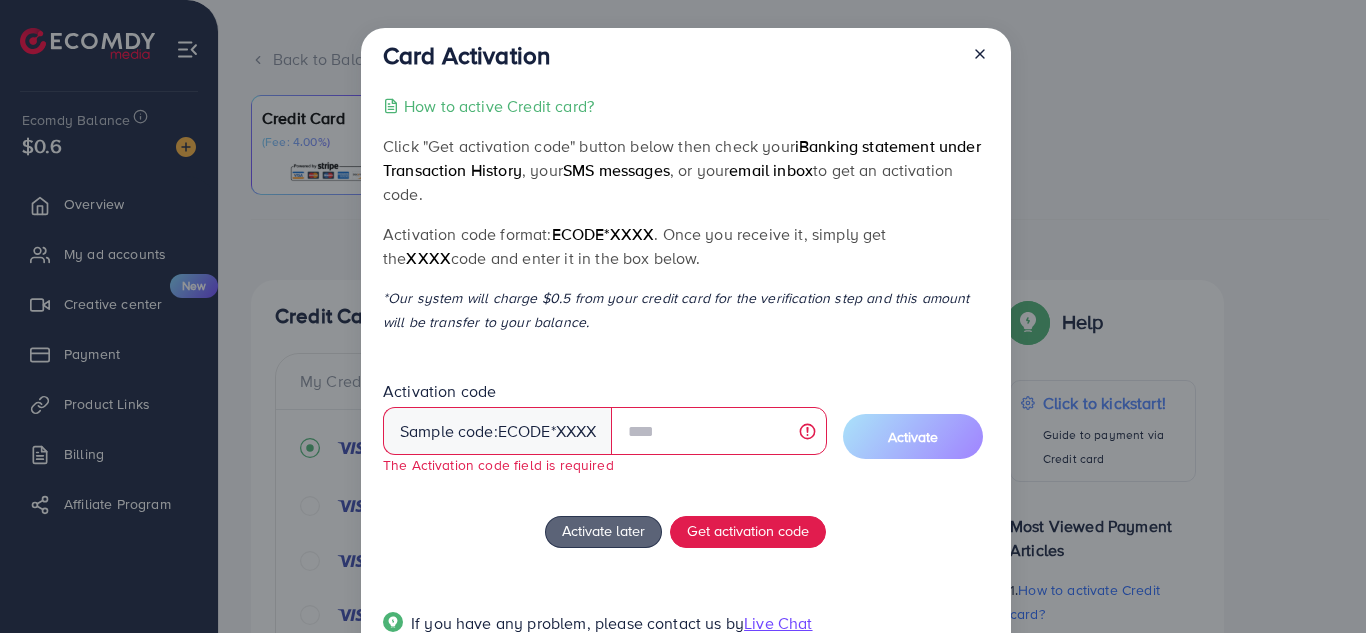 click on "*Our system will charge $0.5 from your credit card for the verification step and this amount will be transfer to your balance." at bounding box center [685, 310] 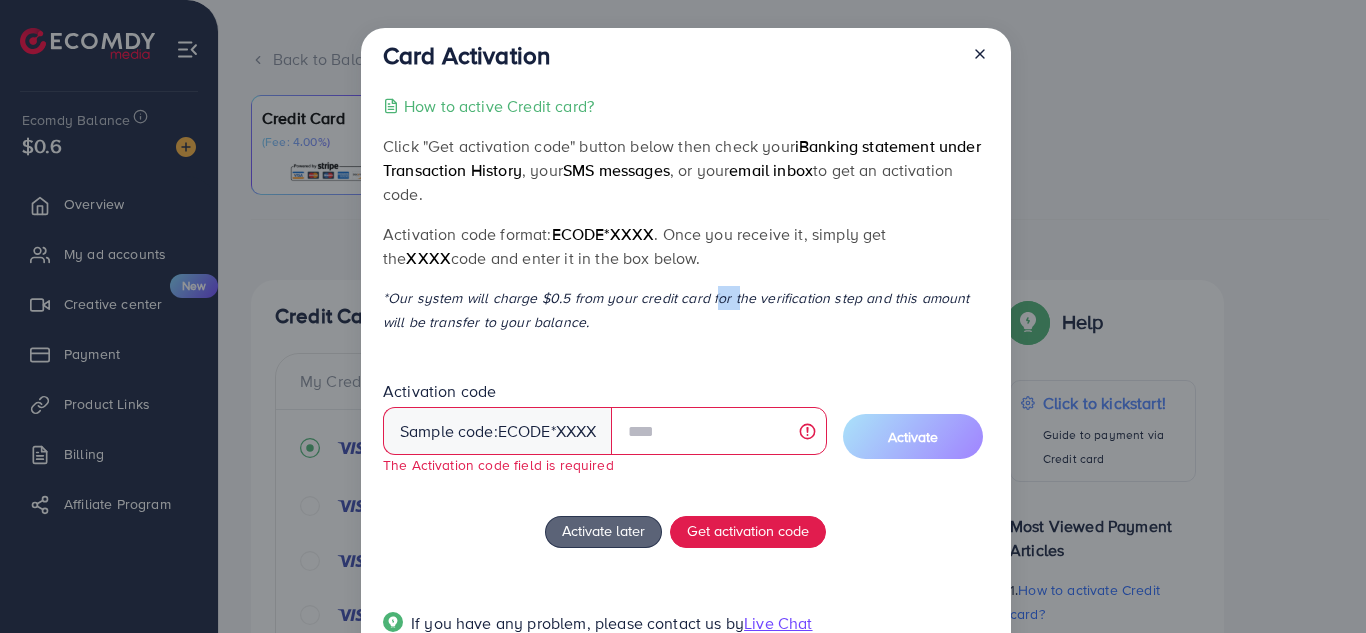 click on "*Our system will charge $0.5 from your credit card for the verification step and this amount will be transfer to your balance." at bounding box center [685, 310] 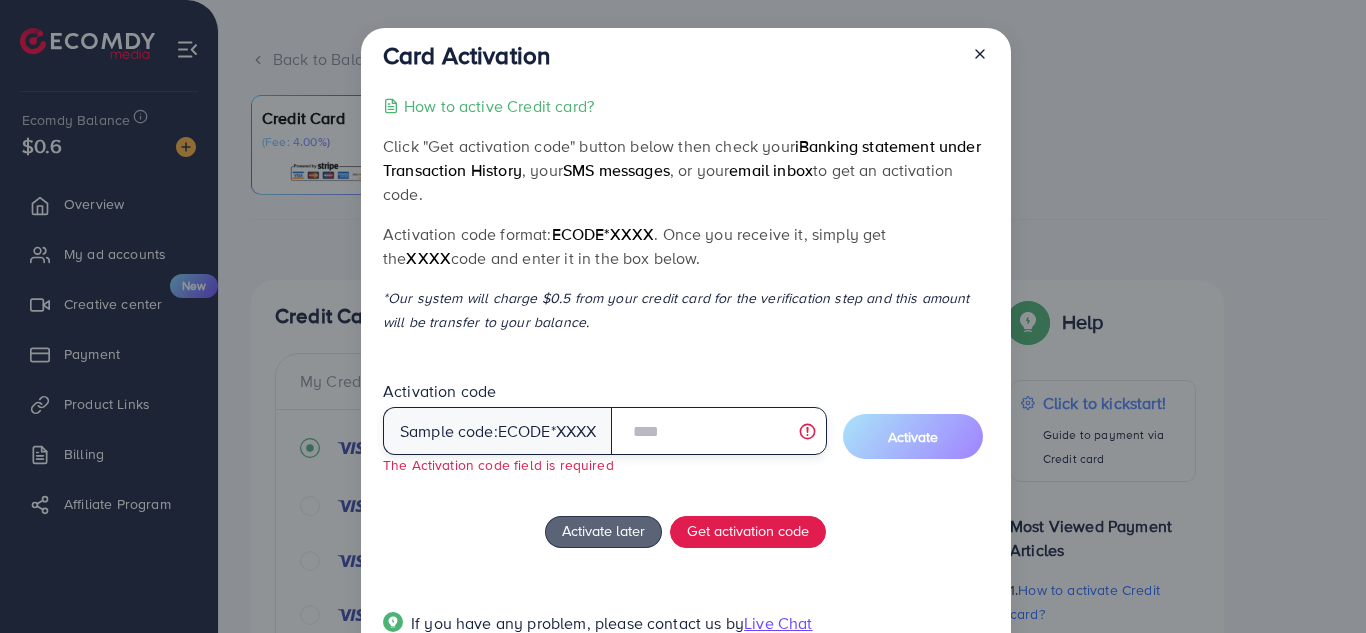 click at bounding box center [718, 431] 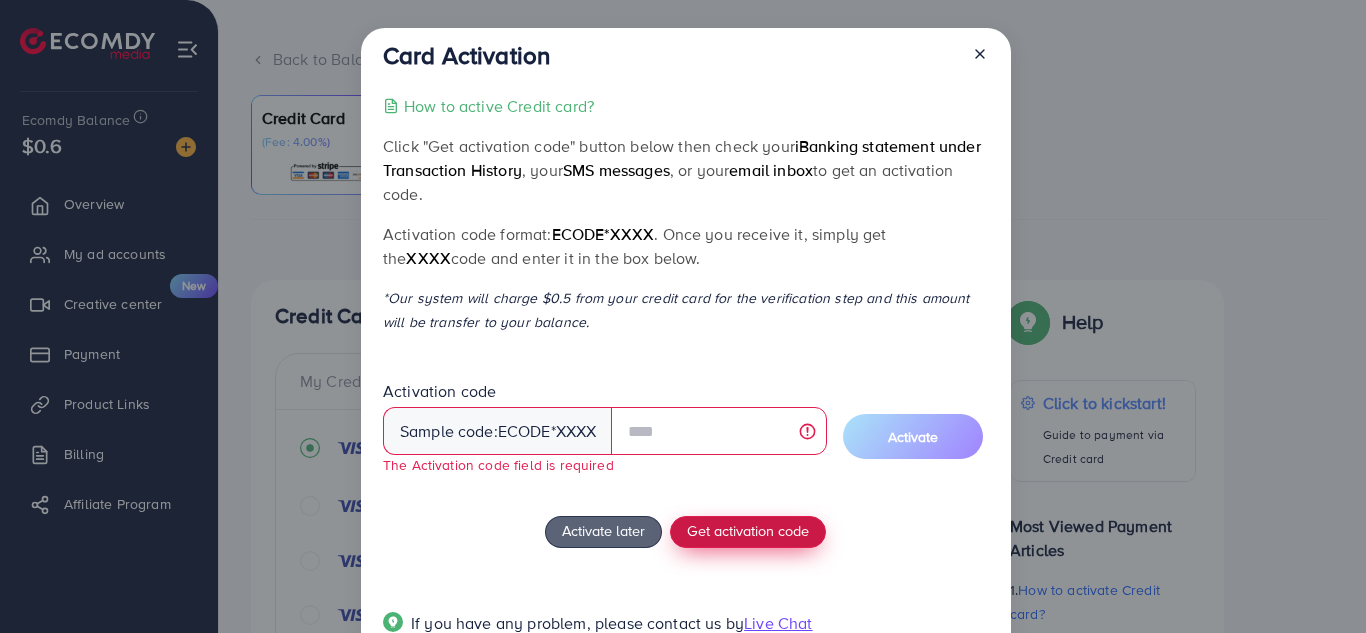click on "Get activation code" at bounding box center (748, 530) 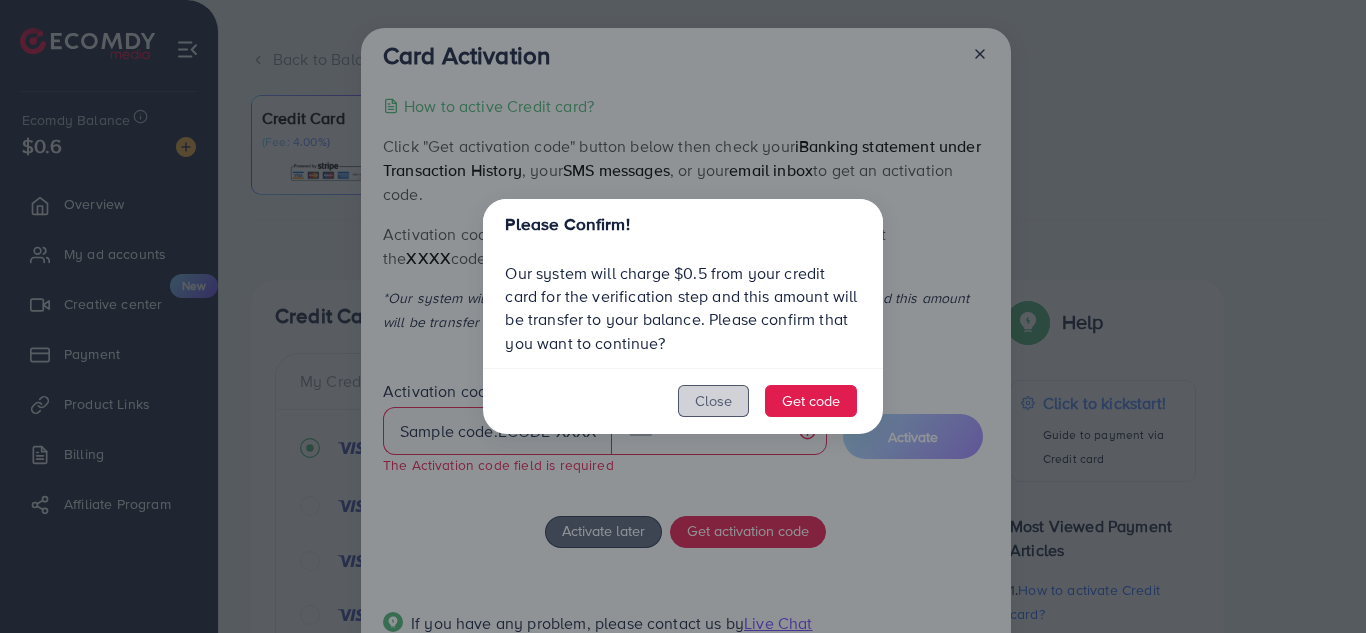 click on "Close" at bounding box center (713, 401) 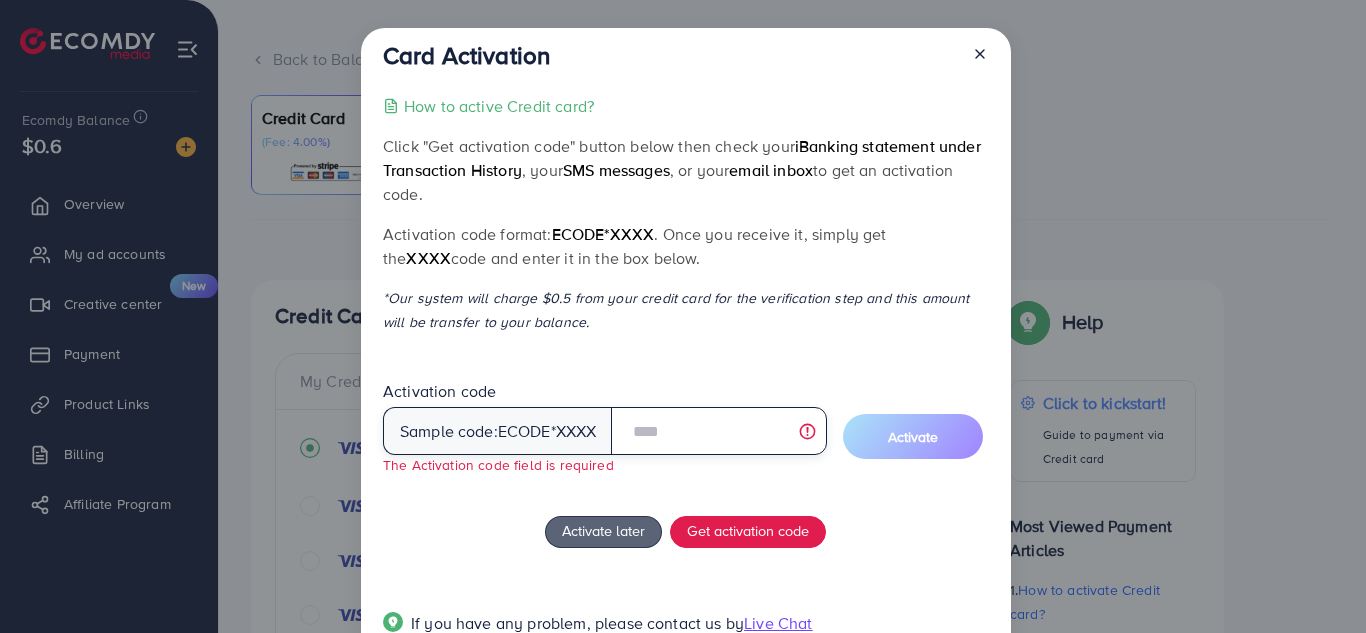 click at bounding box center [718, 431] 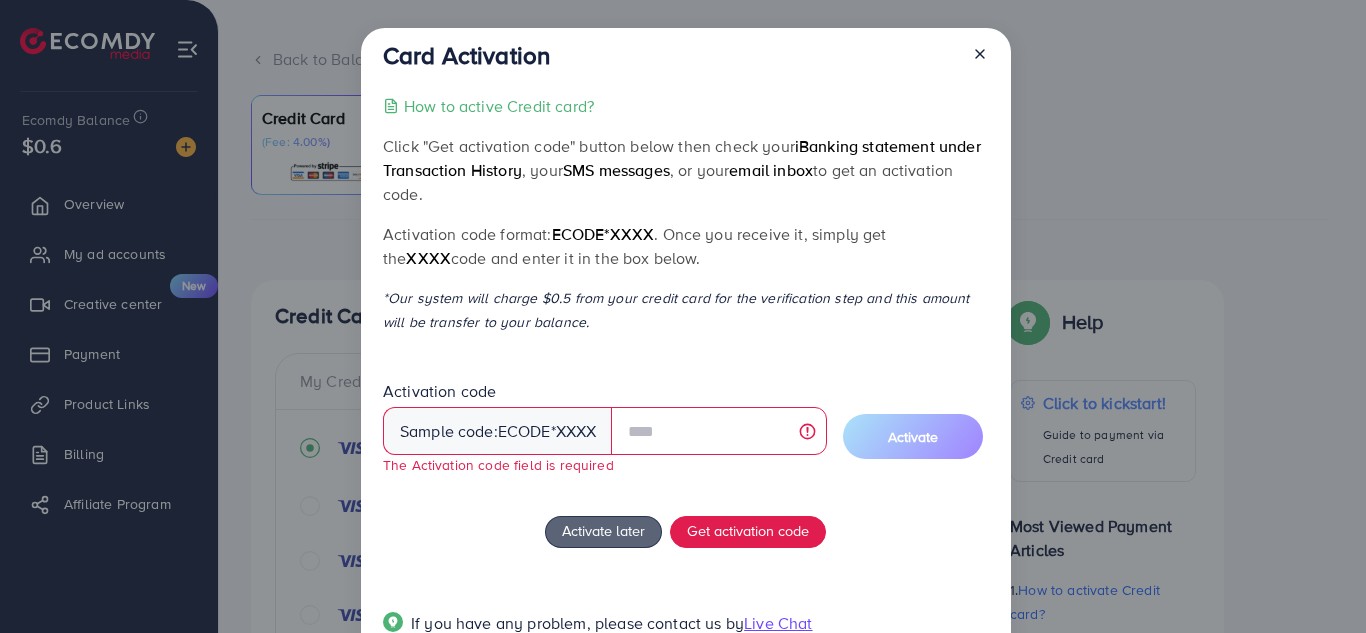 click on "email inbox" at bounding box center [771, 170] 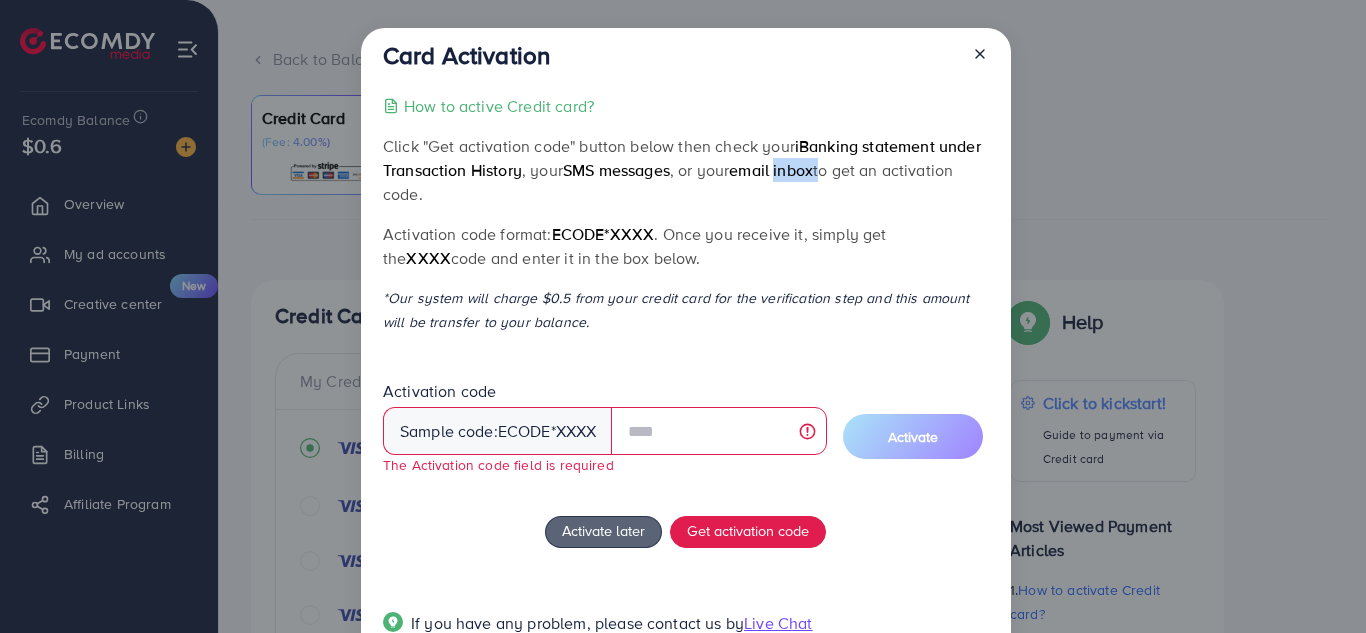 click on "email inbox" at bounding box center (771, 170) 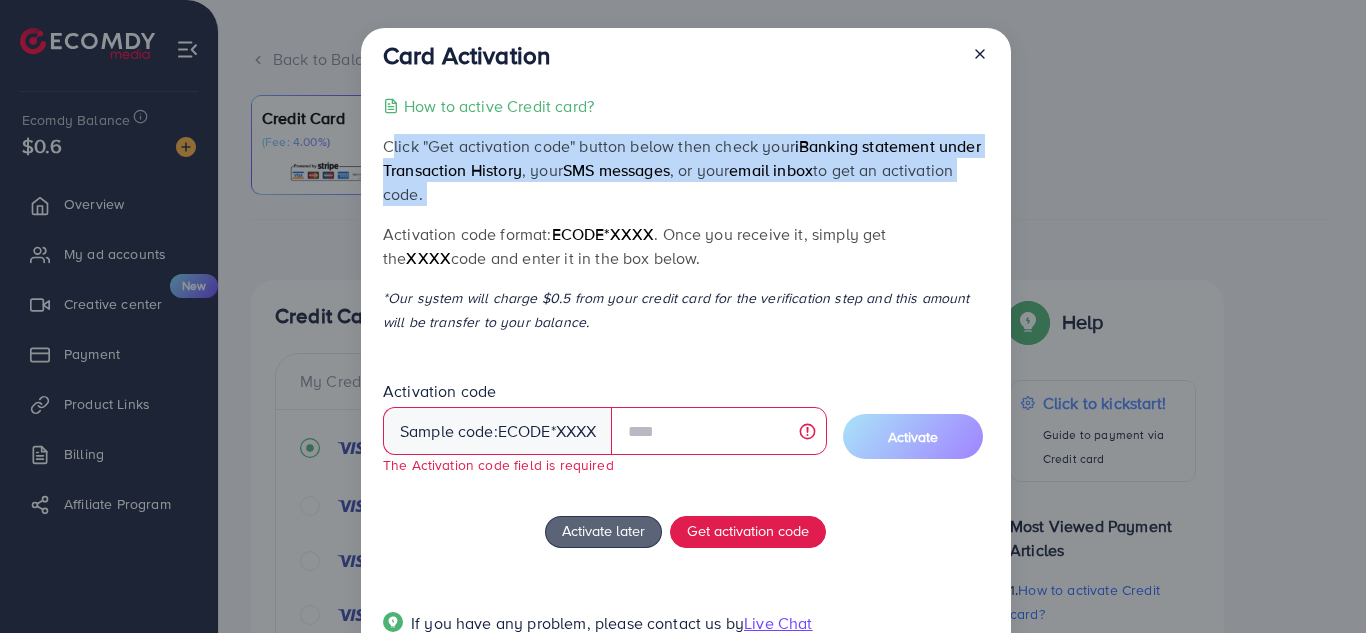 click on "email inbox" at bounding box center (771, 170) 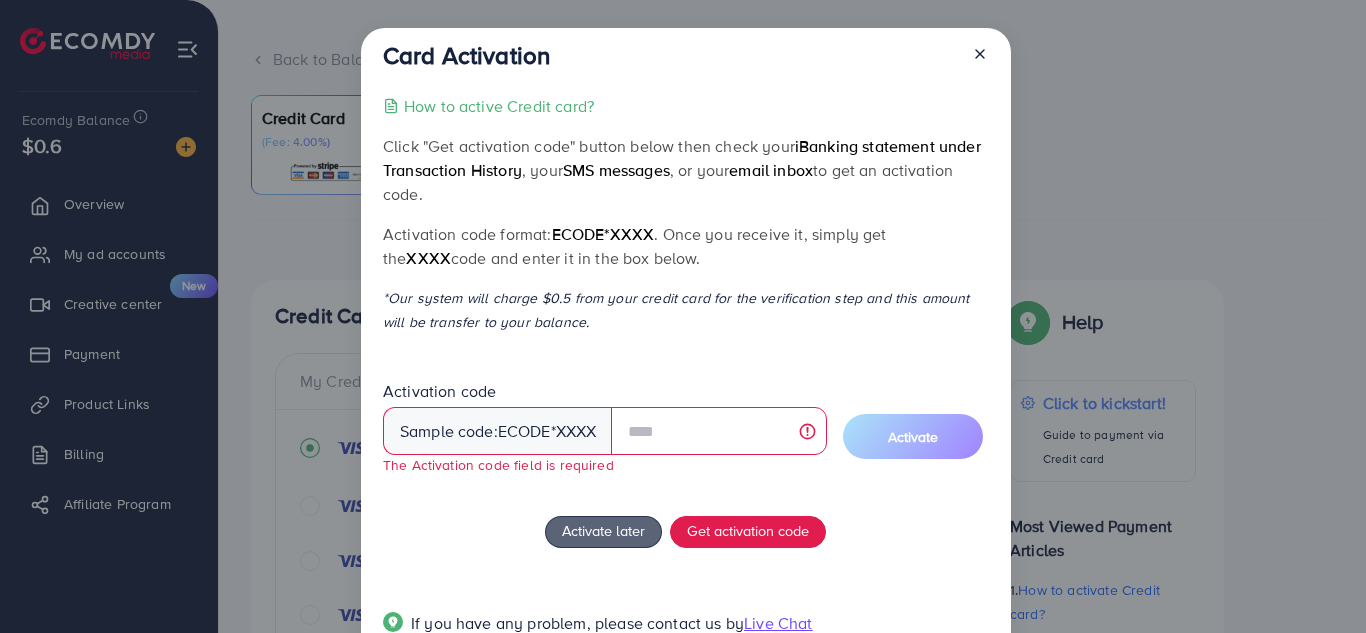 click on "Activation code format:  ecode*XXXX . Once you receive it, simply get the  XXXX  code and enter it in the box below." at bounding box center (685, 246) 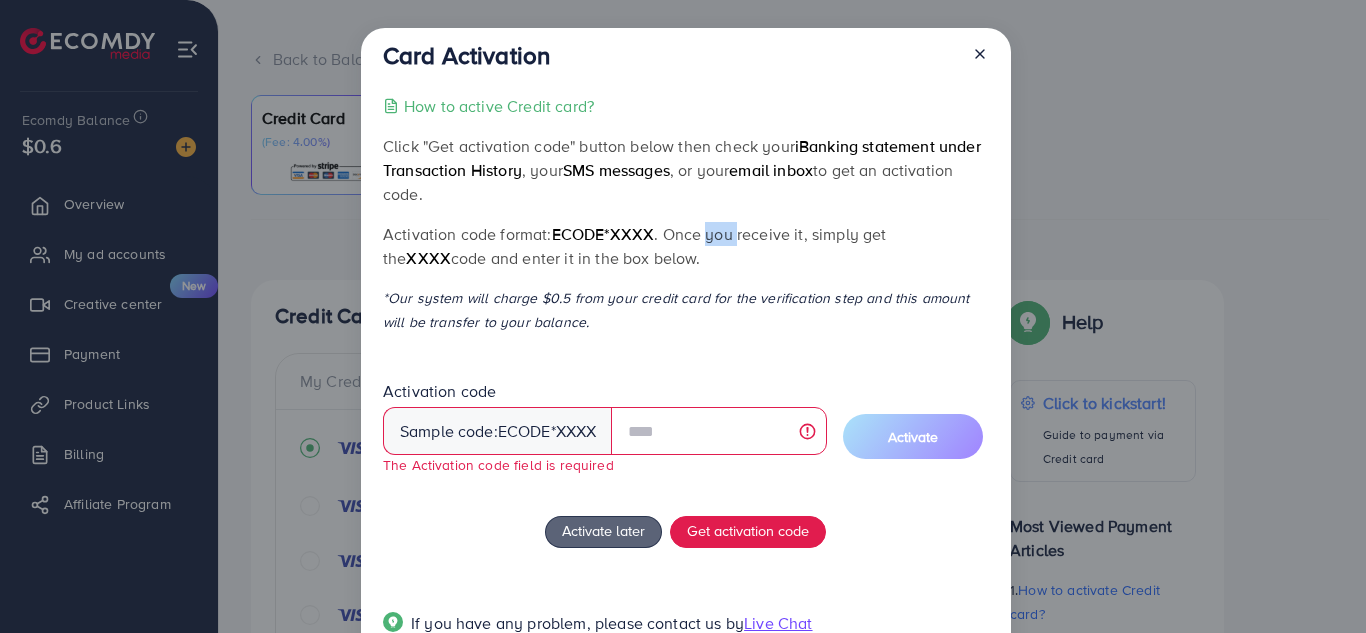 click on "Activation code format:  ecode*XXXX . Once you receive it, simply get the  XXXX  code and enter it in the box below." at bounding box center [685, 246] 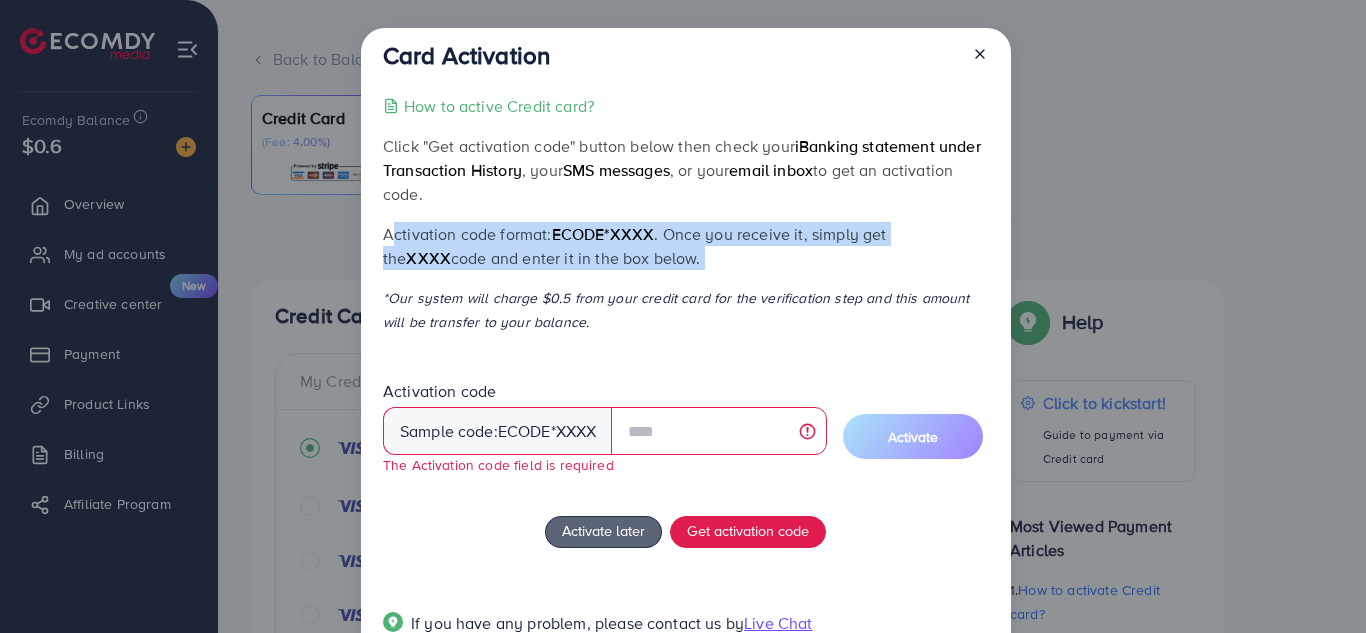 click on "Activation code format:  ecode*XXXX . Once you receive it, simply get the  XXXX  code and enter it in the box below." at bounding box center (685, 246) 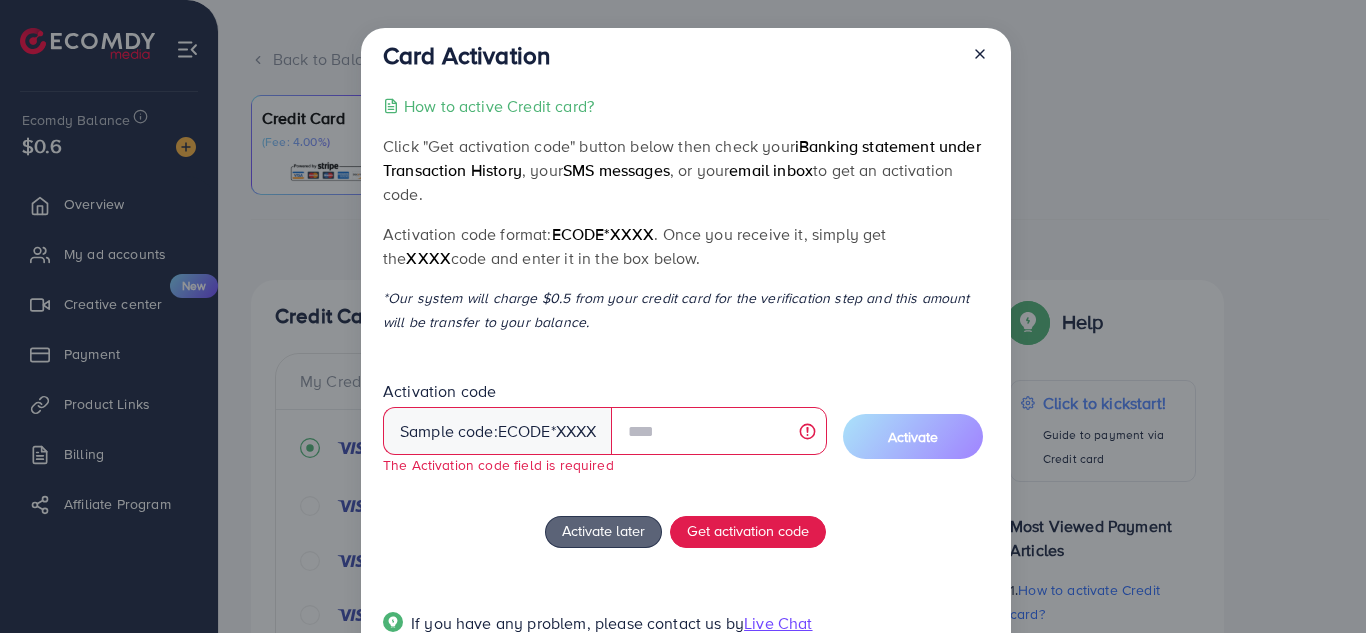 drag, startPoint x: 599, startPoint y: 250, endPoint x: 683, endPoint y: 206, distance: 94.82616 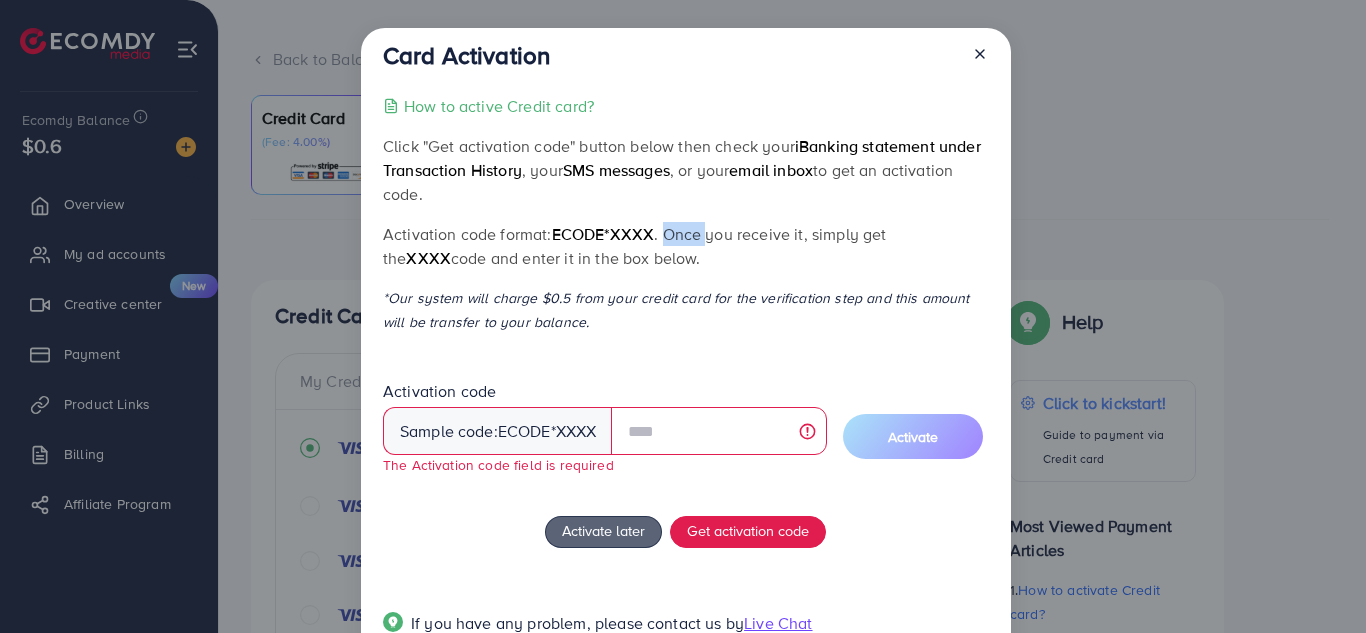 click on "How to active Credit card?   Click "Get activation code" button below then check your  iBanking statement under Transaction History , your  SMS messages , or your  email inbox  to get an activation code.   Activation code format:  ecode*XXXX . Once you receive it, simply get the  XXXX  code and enter it in the box below.   *Our system will charge $0.5 from your credit card for the verification step and this amount will be transfer to your balance.   Activation code   Sample code:  ecode *XXXX  The Activation code field is required  Activate   Activate later   Get activation code   If you have any problem, please contact us by   Live Chat" at bounding box center (685, 376) 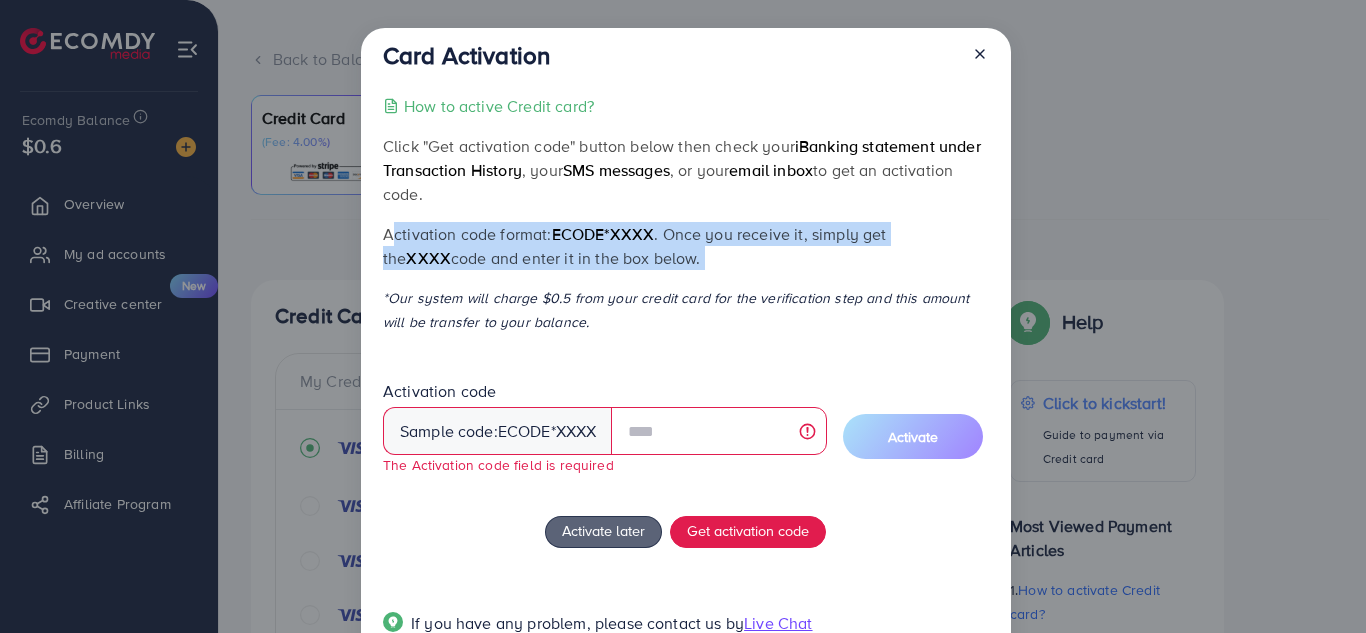 click on "How to active Credit card?   Click "Get activation code" button below then check your  iBanking statement under Transaction History , your  SMS messages , or your  email inbox  to get an activation code.   Activation code format:  ecode*XXXX . Once you receive it, simply get the  XXXX  code and enter it in the box below.   *Our system will charge $0.5 from your credit card for the verification step and this amount will be transfer to your balance.   Activation code   Sample code:  ecode *XXXX  The Activation code field is required  Activate   Activate later   Get activation code   If you have any problem, please contact us by   Live Chat" at bounding box center (685, 376) 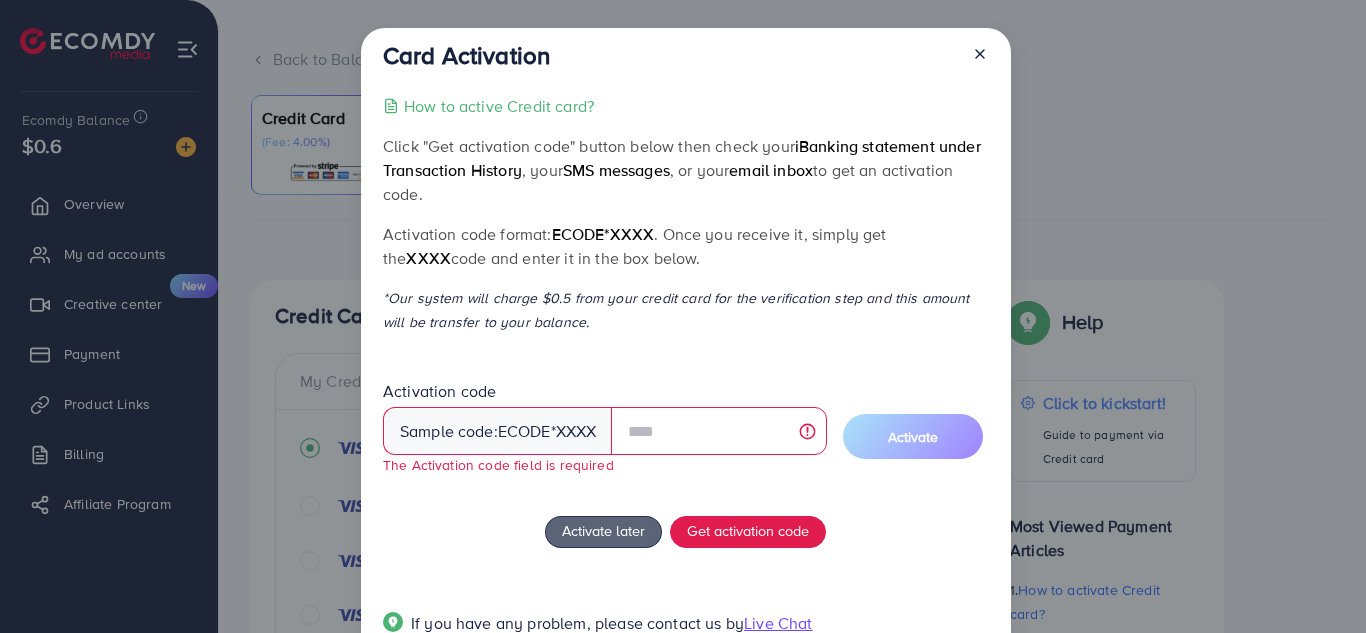 click on "Activation code   Sample code:  ecode *XXXX  The Activation code field is required" at bounding box center [605, 428] 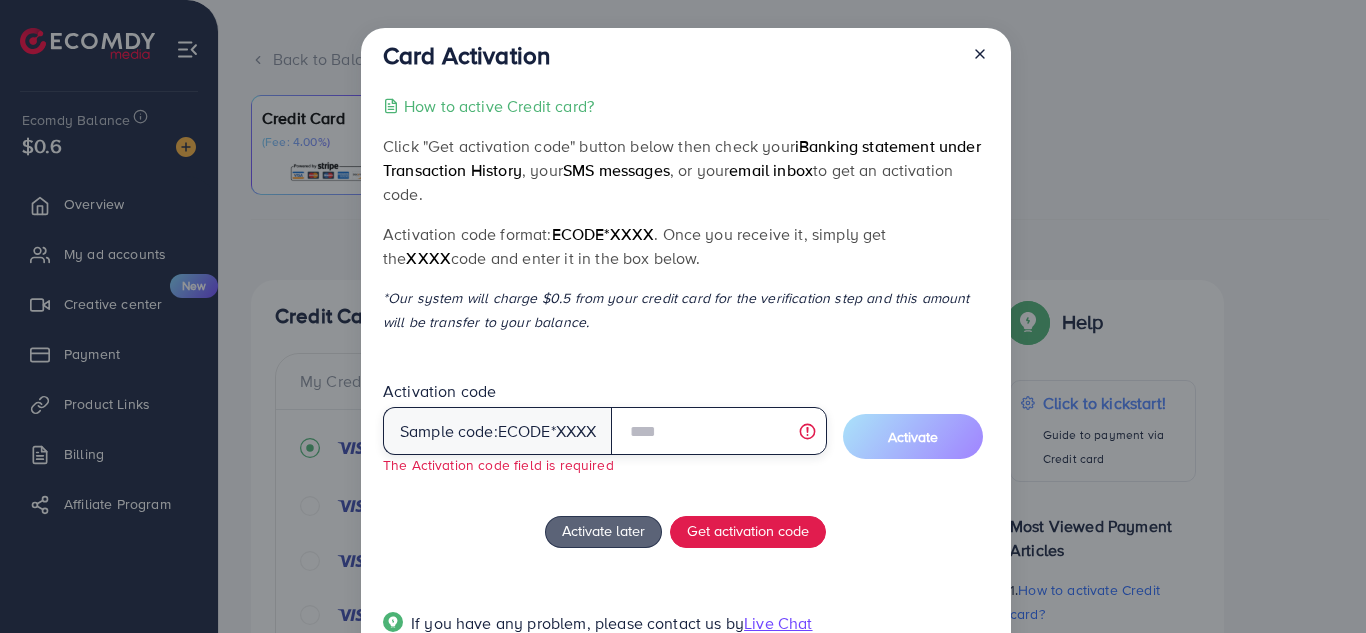 click at bounding box center (718, 431) 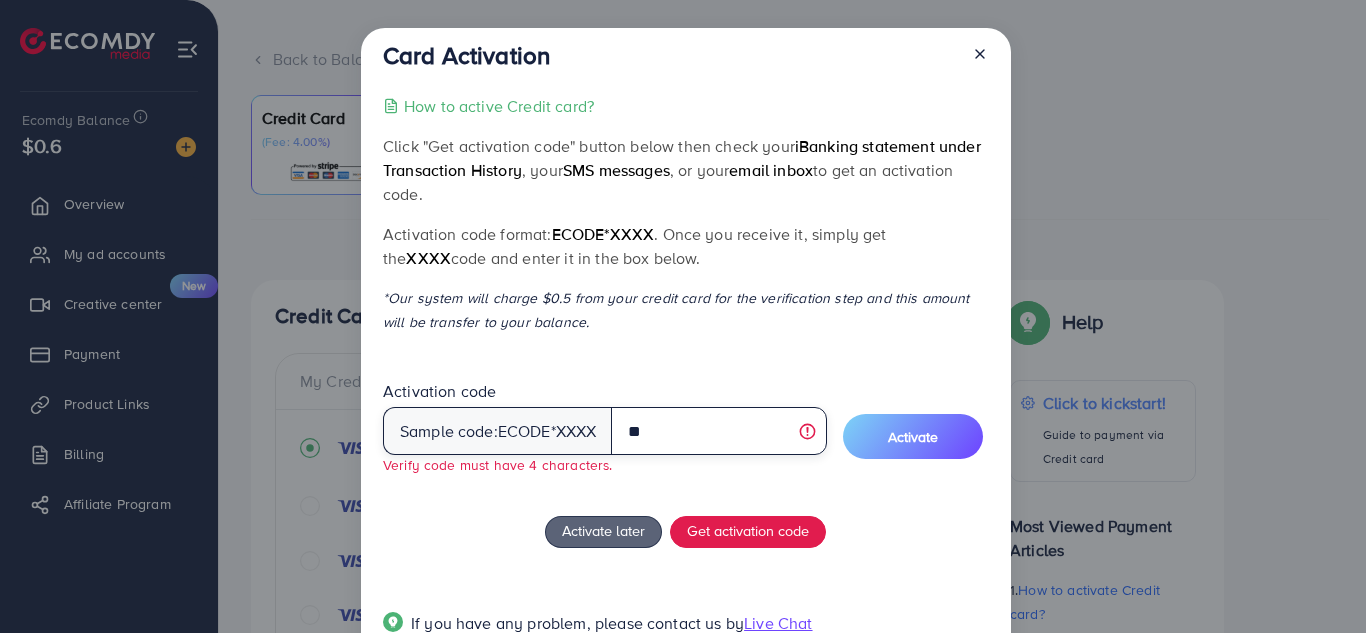 type on "*" 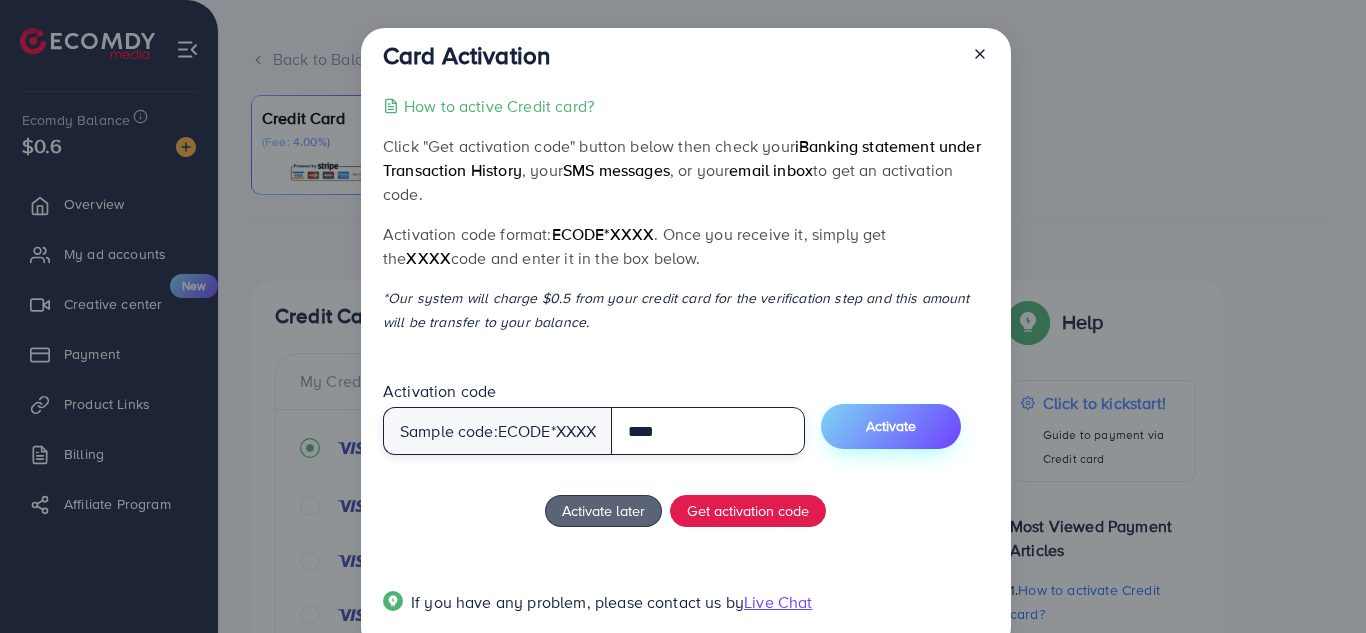 type on "****" 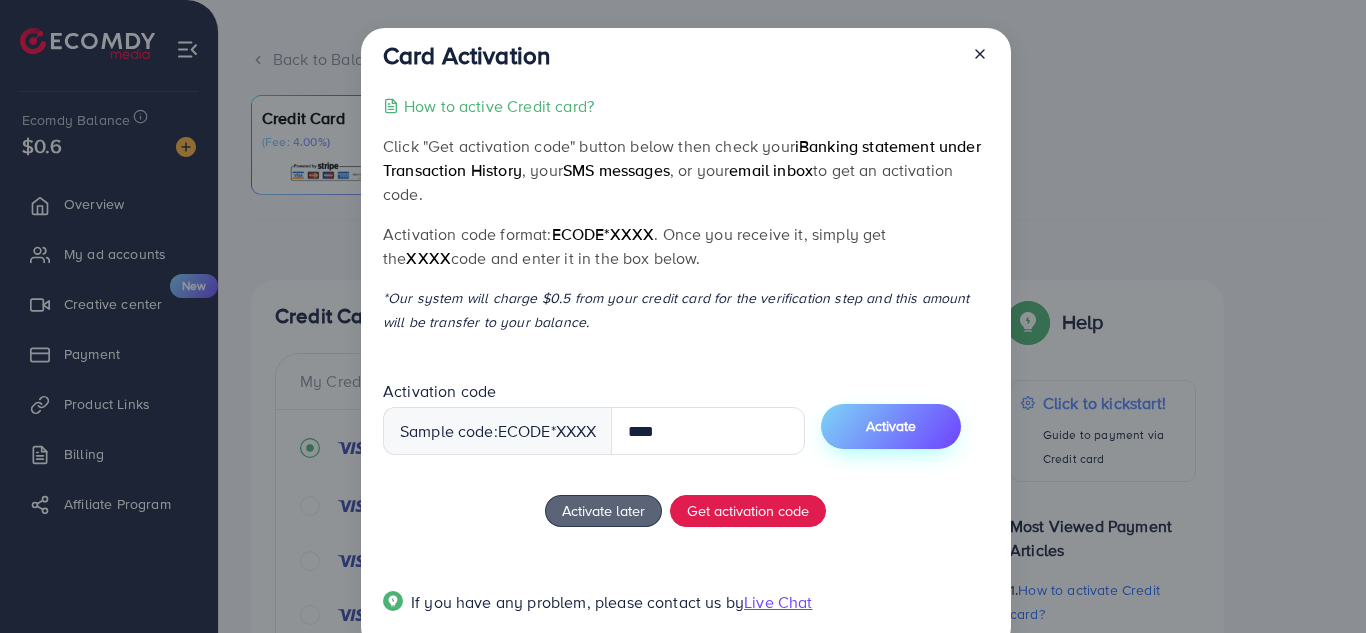 click on "Activate" at bounding box center (891, 426) 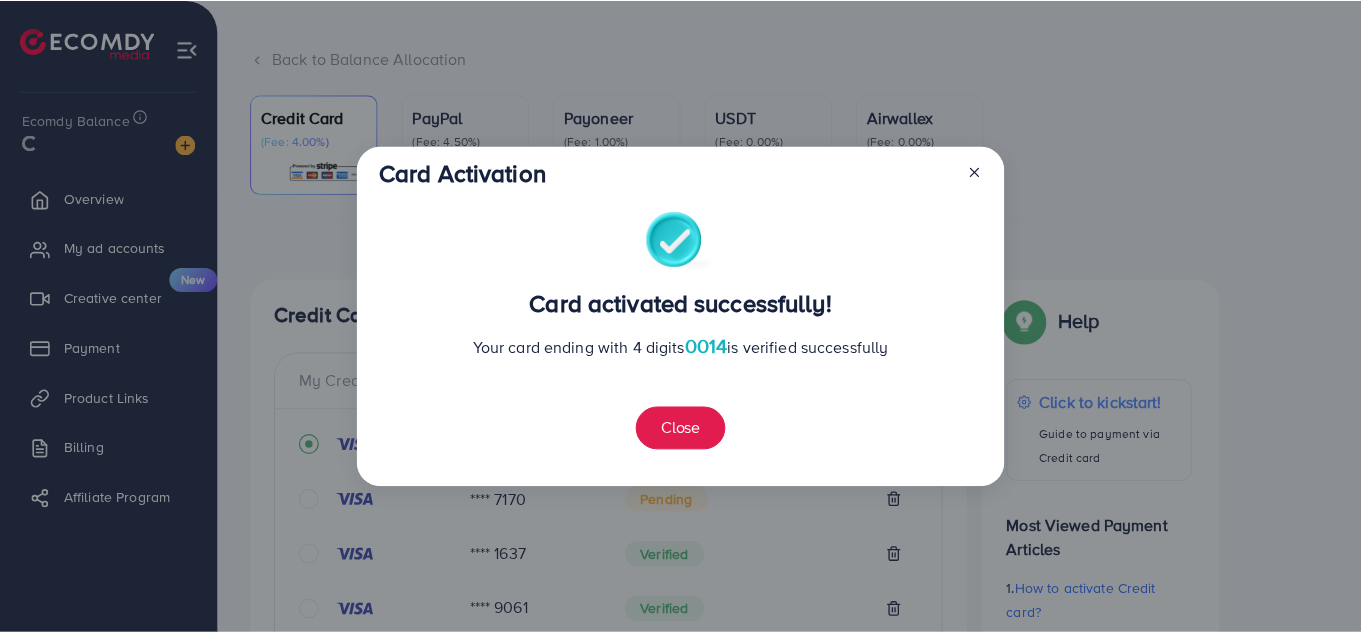 scroll, scrollTop: 1062, scrollLeft: 0, axis: vertical 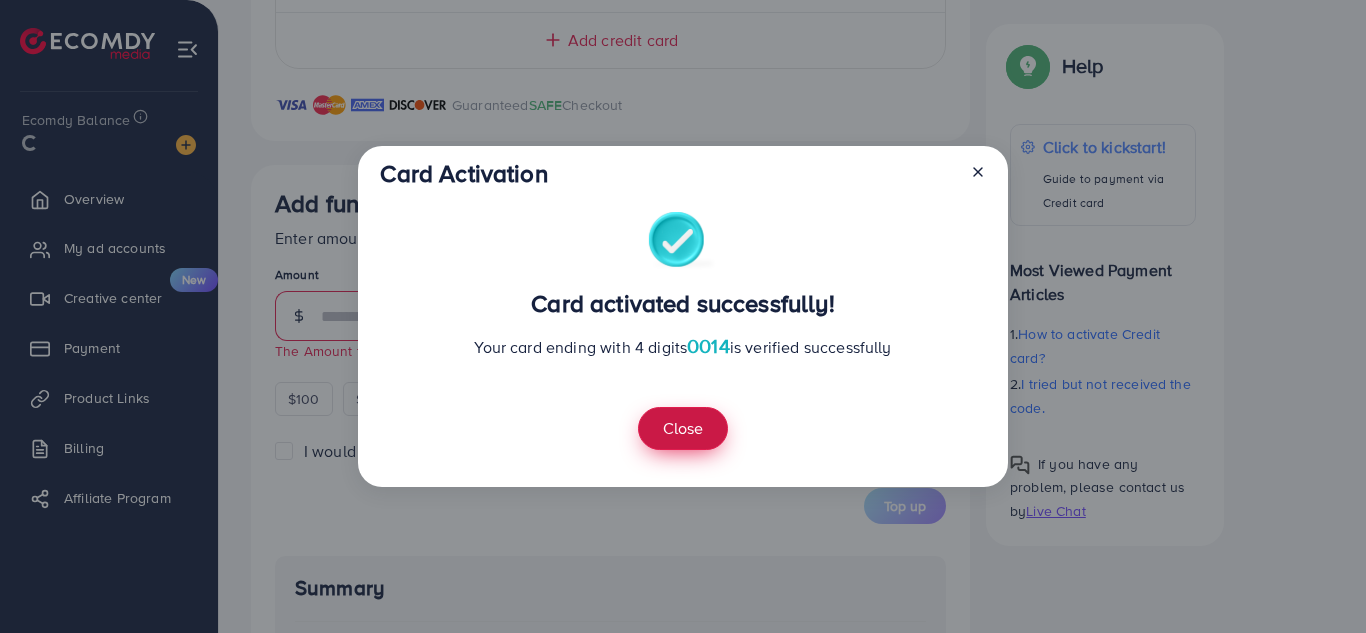 click on "Close" at bounding box center (683, 428) 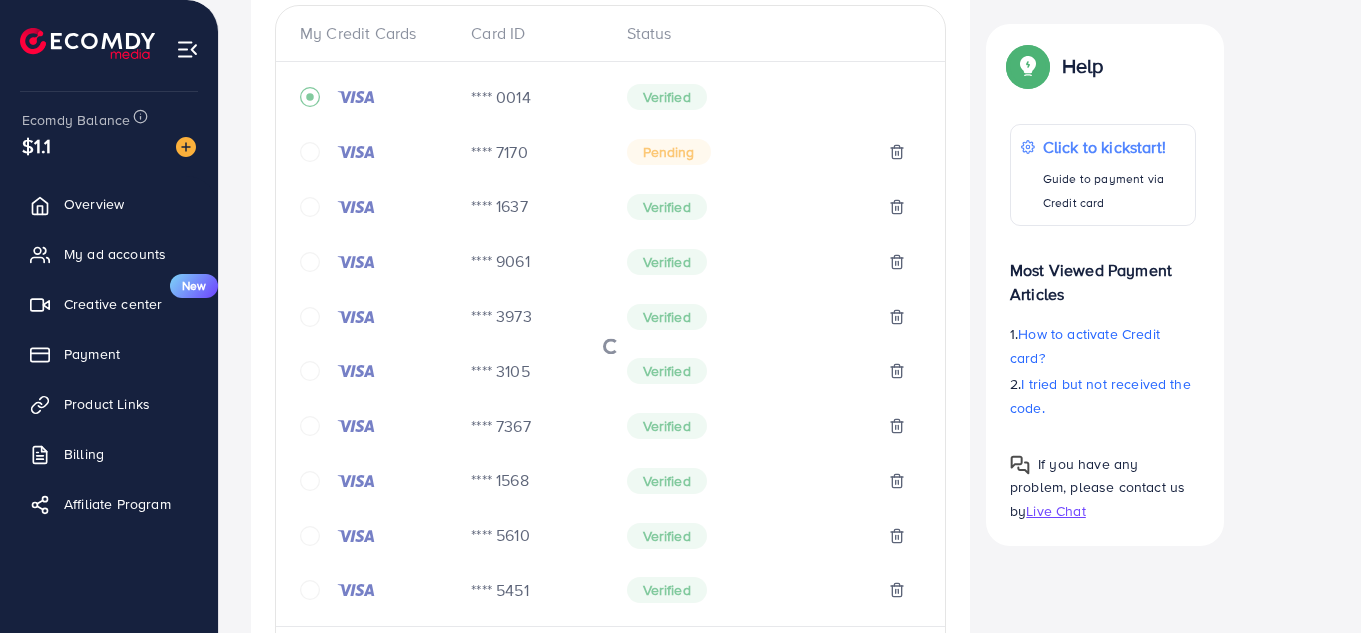 scroll, scrollTop: 862, scrollLeft: 0, axis: vertical 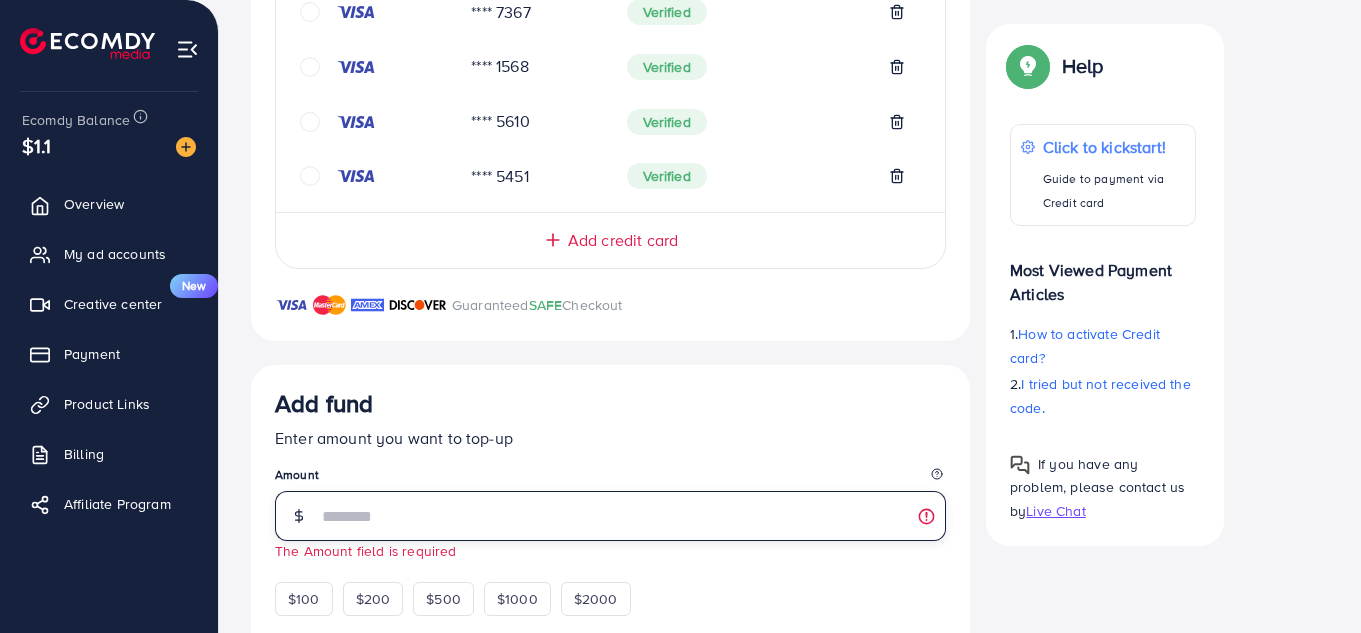 click at bounding box center [633, 516] 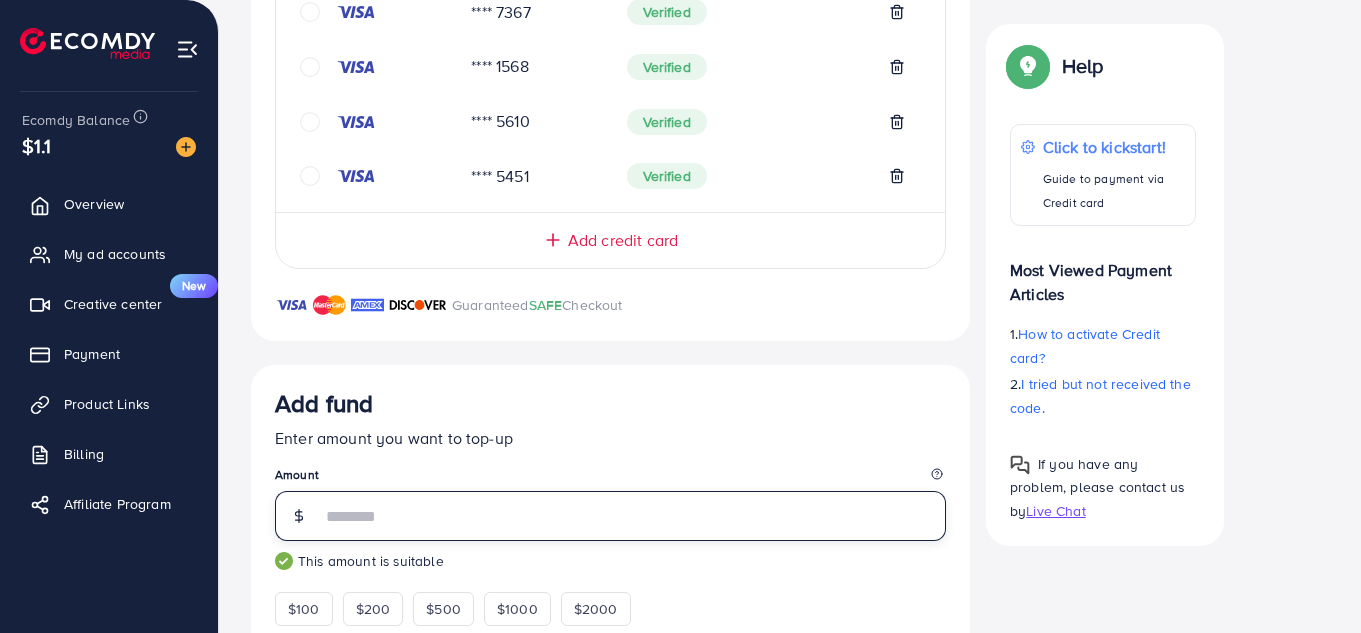 type on "***" 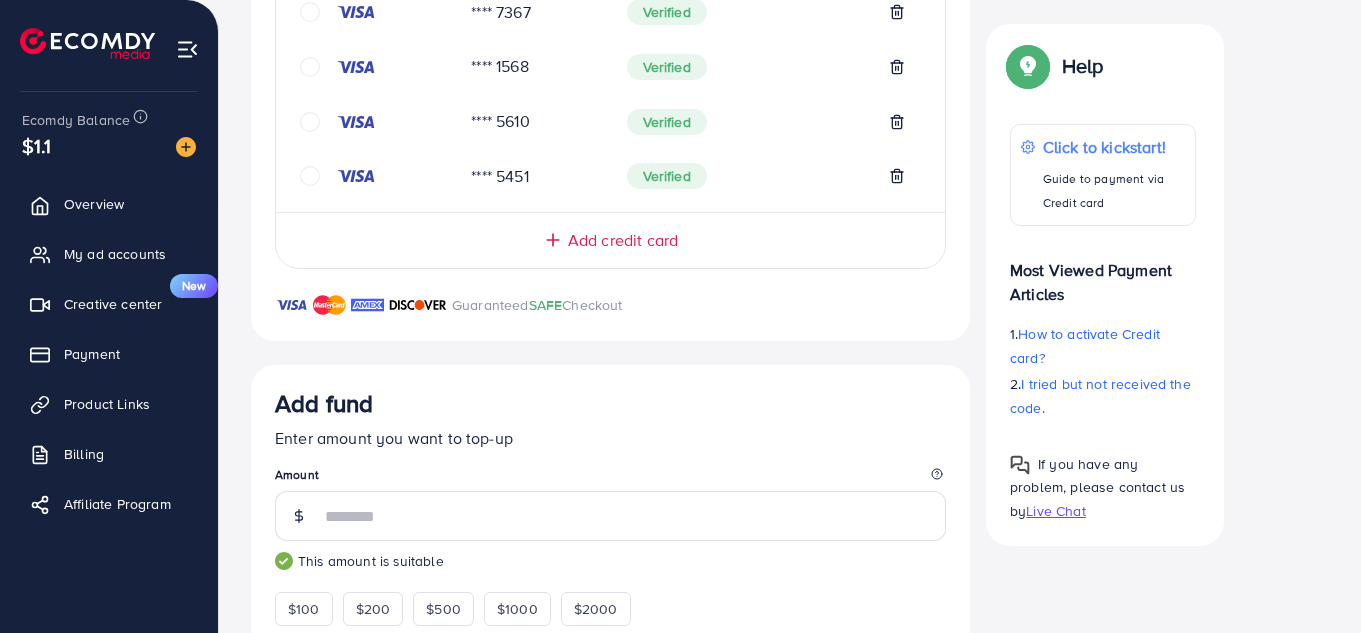 click on "Add fund" at bounding box center [610, 407] 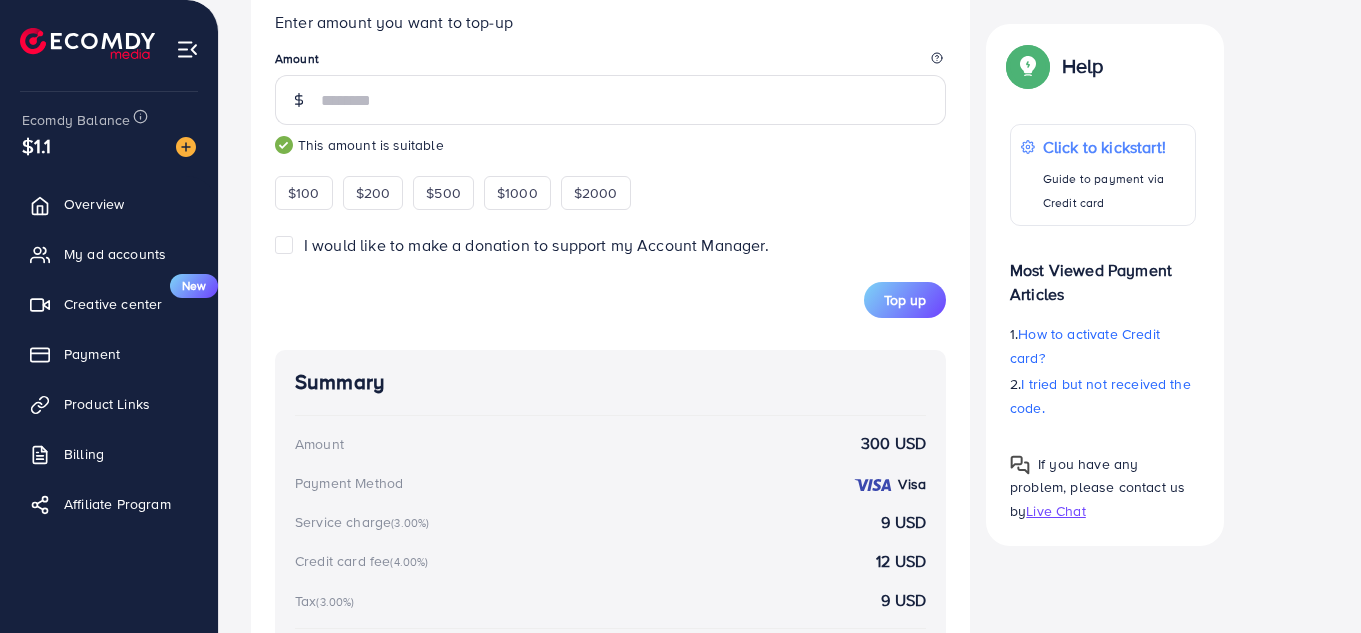 scroll, scrollTop: 1449, scrollLeft: 0, axis: vertical 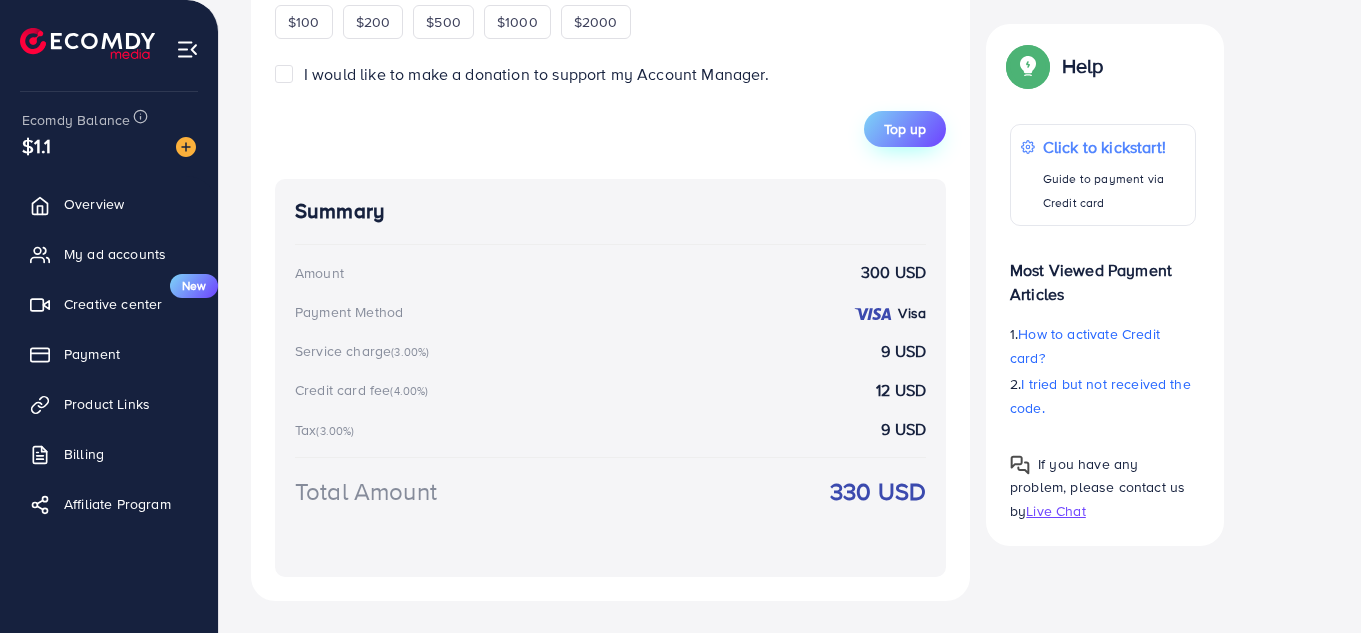 click on "Top up" at bounding box center (905, 129) 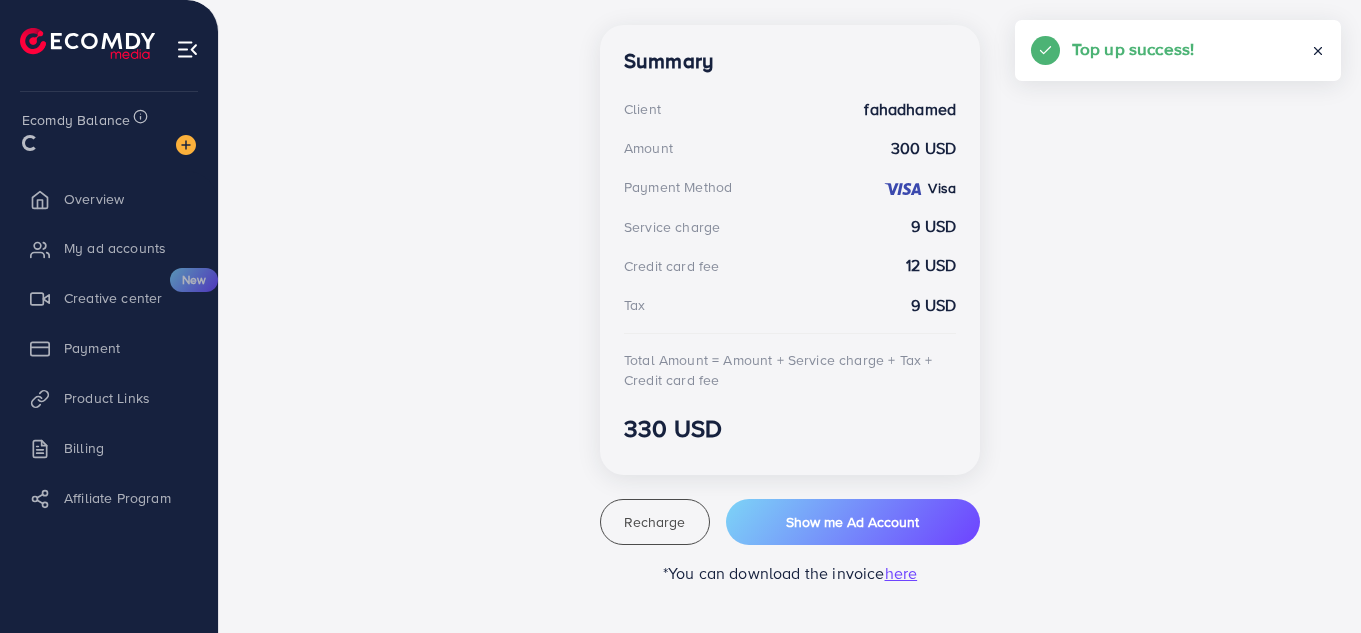 scroll, scrollTop: 557, scrollLeft: 0, axis: vertical 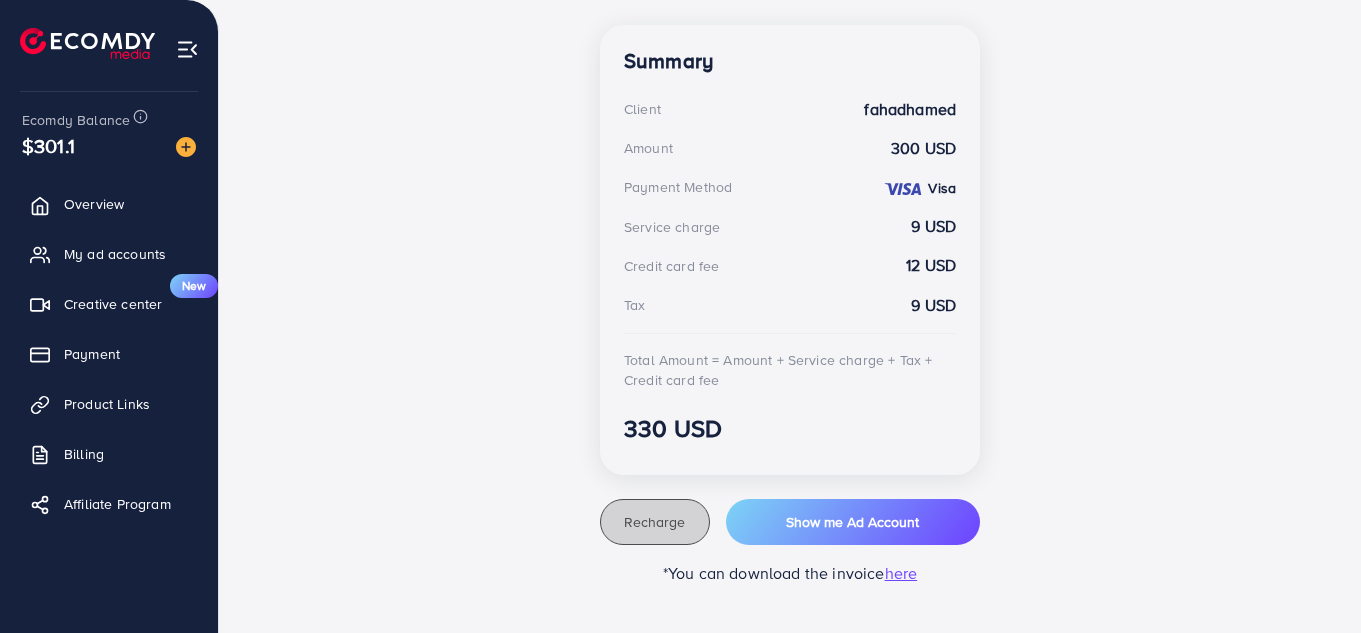 click on "Recharge" at bounding box center (654, 522) 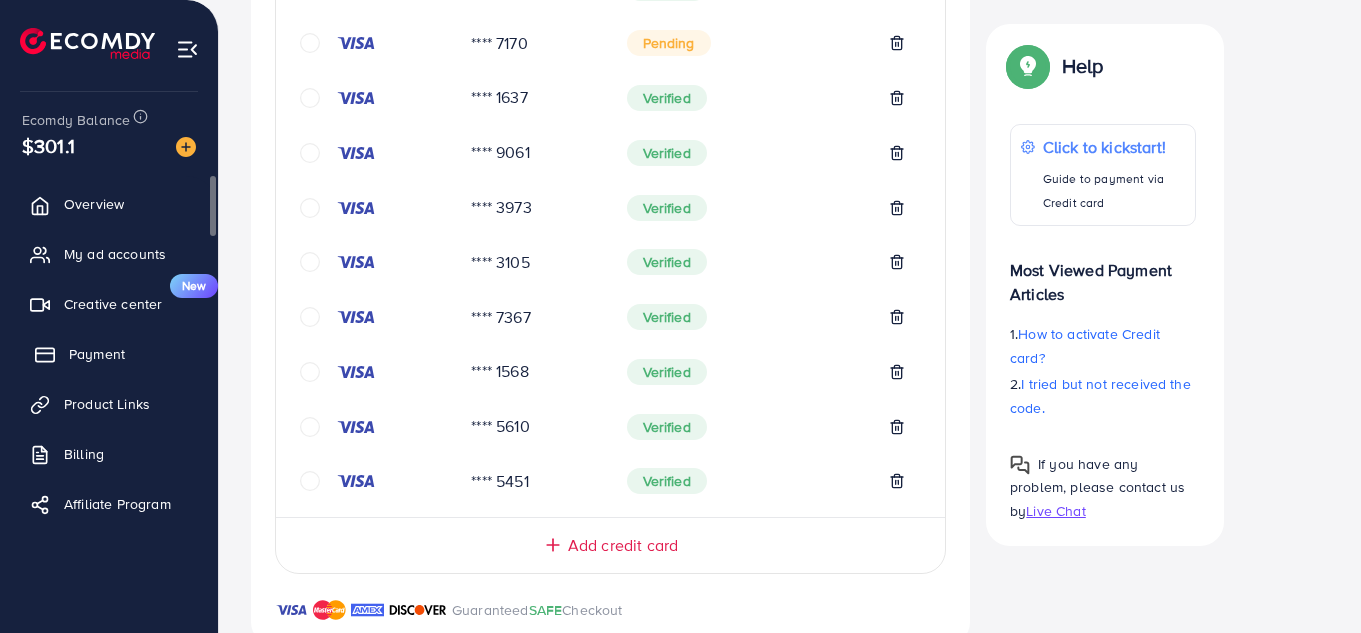 click on "Payment" at bounding box center (109, 354) 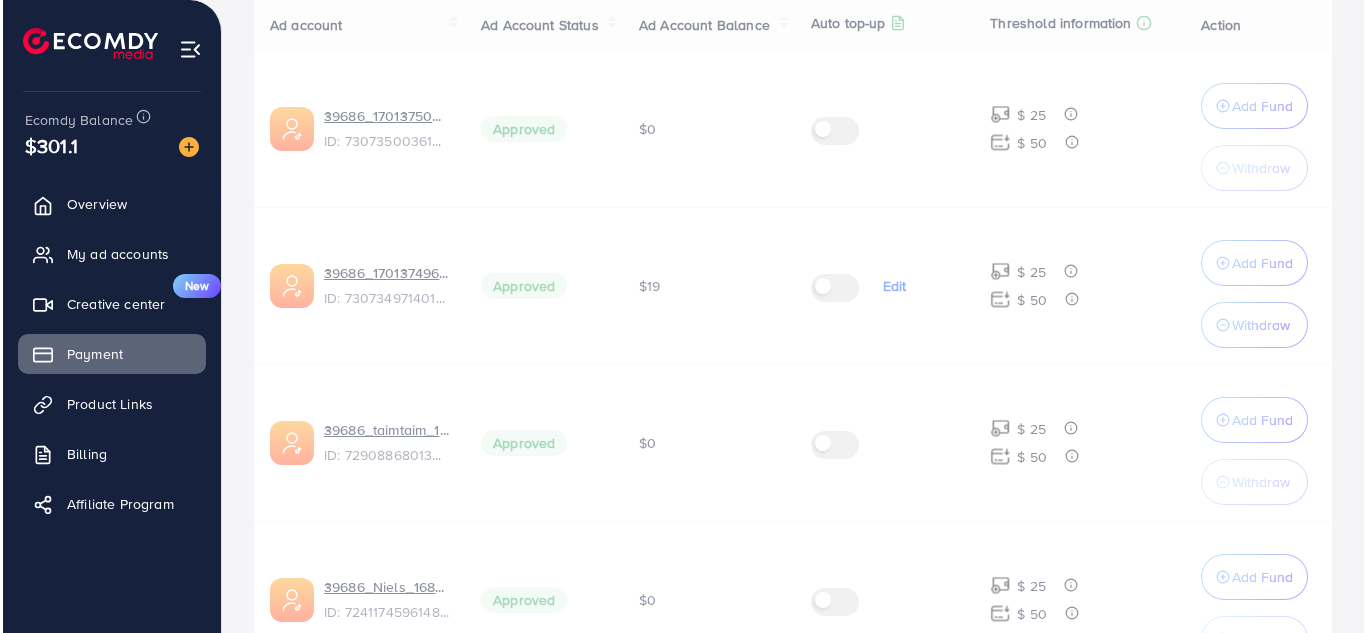 scroll, scrollTop: 748, scrollLeft: 0, axis: vertical 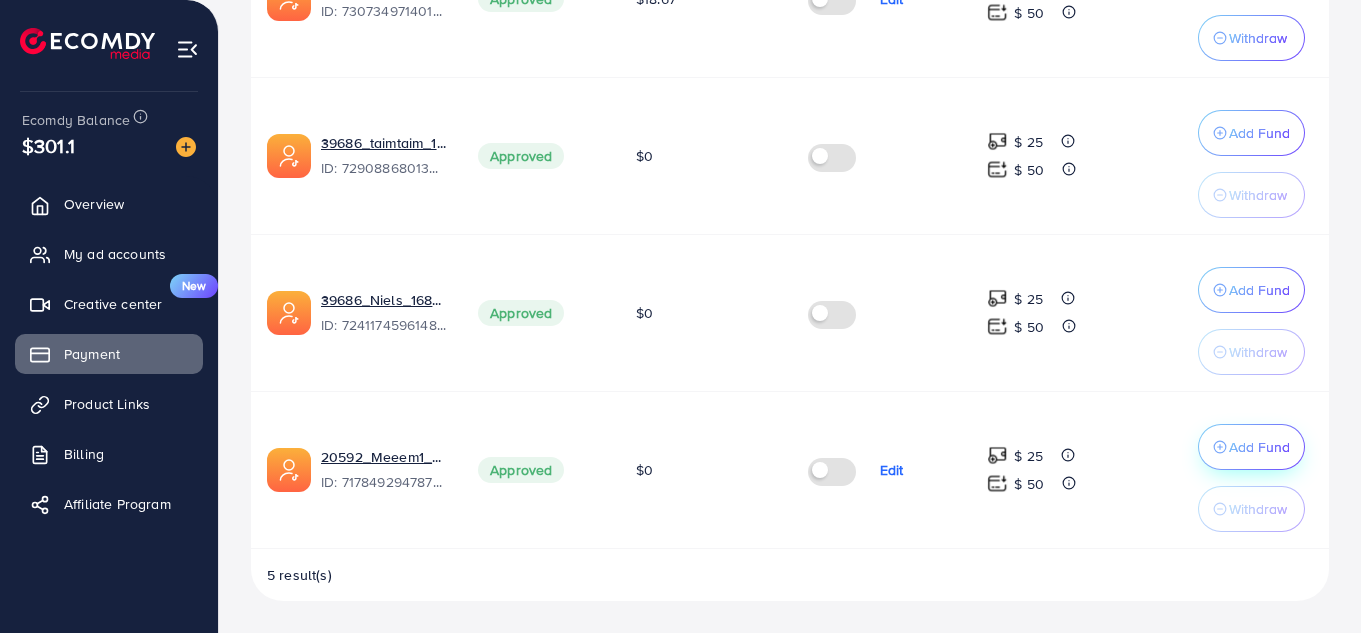 click on "Add Fund" at bounding box center [1251, -181] 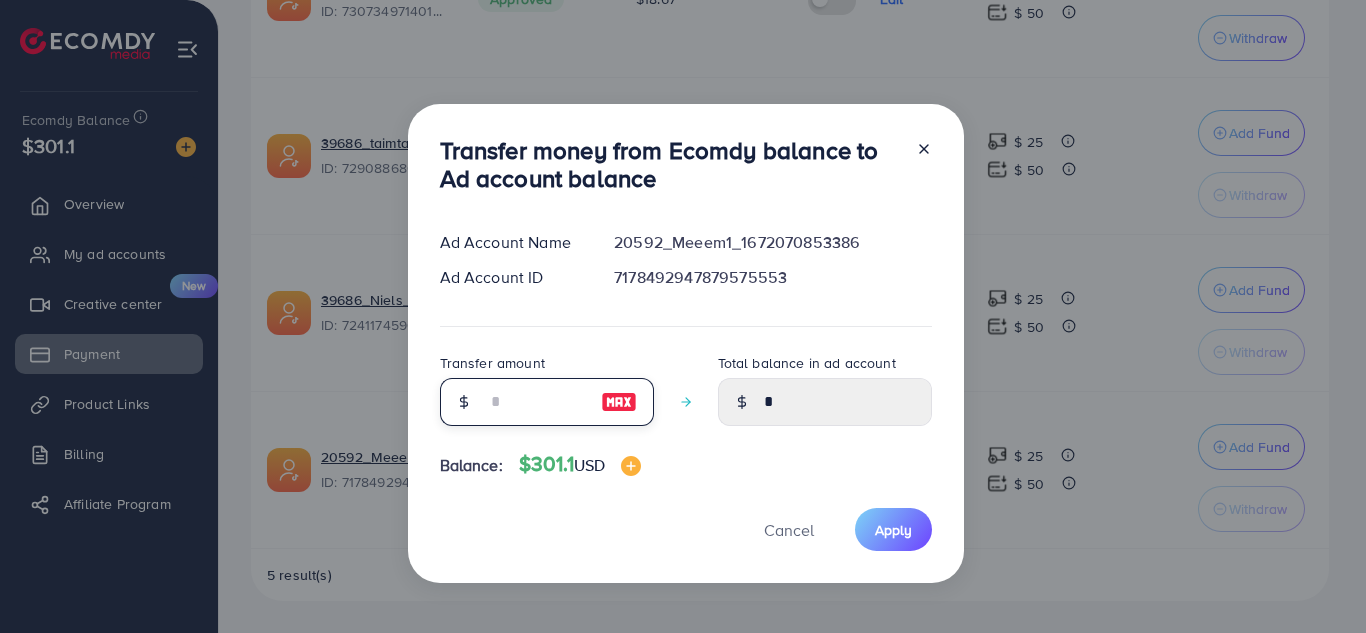 click at bounding box center (536, 402) 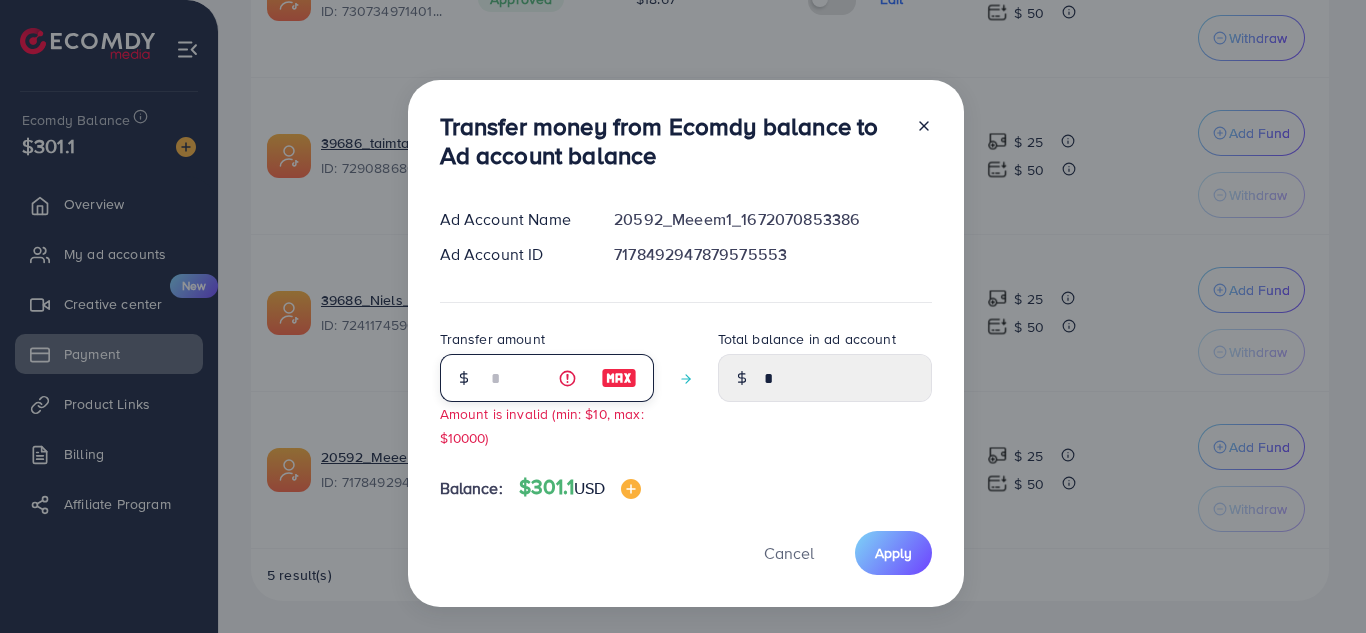 type on "****" 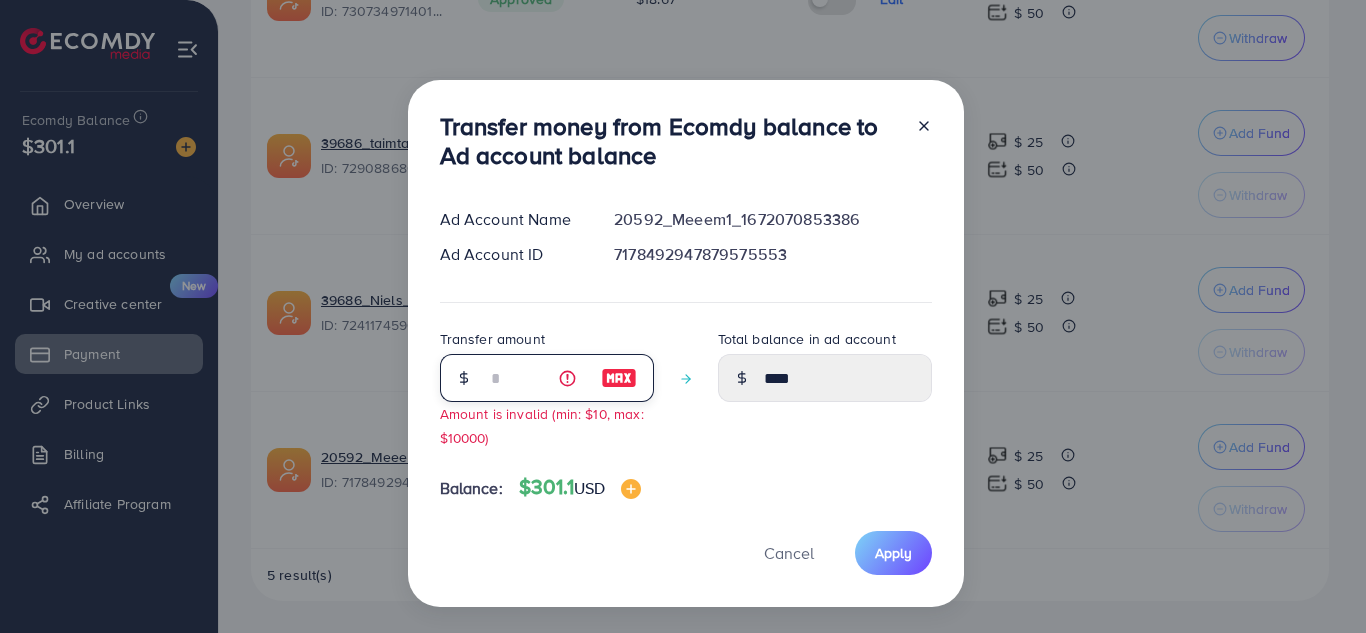 type on "**" 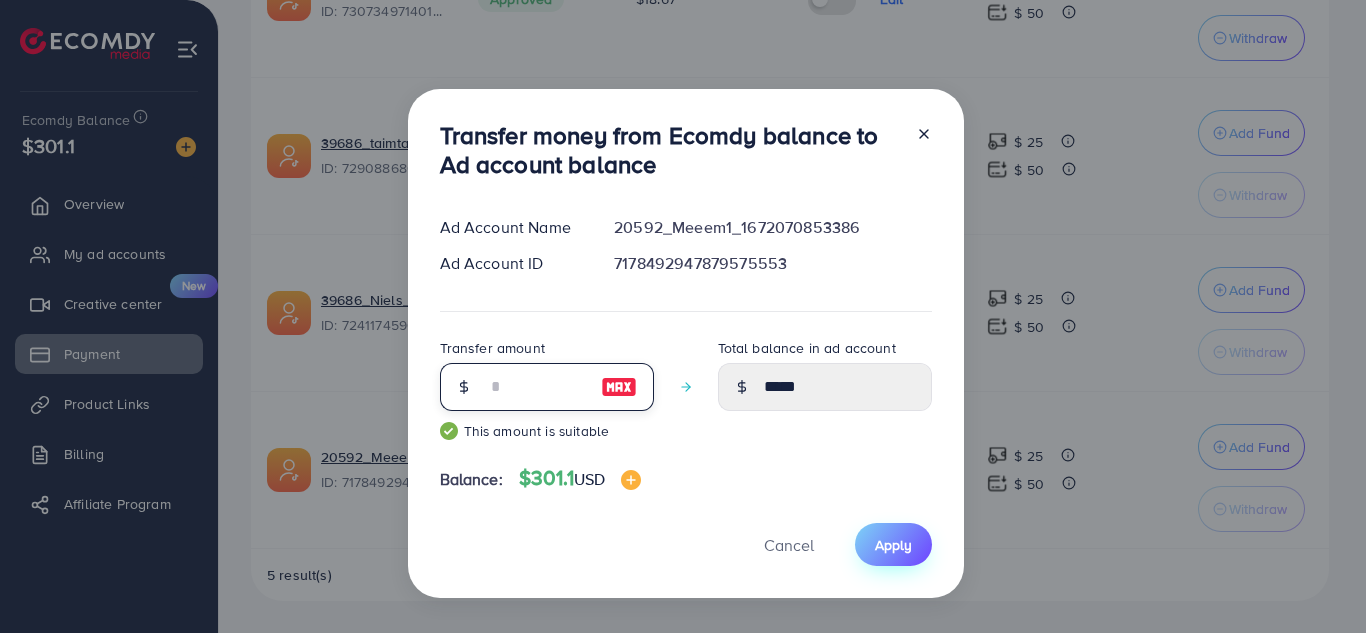 type on "**" 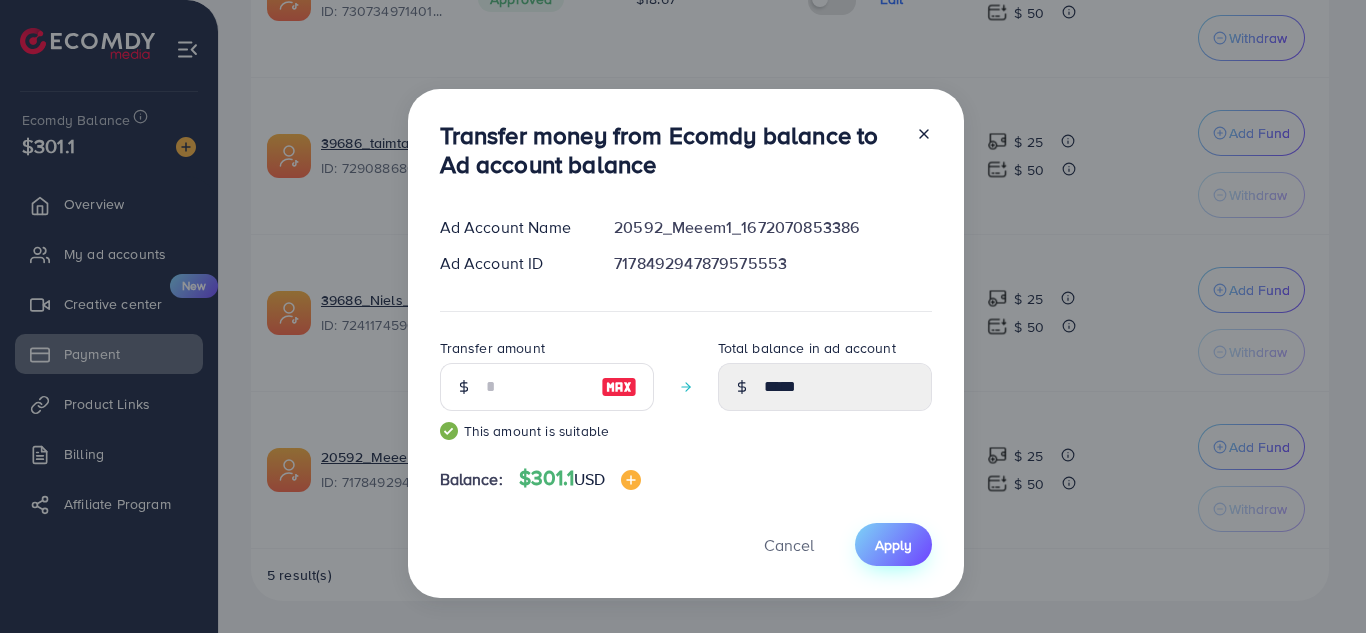 click on "Apply" at bounding box center [893, 544] 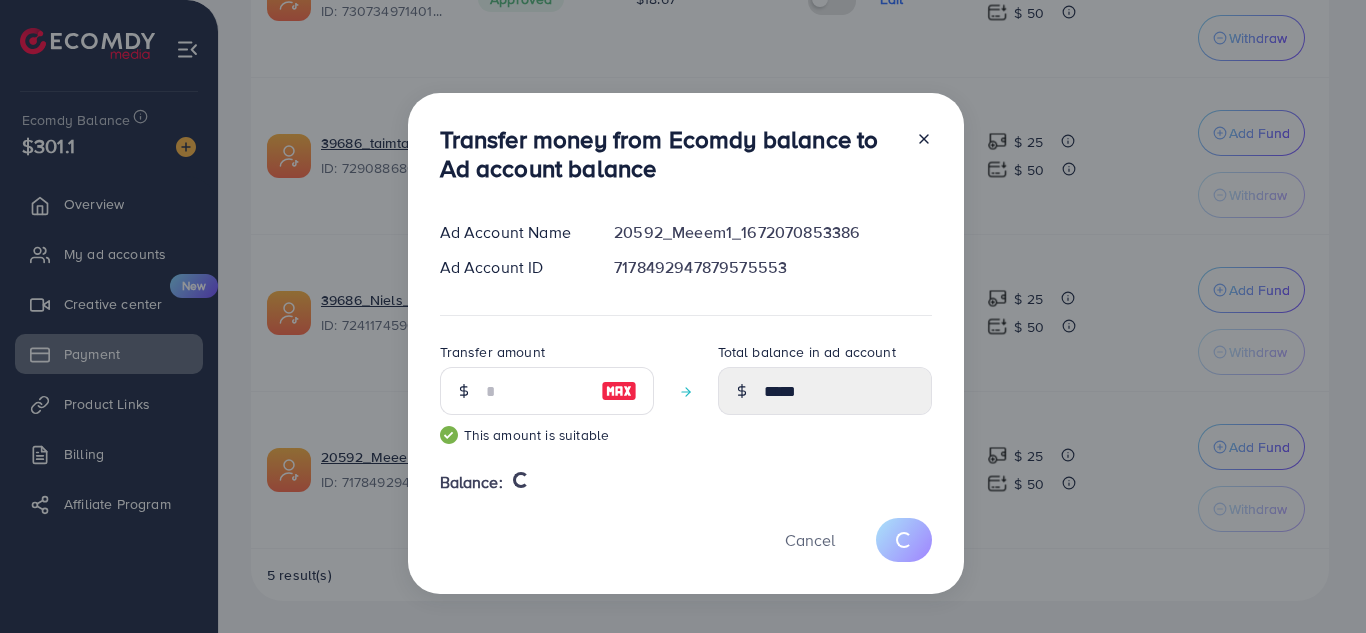 type 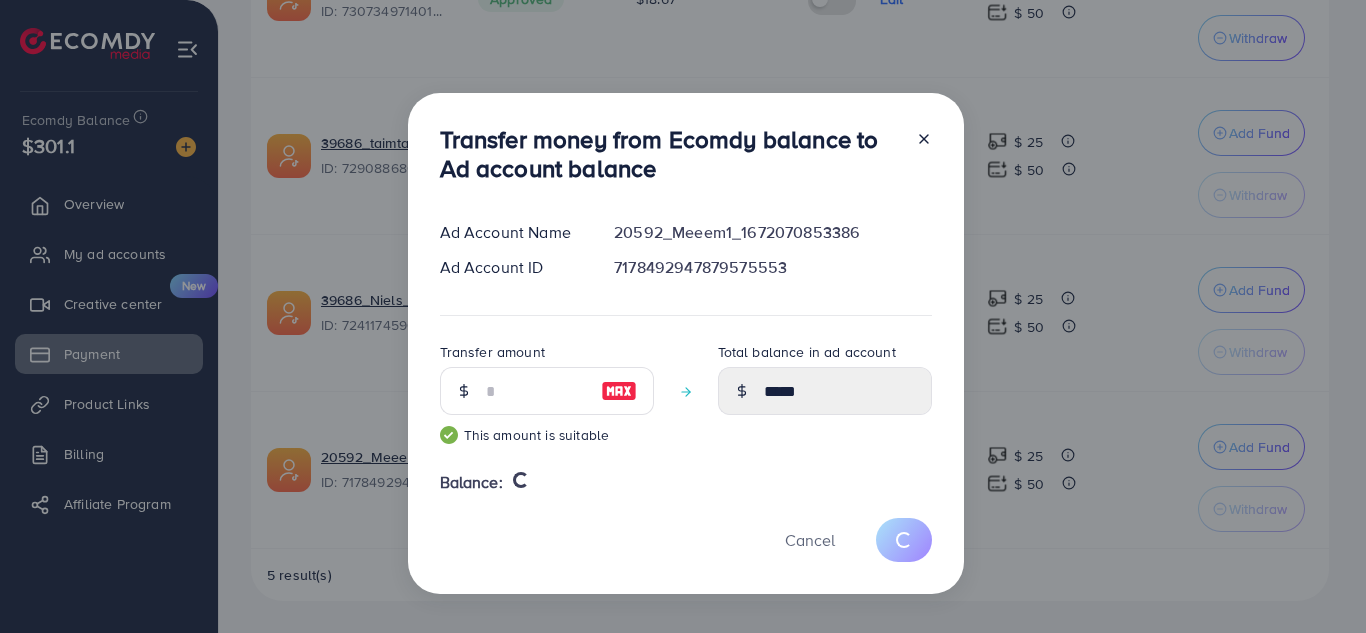 type on "*" 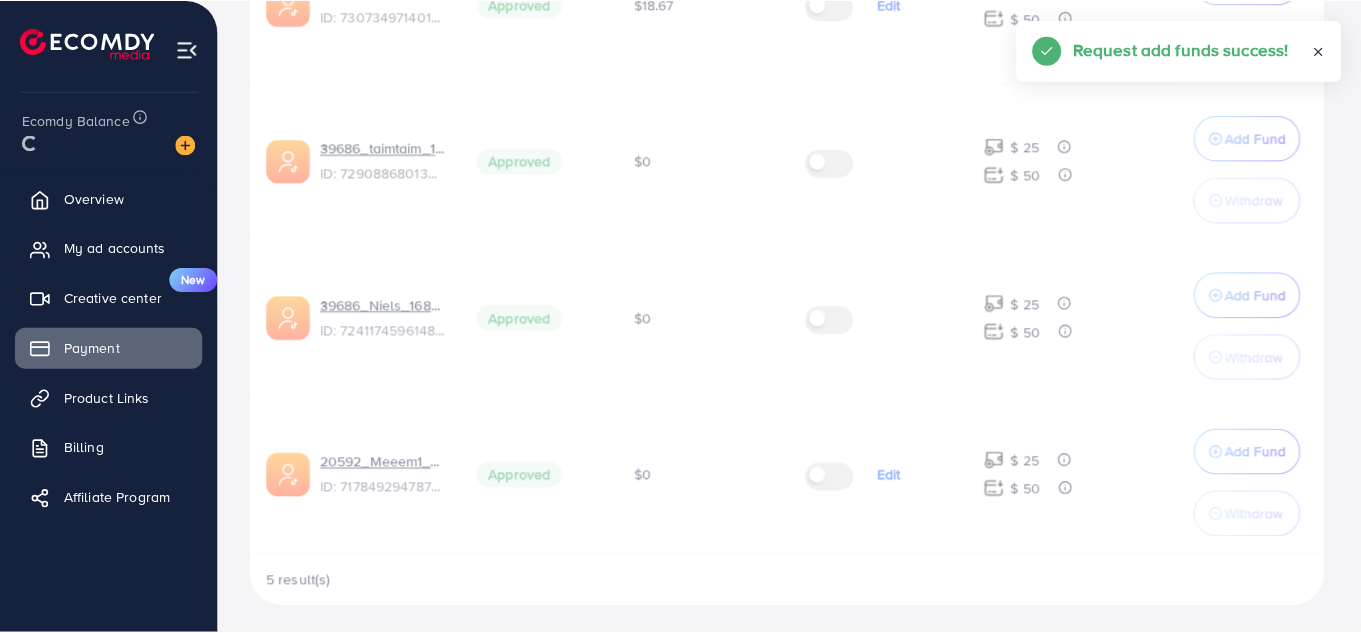 scroll, scrollTop: 753, scrollLeft: 0, axis: vertical 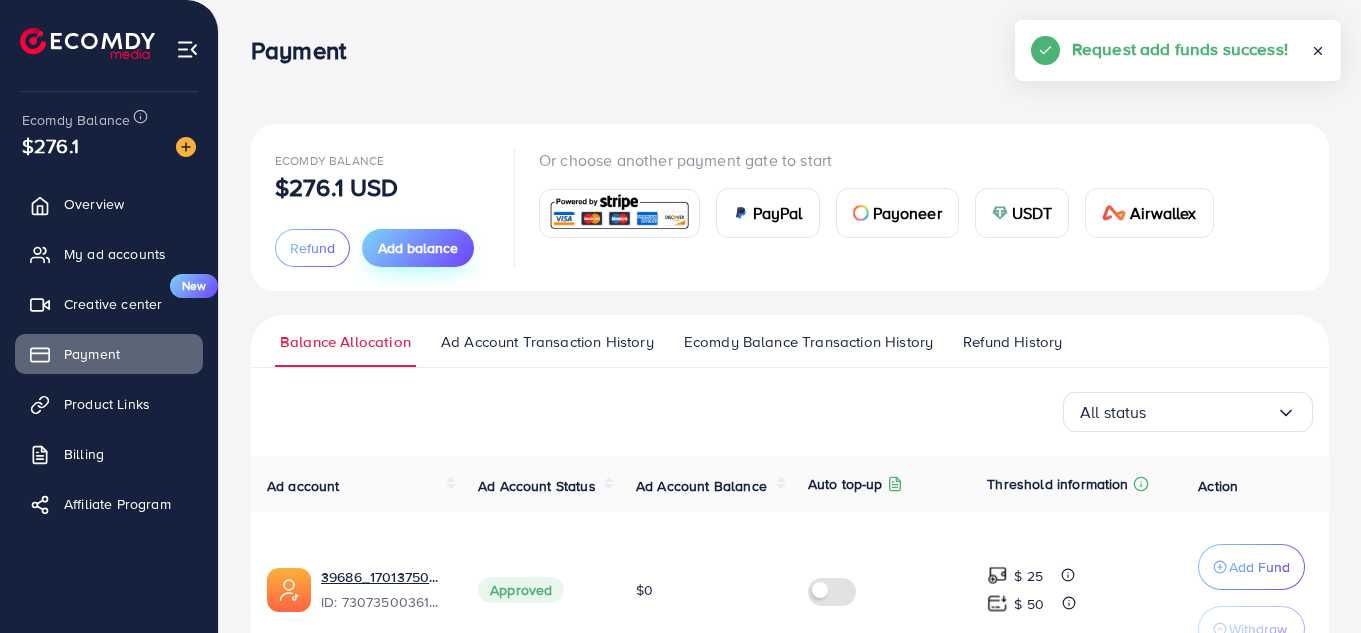click on "Add balance" at bounding box center [418, 248] 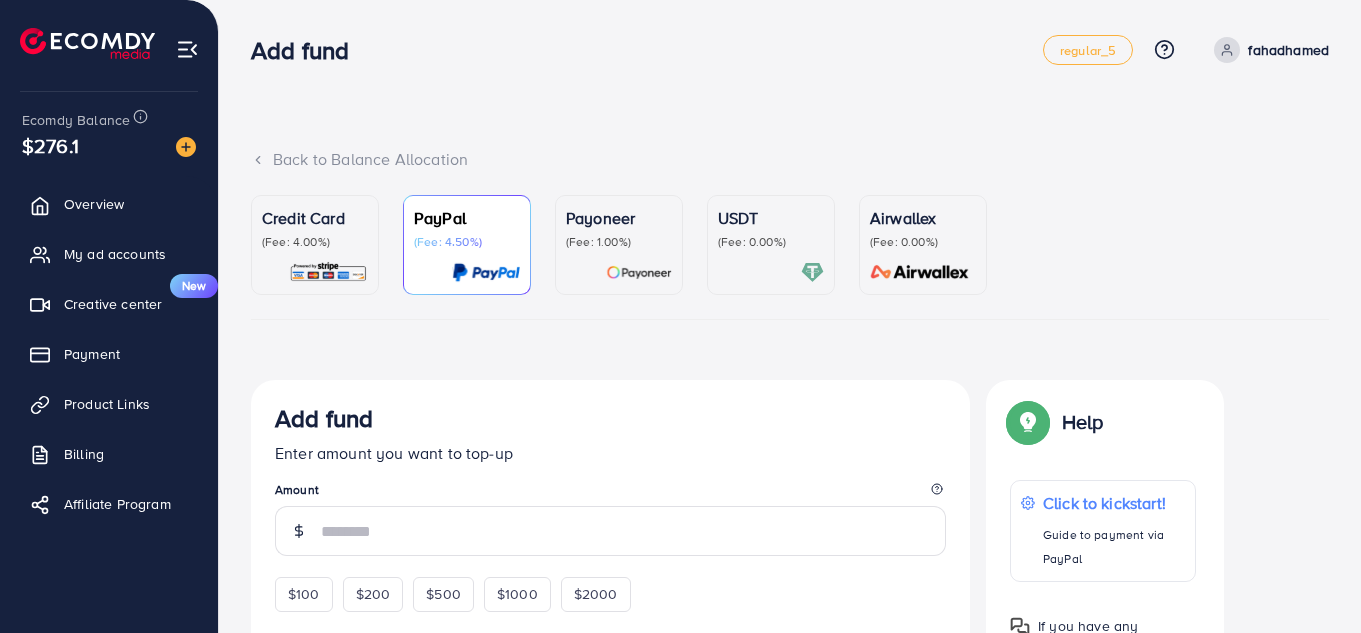 click on "(Fee: 4.00%)" at bounding box center [315, 242] 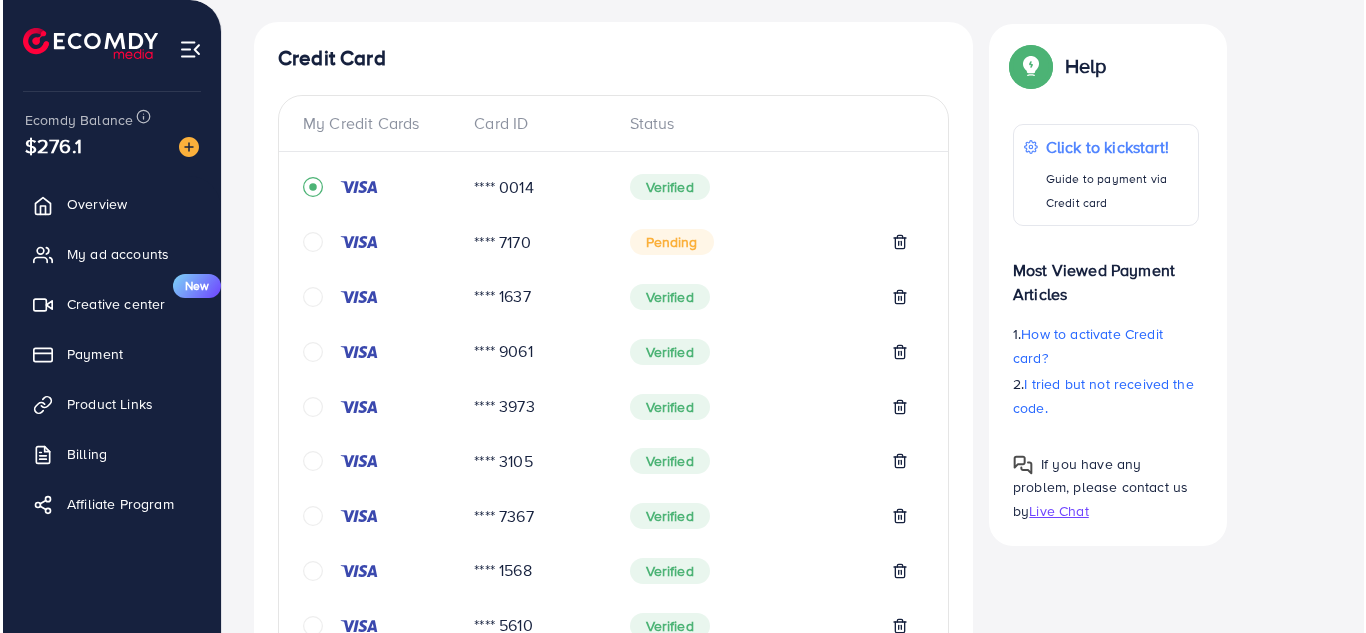 scroll, scrollTop: 400, scrollLeft: 0, axis: vertical 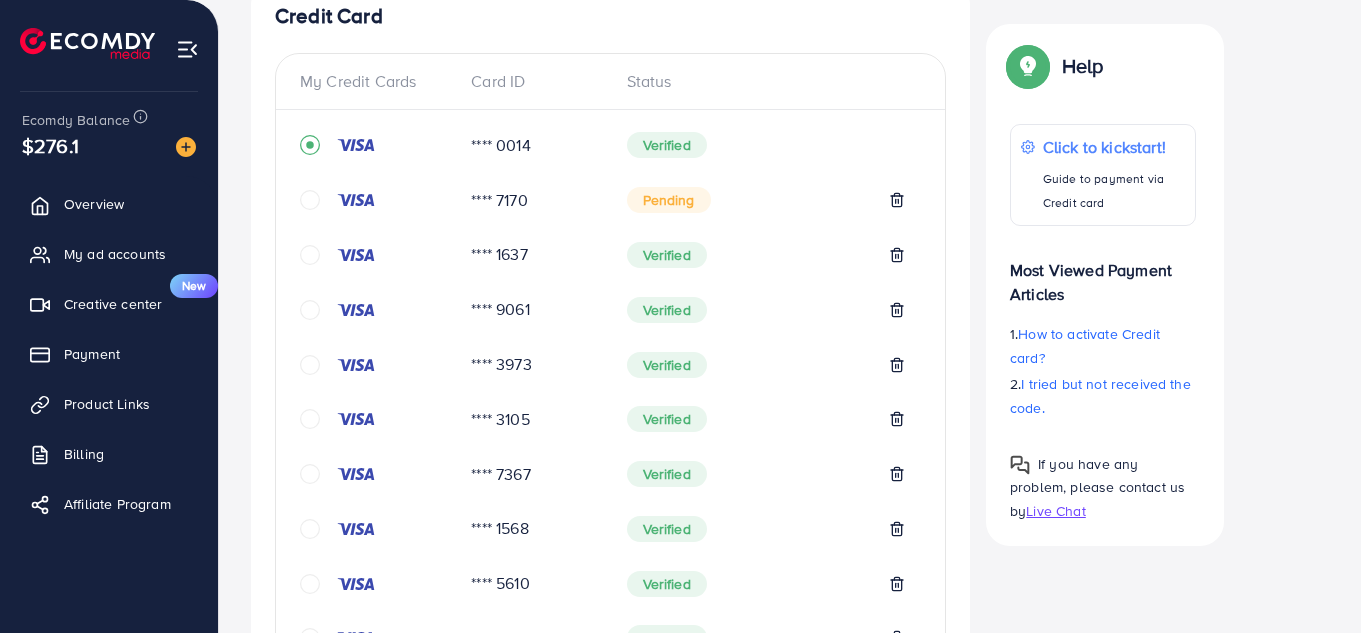 click 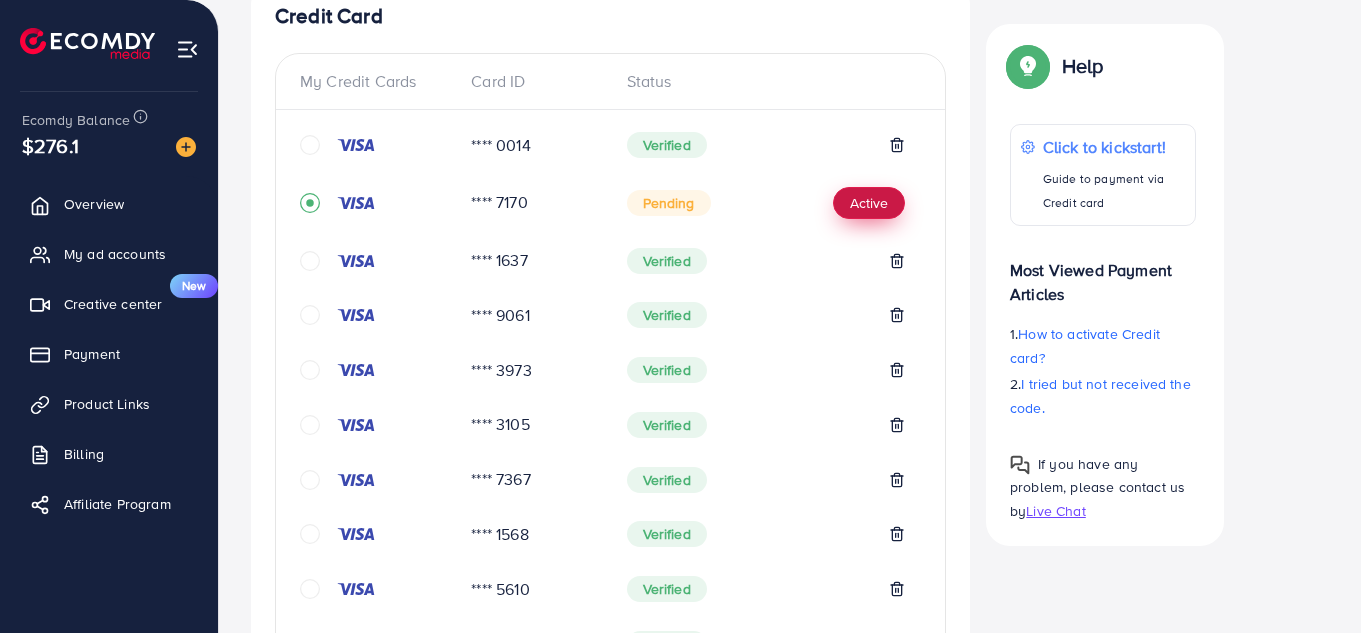 click on "Active" at bounding box center (869, 203) 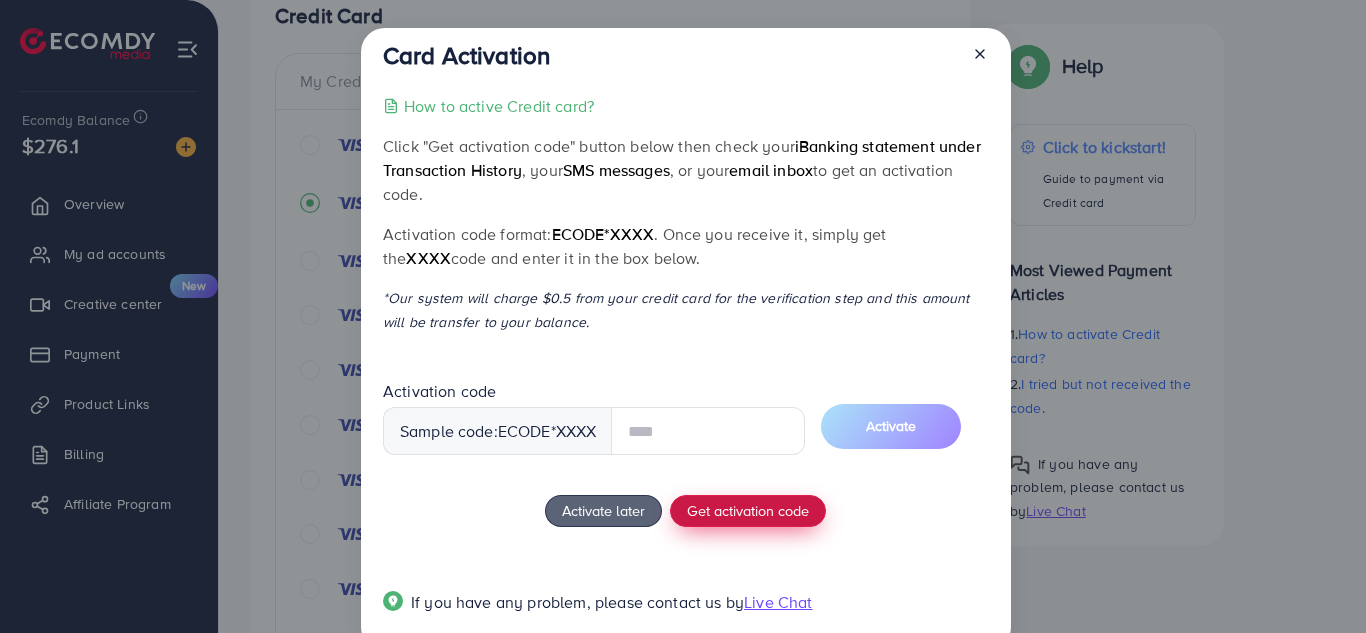 click on "Get activation code" at bounding box center (748, 511) 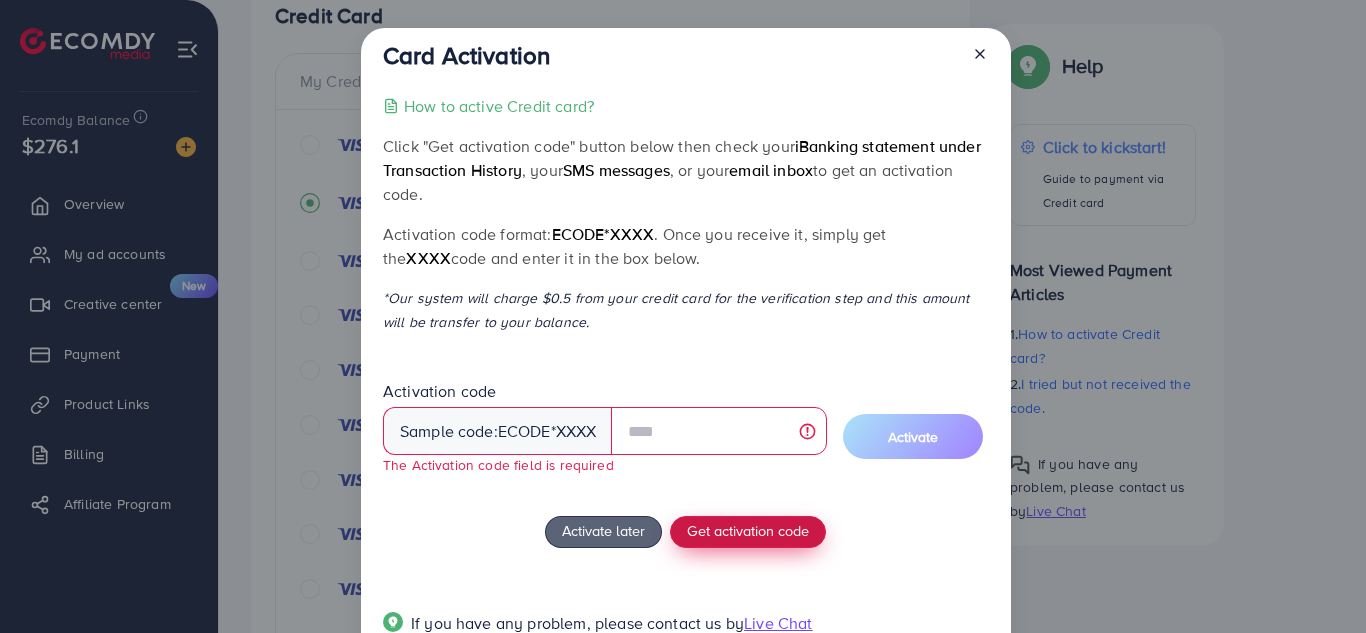 click on "Get activation code" at bounding box center (748, 530) 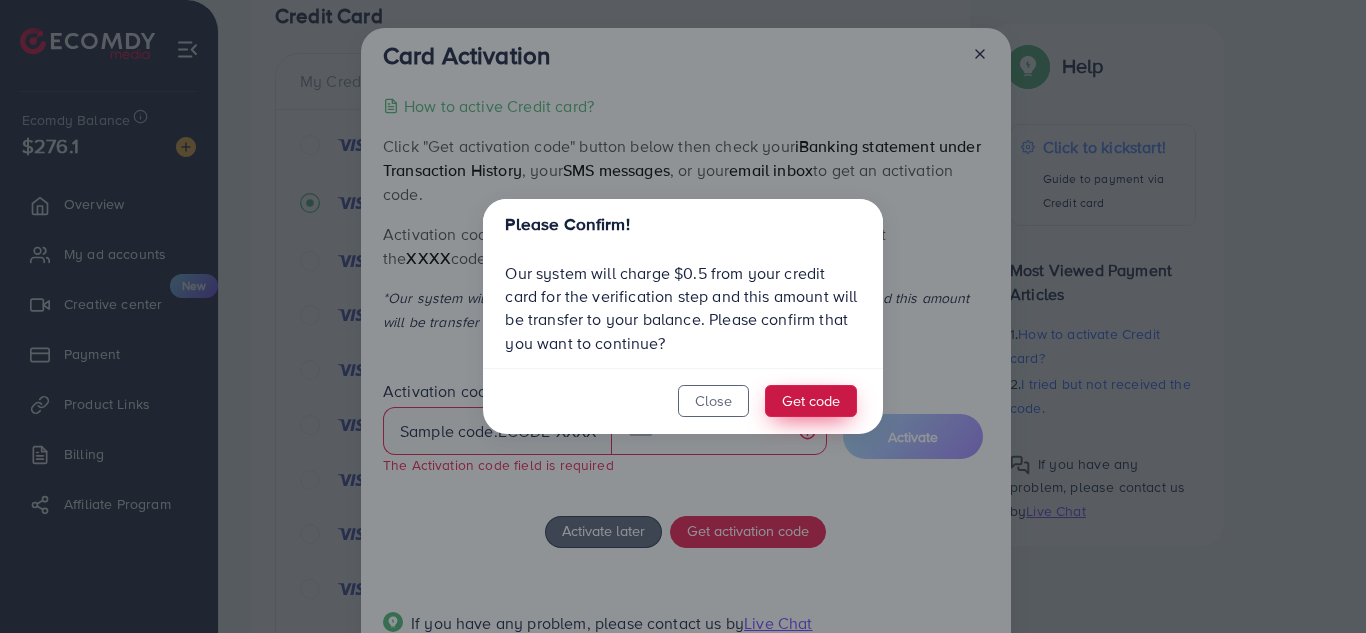 click on "Get code" at bounding box center [811, 401] 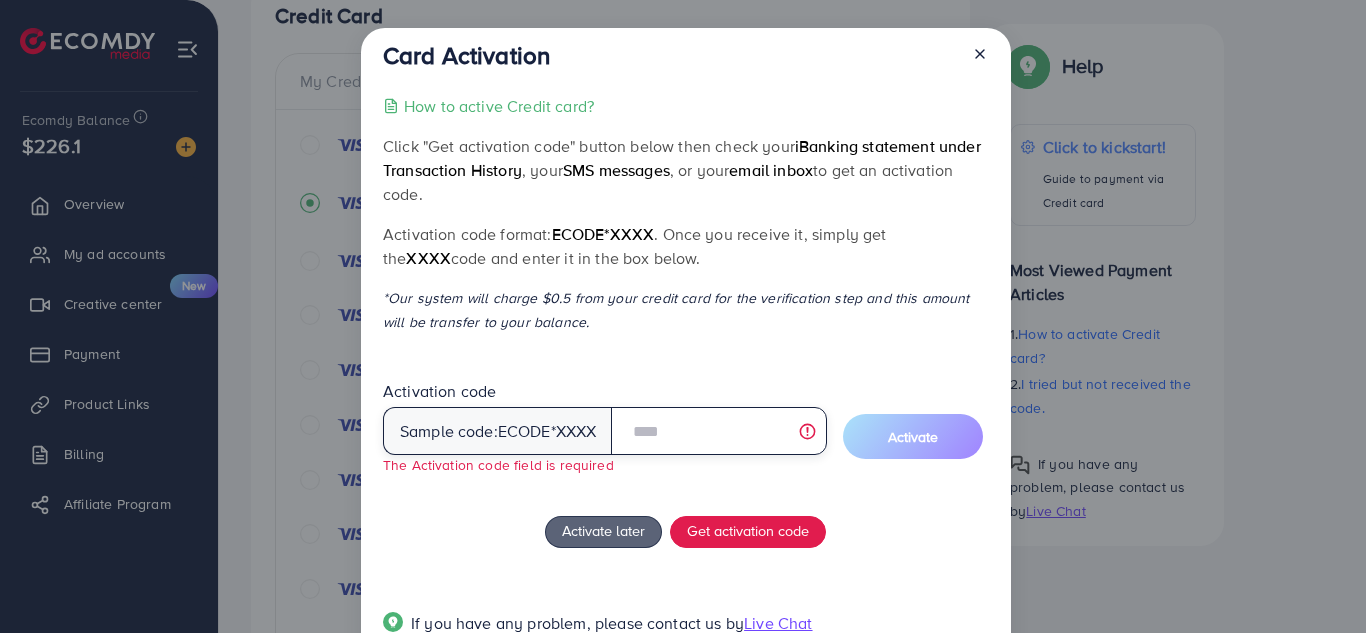 click at bounding box center (718, 431) 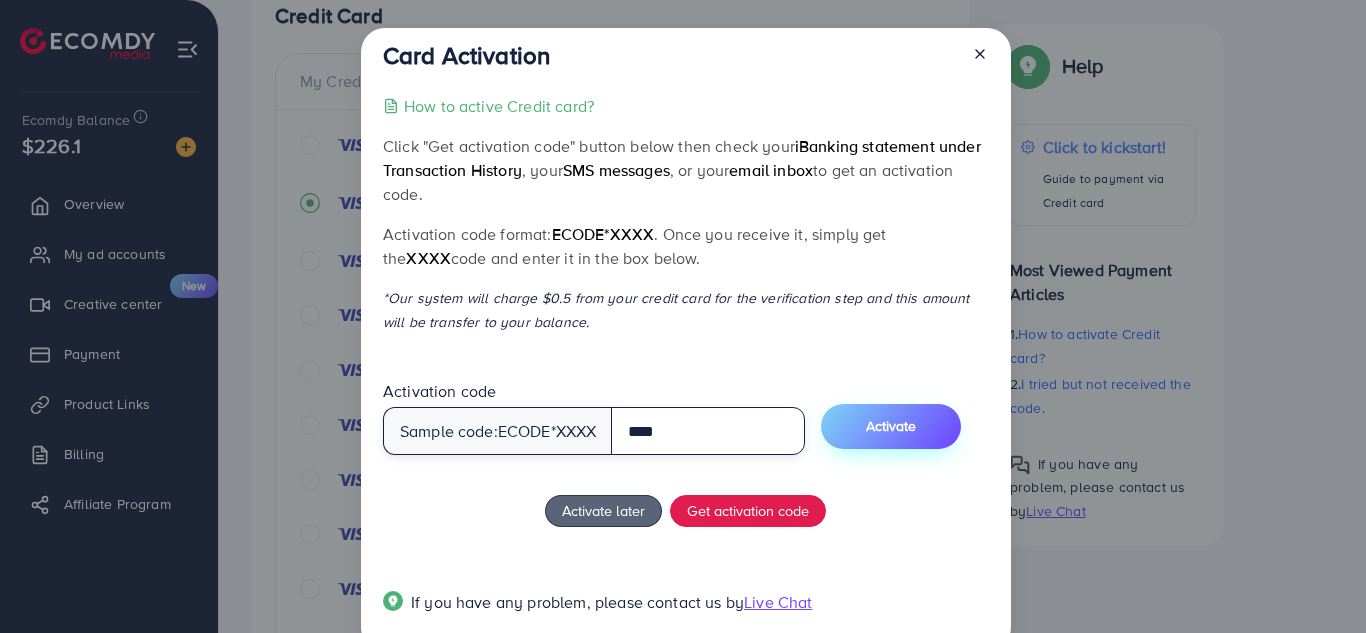 type on "****" 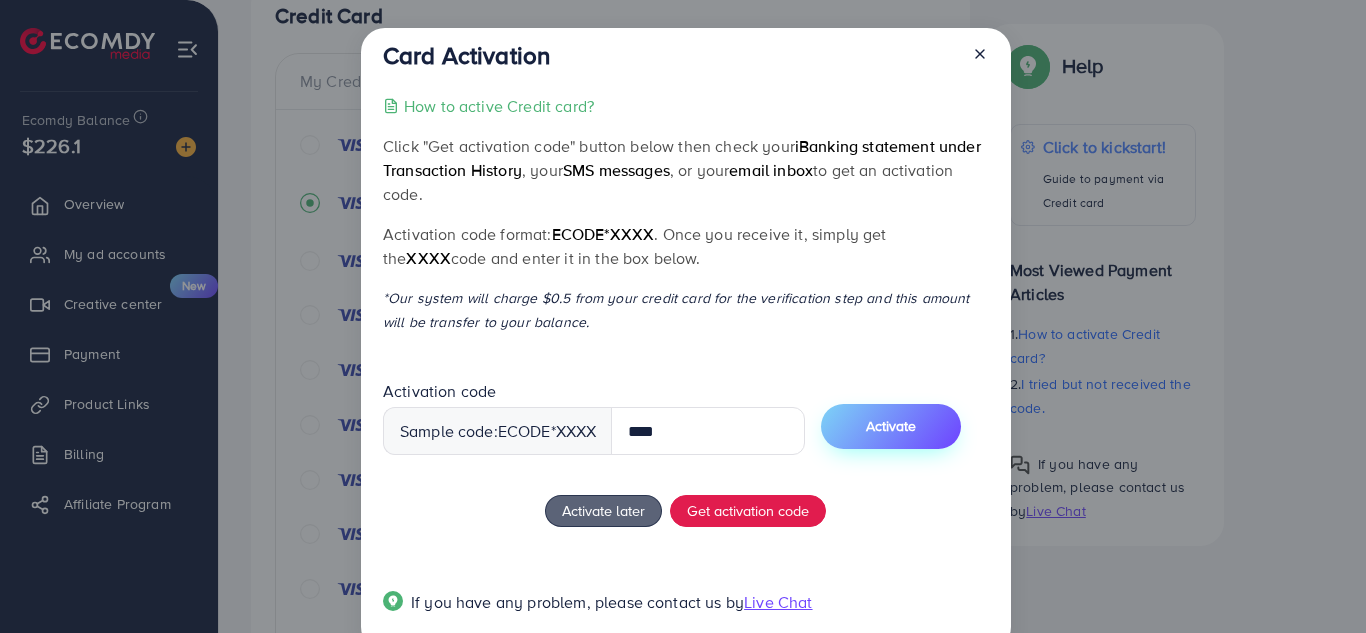 click on "Activate" at bounding box center (891, 426) 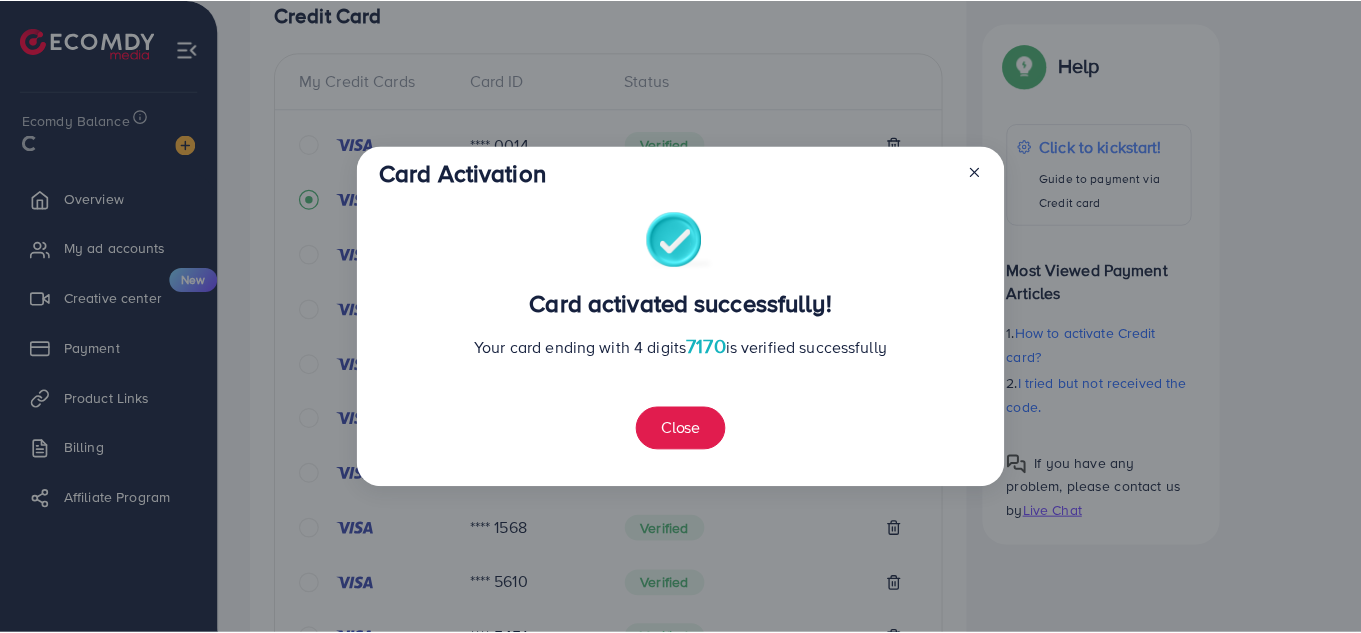 scroll, scrollTop: 1062, scrollLeft: 0, axis: vertical 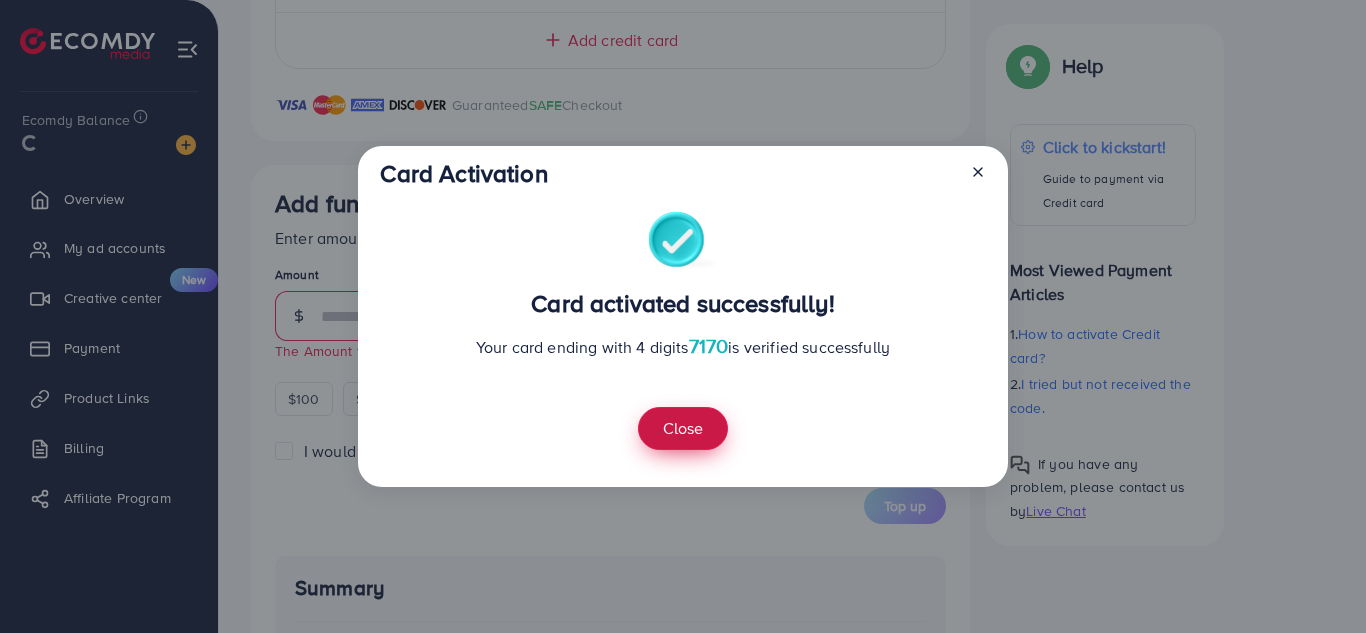 click on "Close" at bounding box center [683, 428] 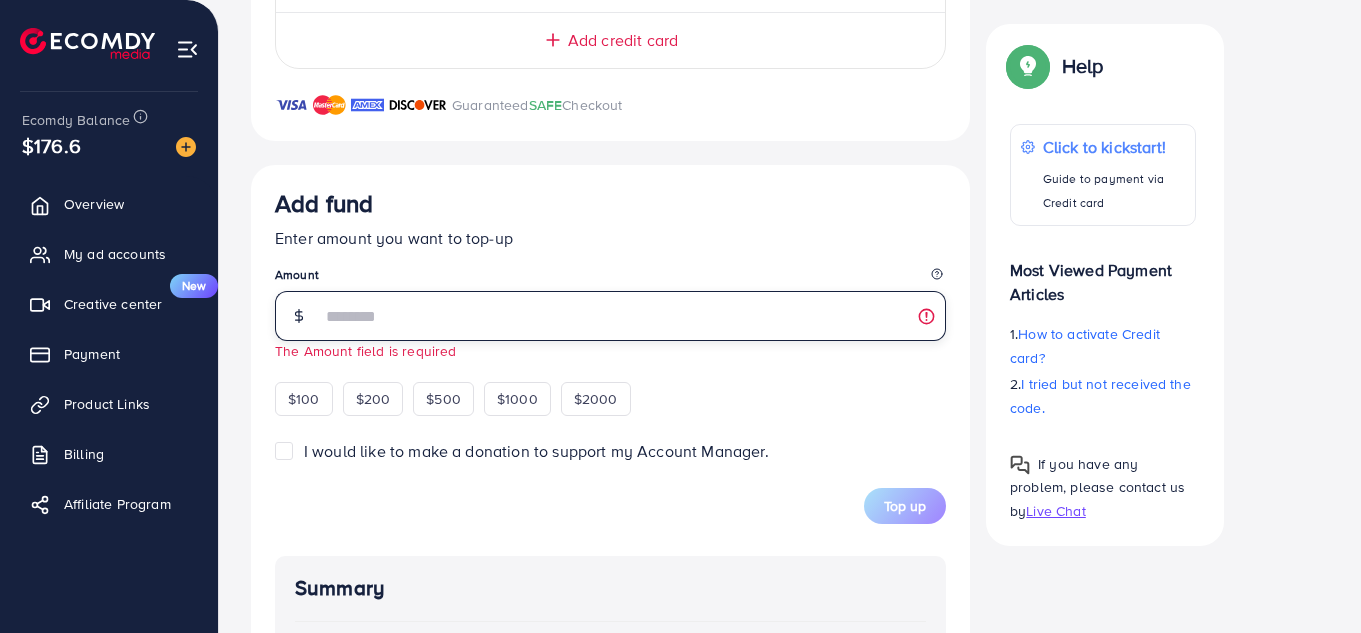 click at bounding box center (633, 316) 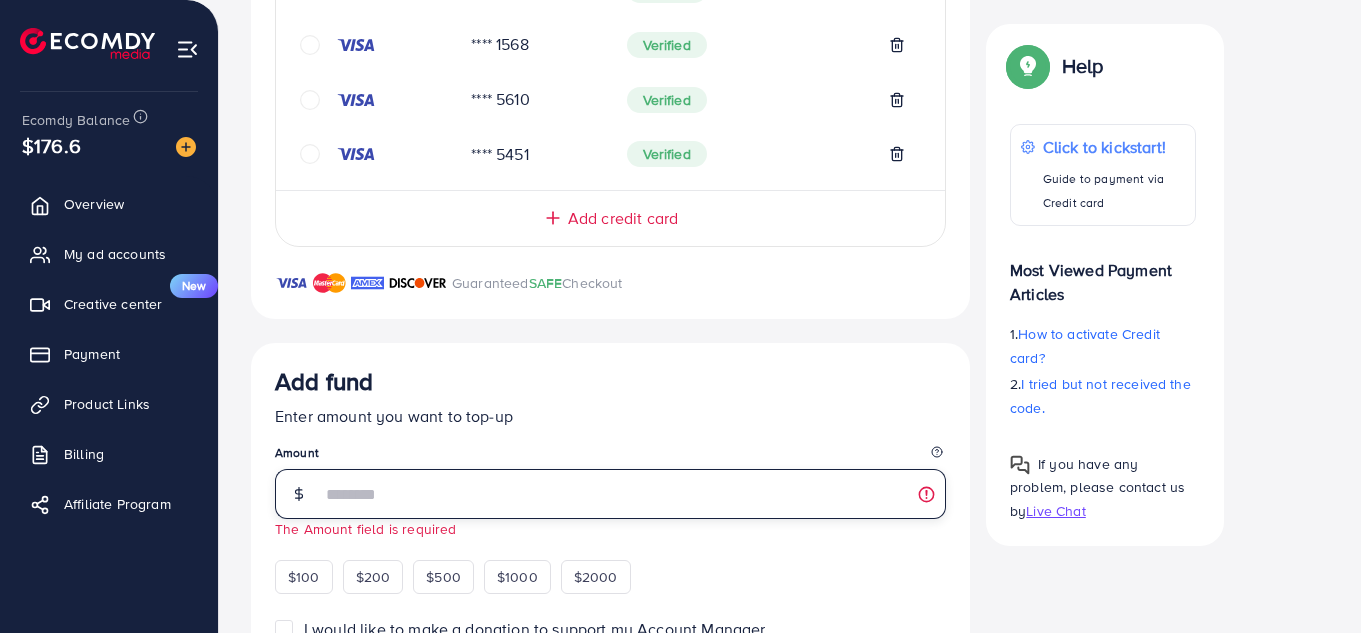 scroll, scrollTop: 1062, scrollLeft: 0, axis: vertical 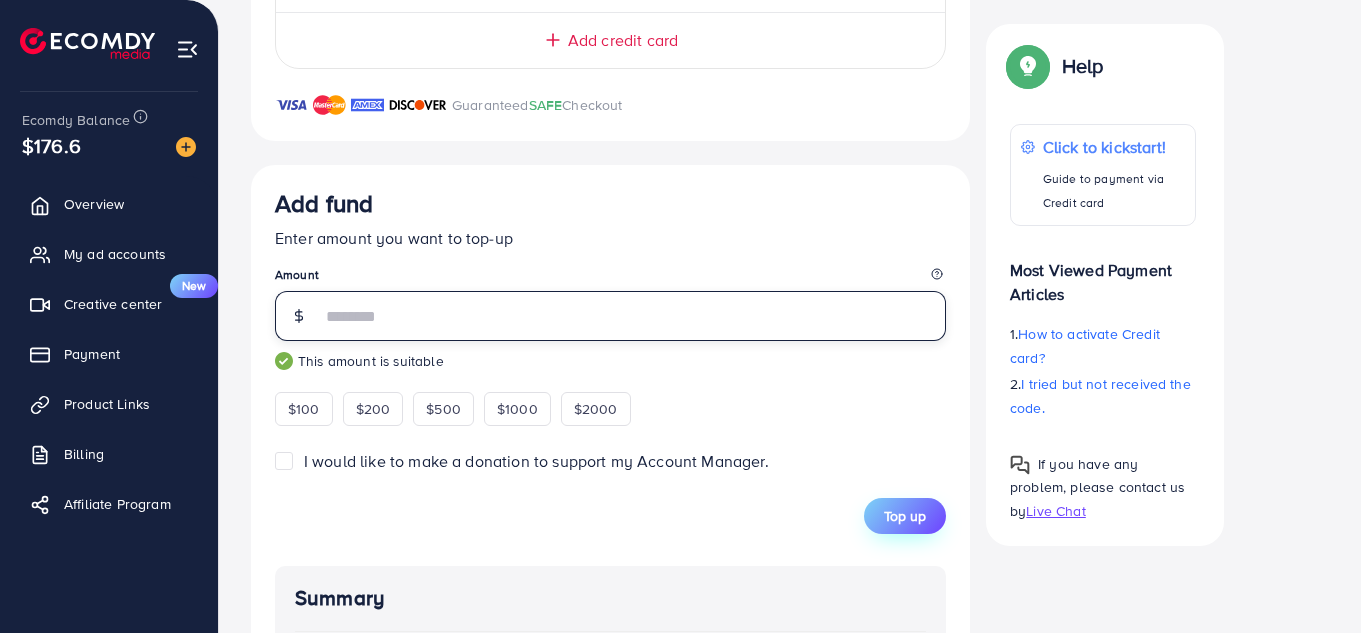 type on "***" 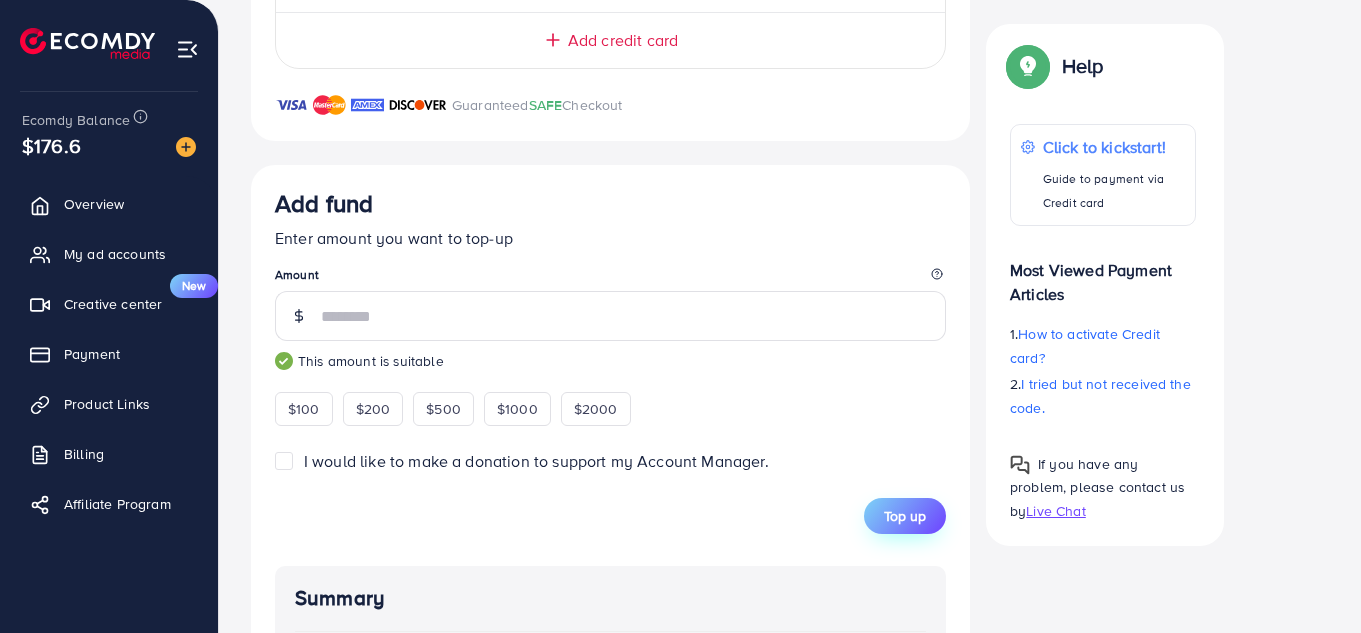 click on "Top up" at bounding box center (905, 516) 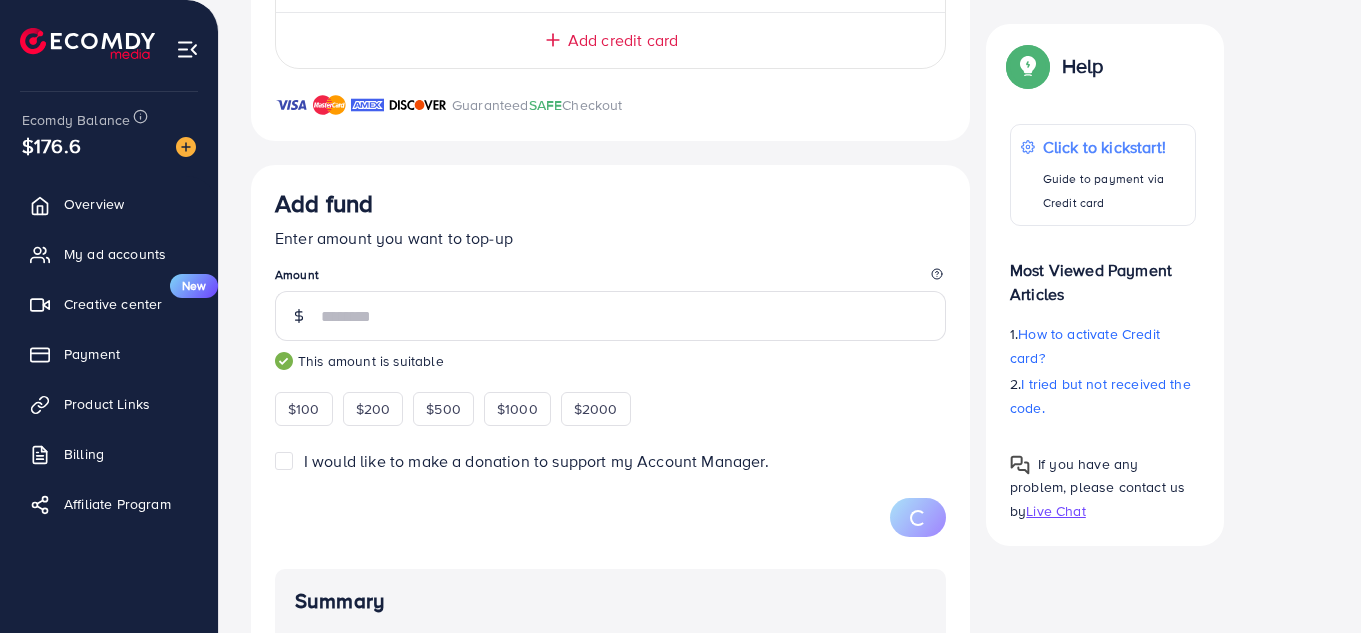 type 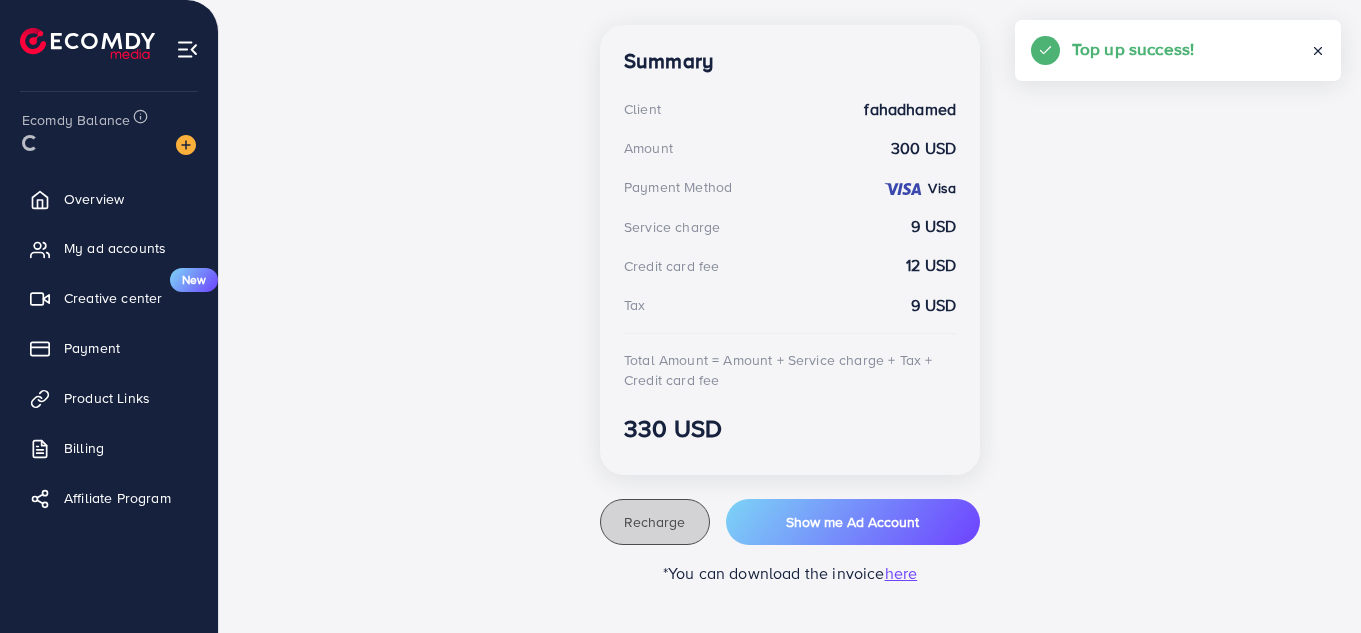 scroll, scrollTop: 557, scrollLeft: 0, axis: vertical 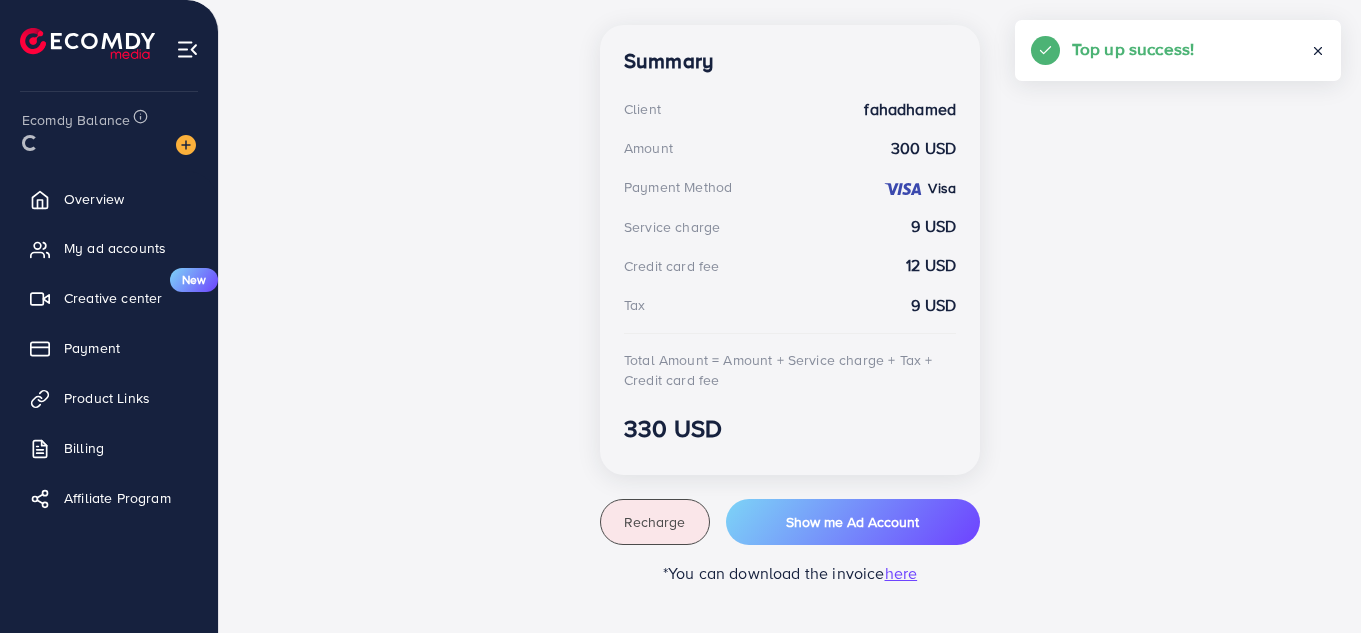 click on "My Credit Cards   Card ID   Status   **** 0014   Verified   **** 7170   Verified   **** 1637   Verified   **** 9061   Verified   **** 3973   Verified   **** 3105   Verified   **** 7367   Verified   **** 1568   Verified   **** 5610   Verified   **** 5451   Verified  Add credit card" at bounding box center (0, 0) 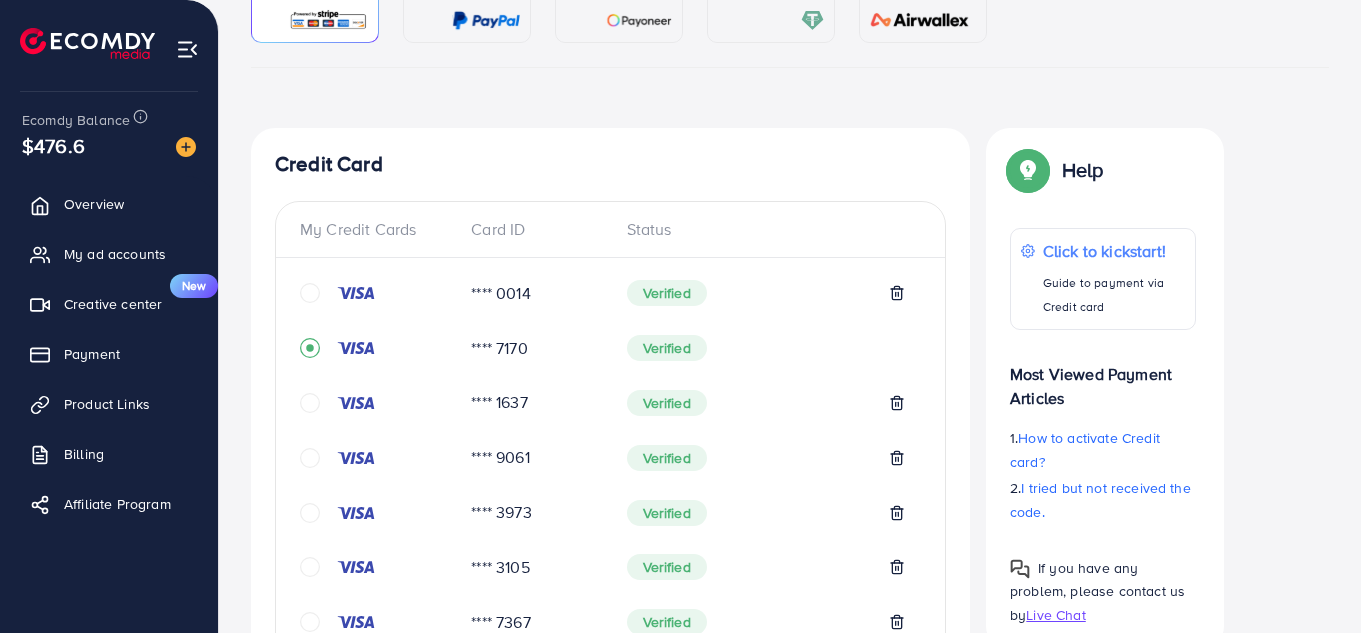 scroll, scrollTop: 400, scrollLeft: 0, axis: vertical 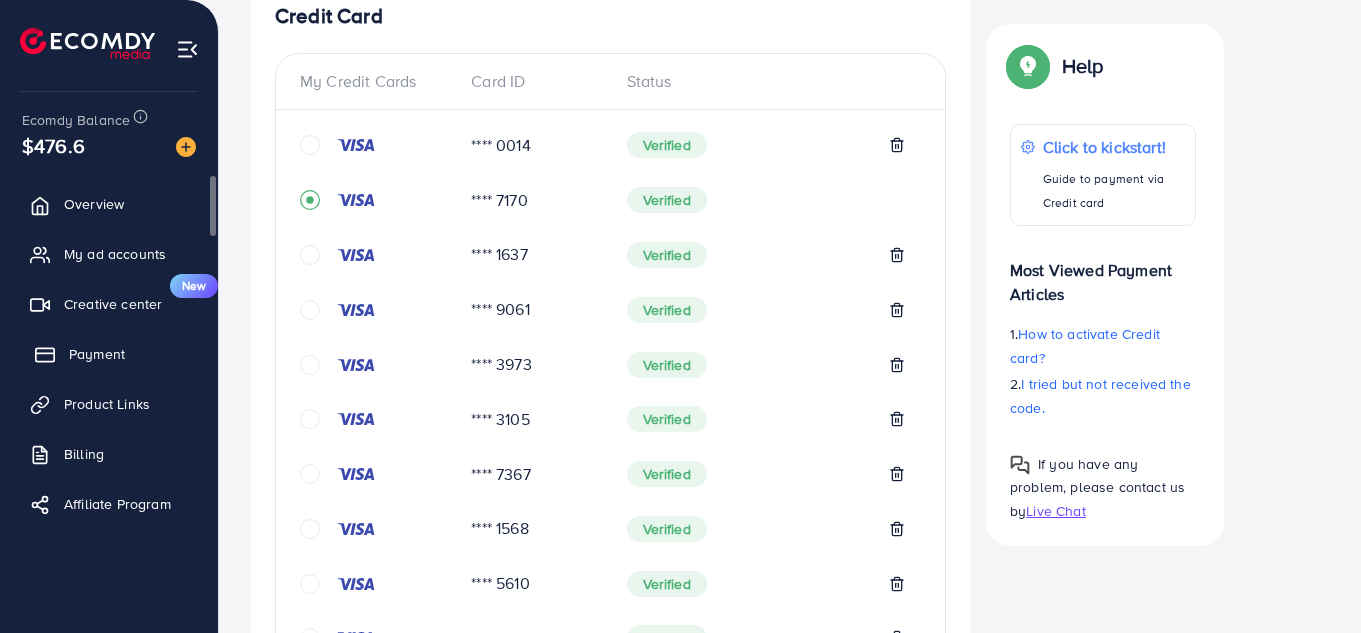 click on "Payment" at bounding box center (109, 354) 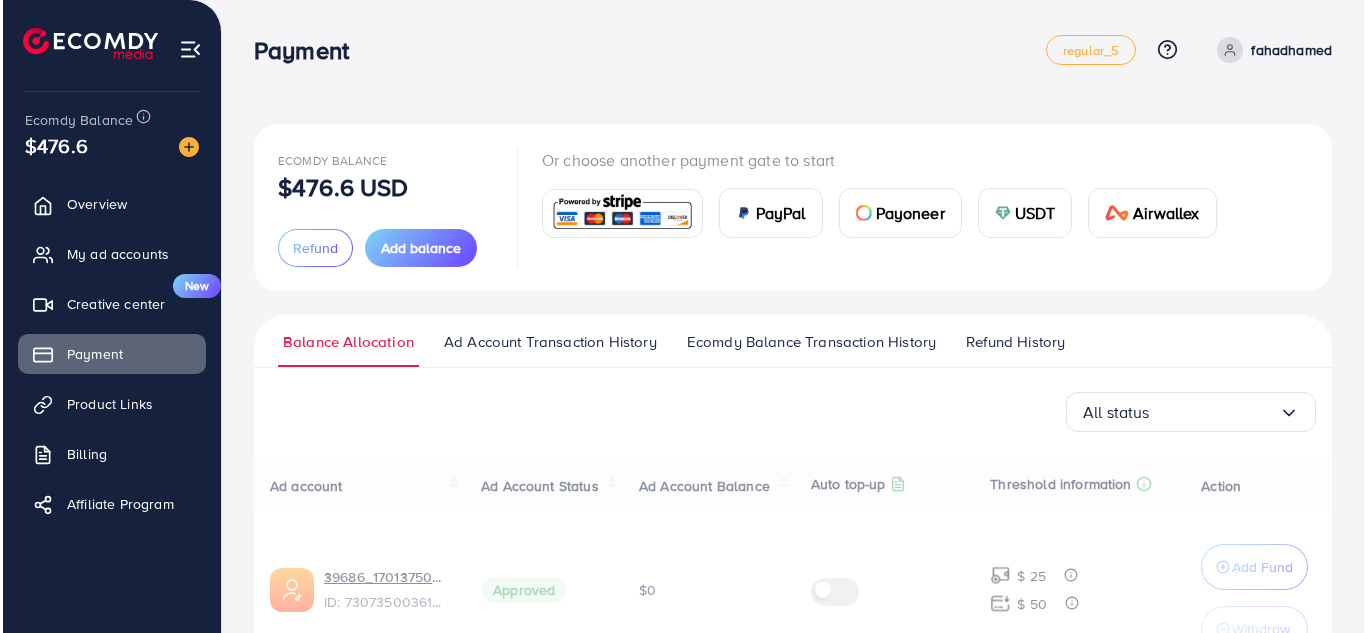 scroll, scrollTop: 400, scrollLeft: 0, axis: vertical 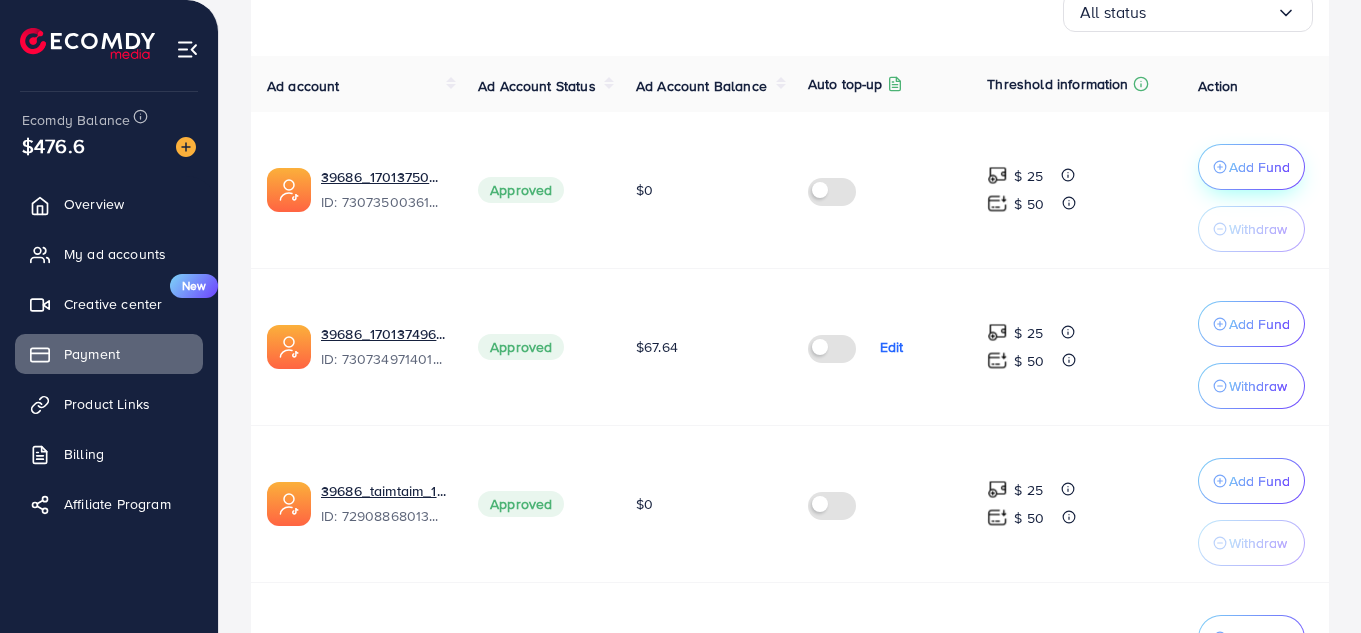 click on "Add Fund" at bounding box center [1259, 167] 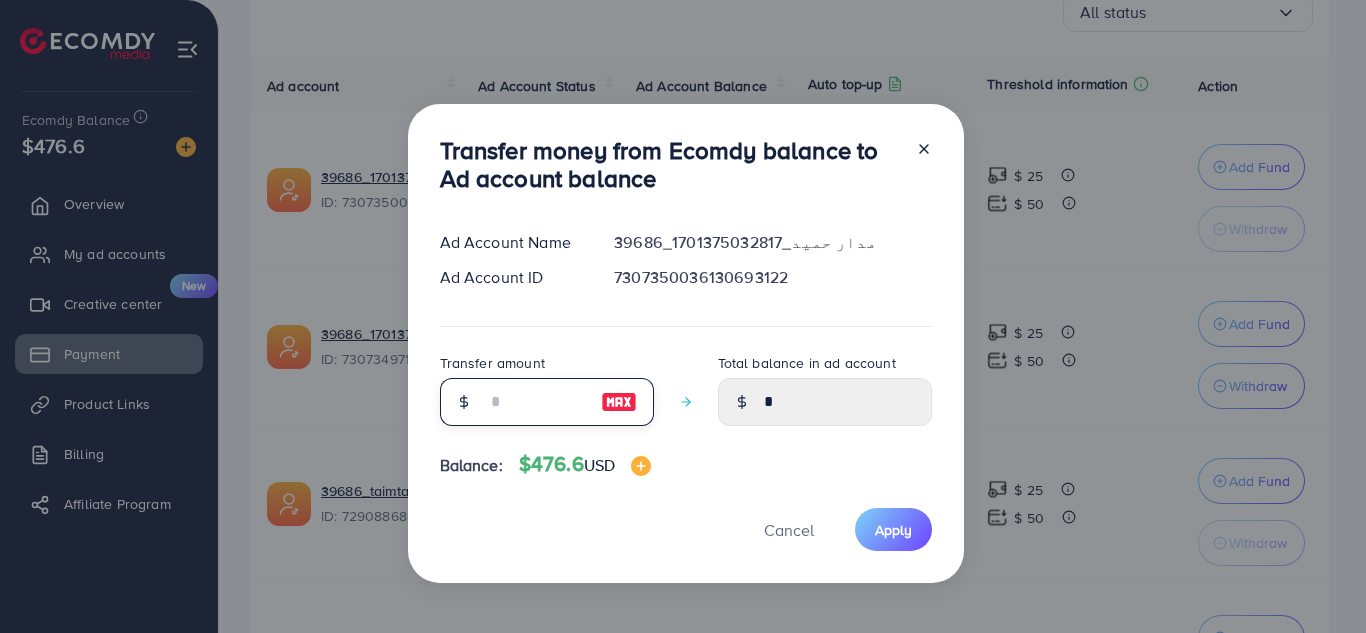 click at bounding box center [536, 402] 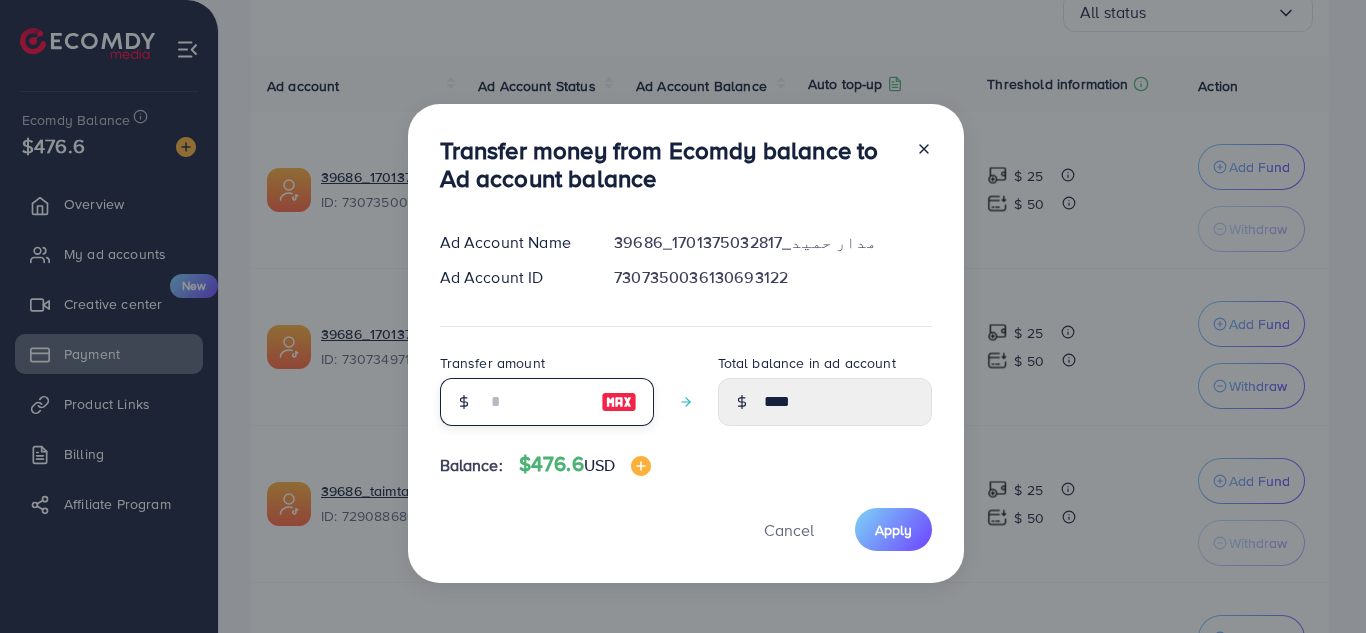 type on "**" 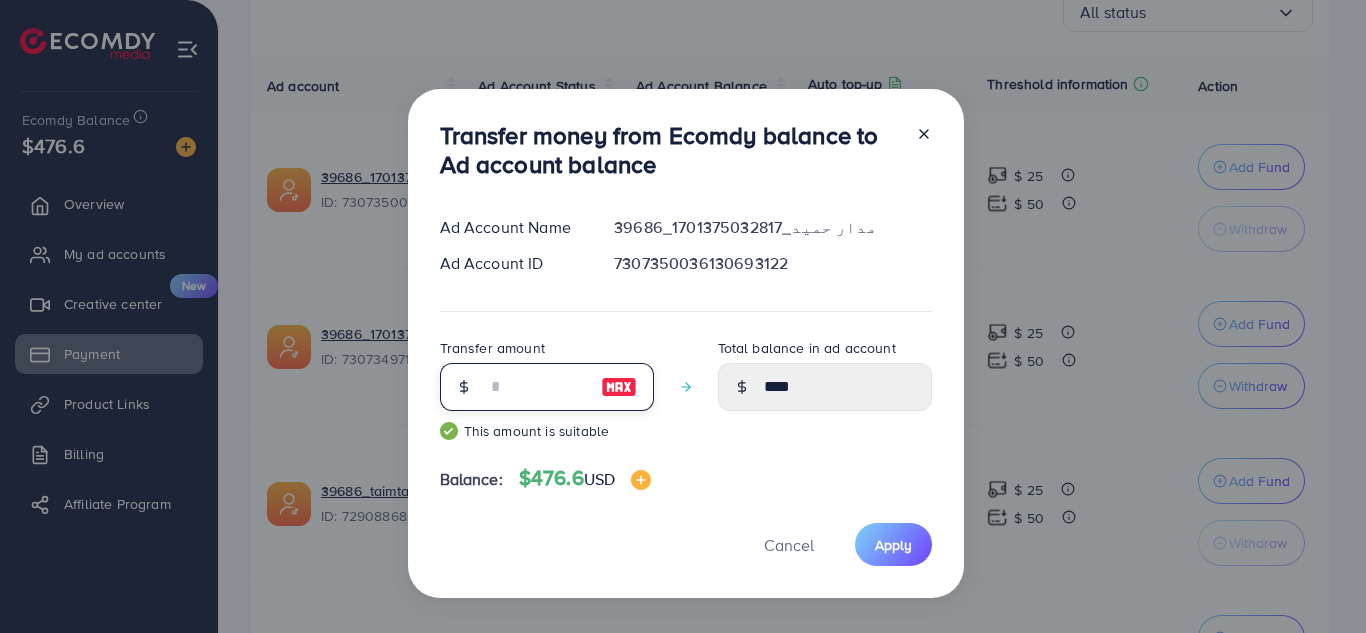 type on "*****" 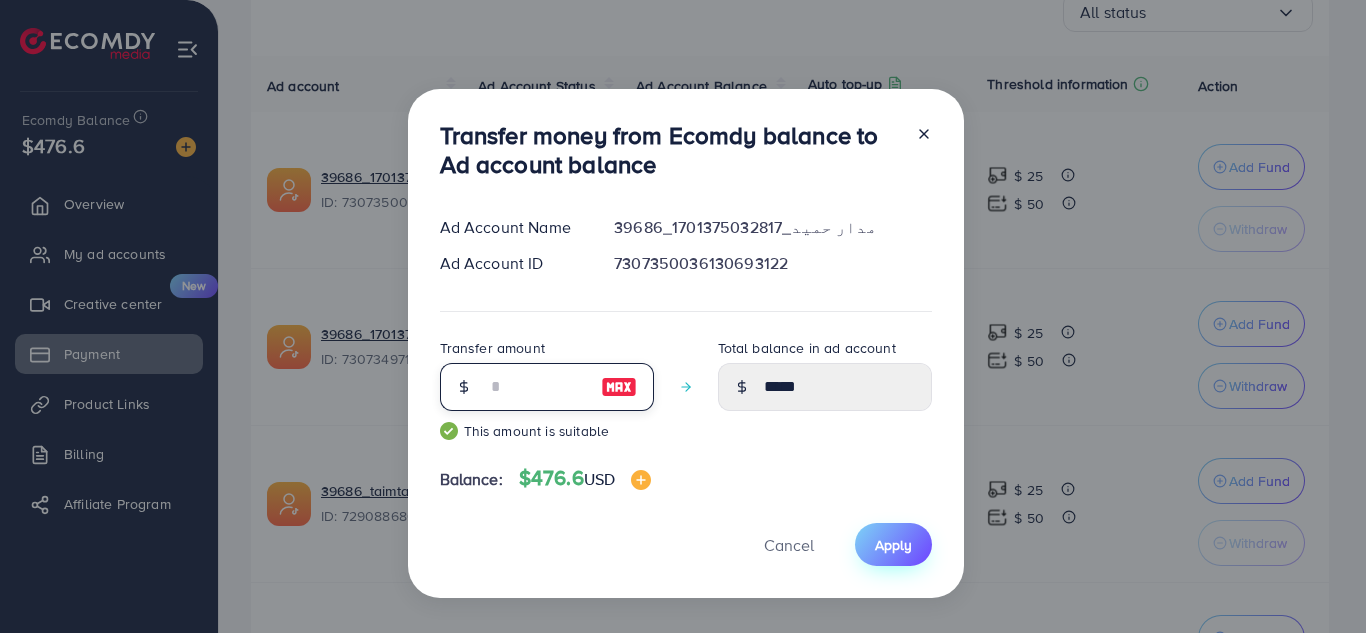 type on "**" 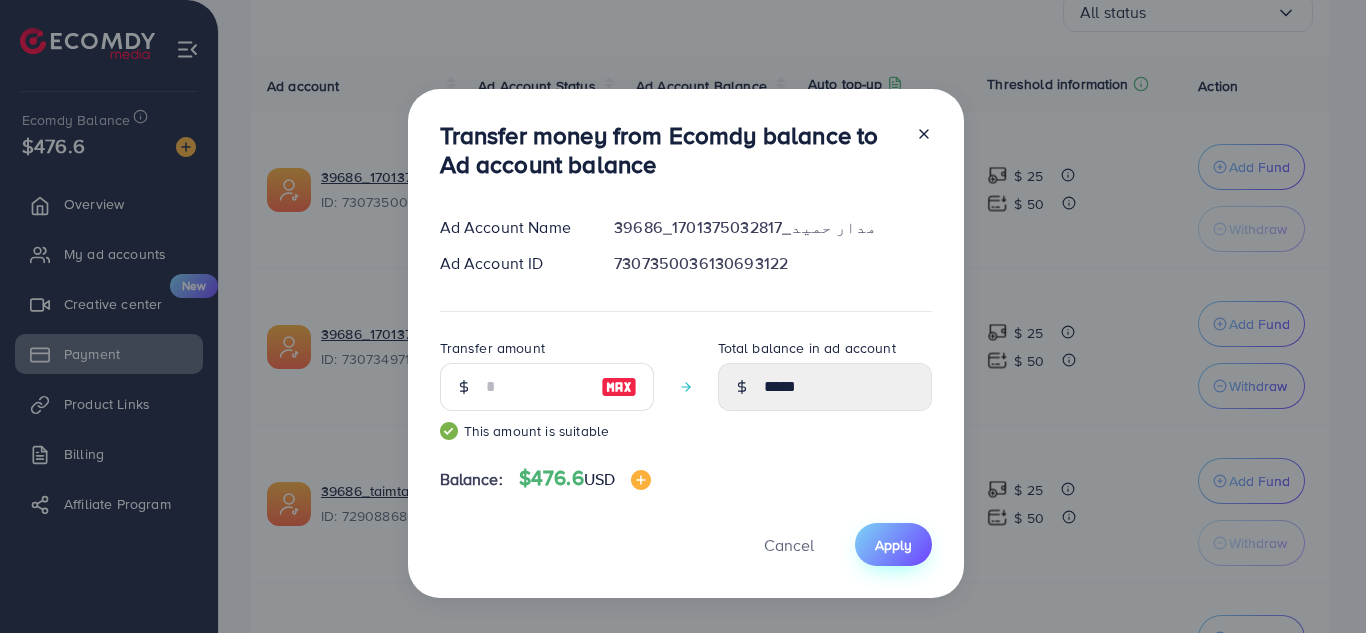 click on "Apply" at bounding box center (893, 544) 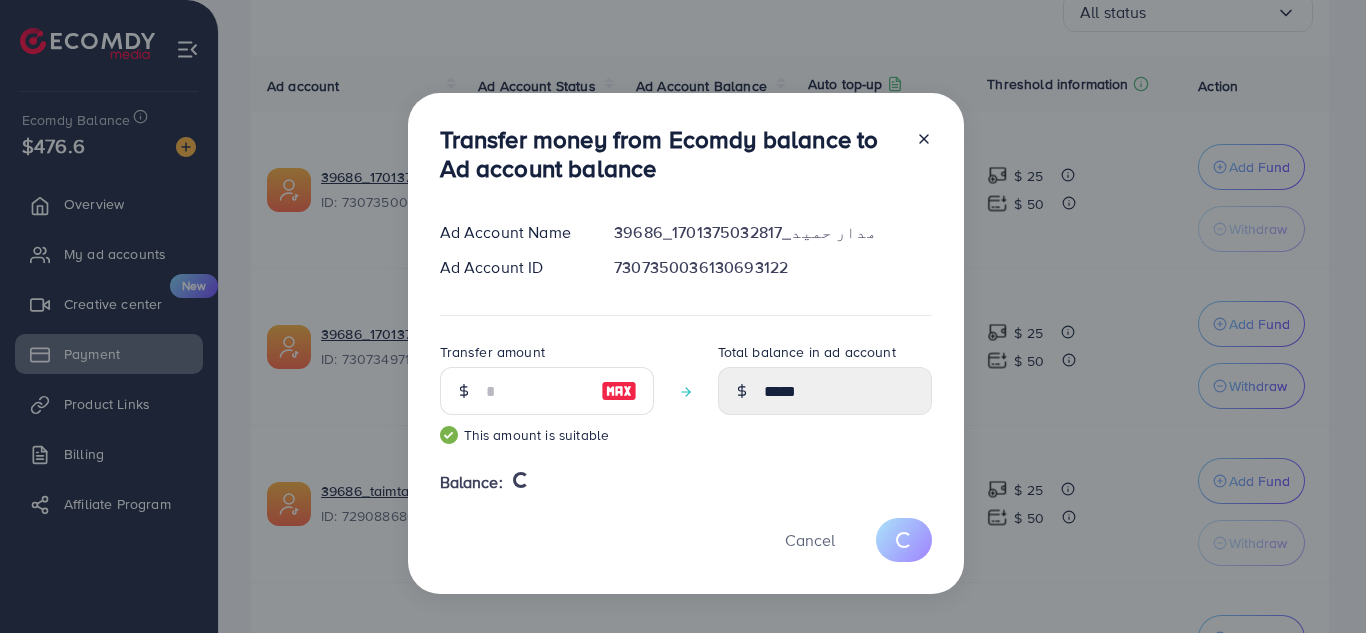 type 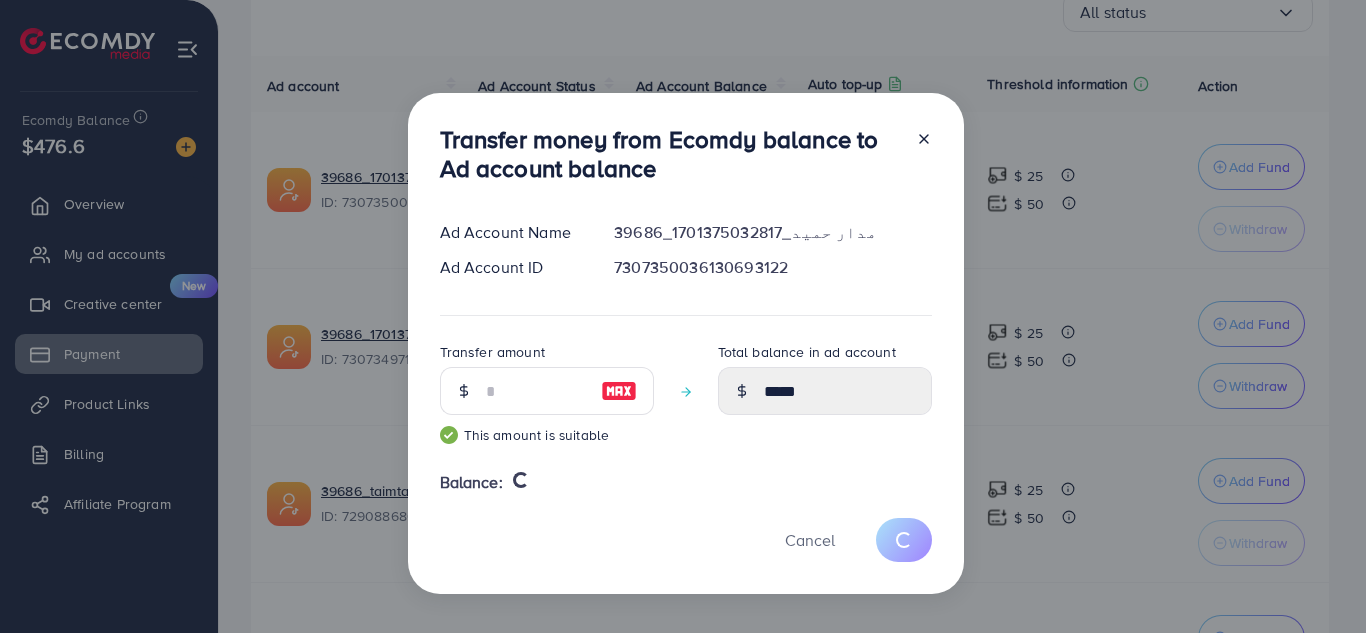 type on "*" 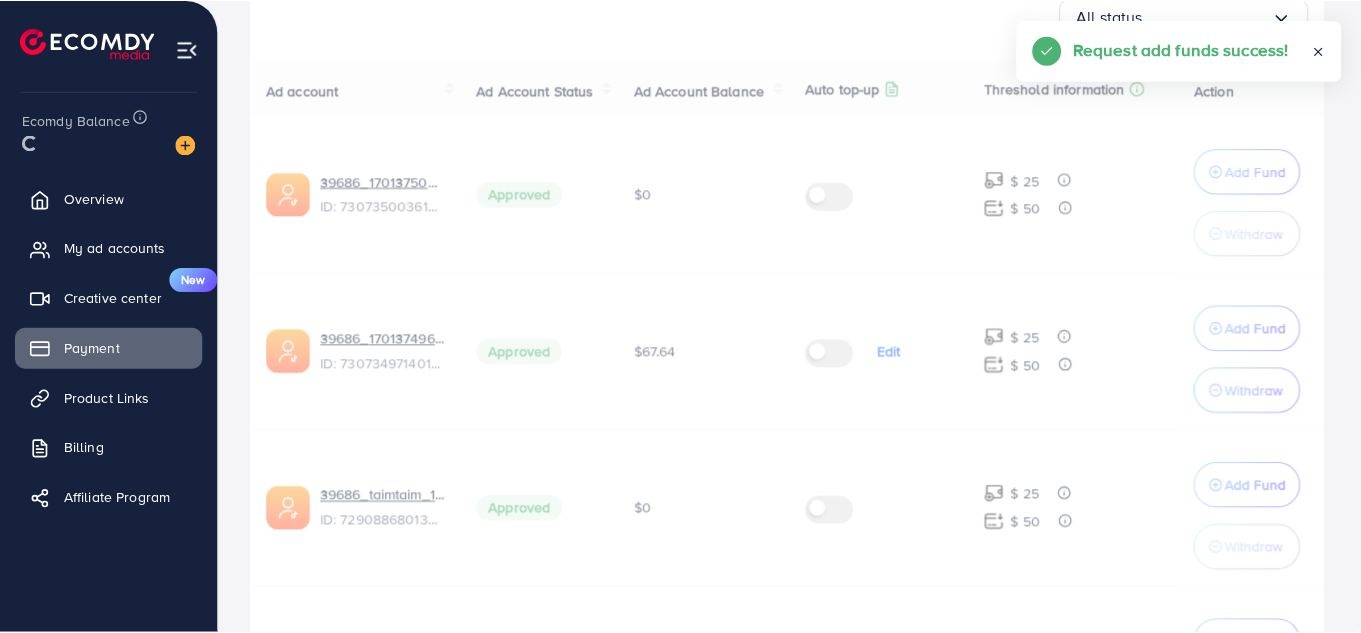 scroll, scrollTop: 405, scrollLeft: 0, axis: vertical 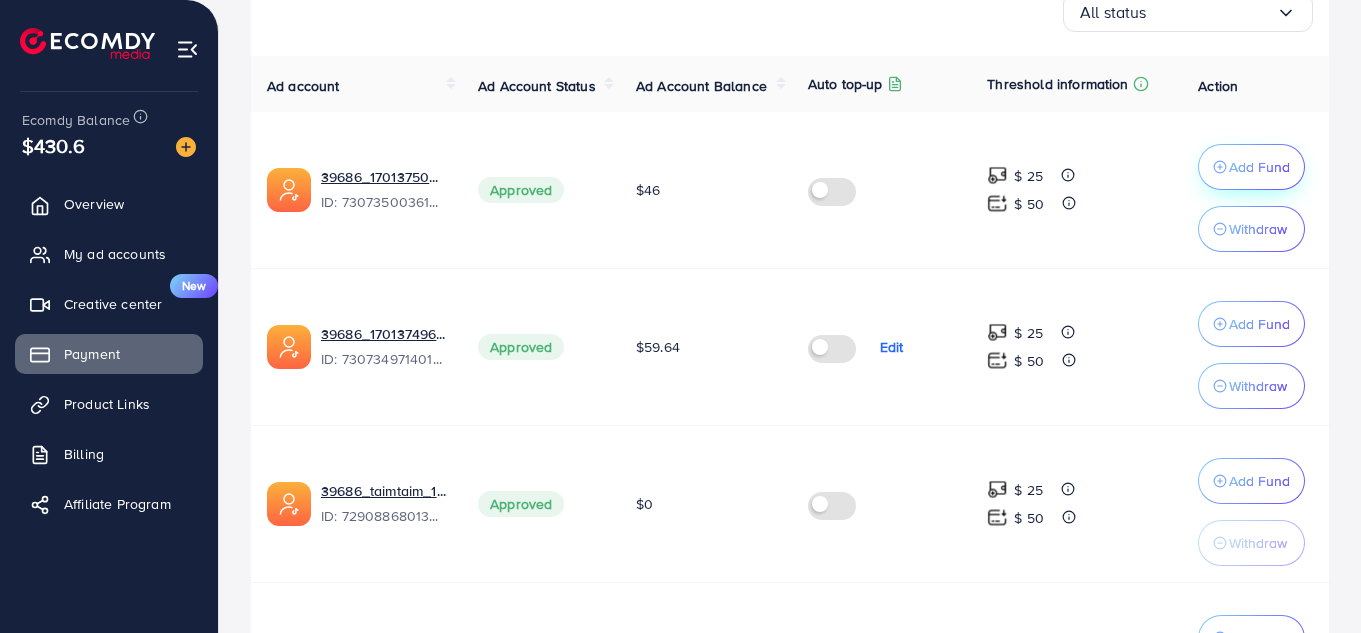 click on "Add Fund" at bounding box center (1259, 167) 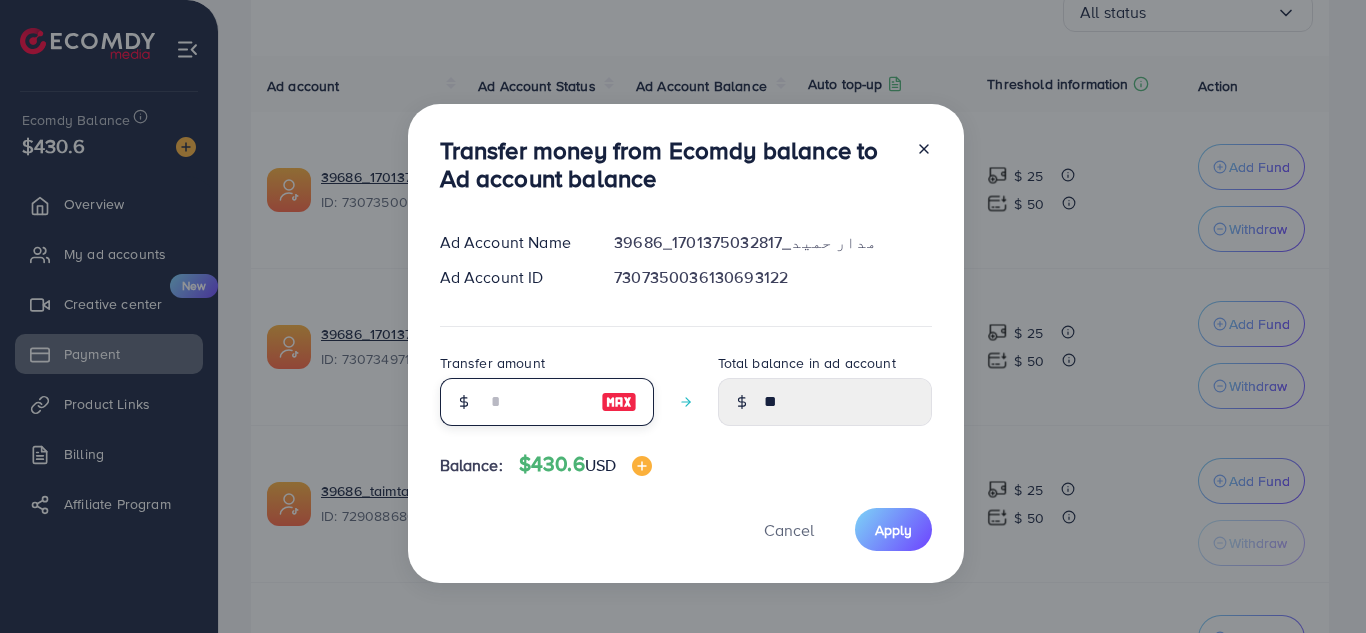 click at bounding box center [536, 402] 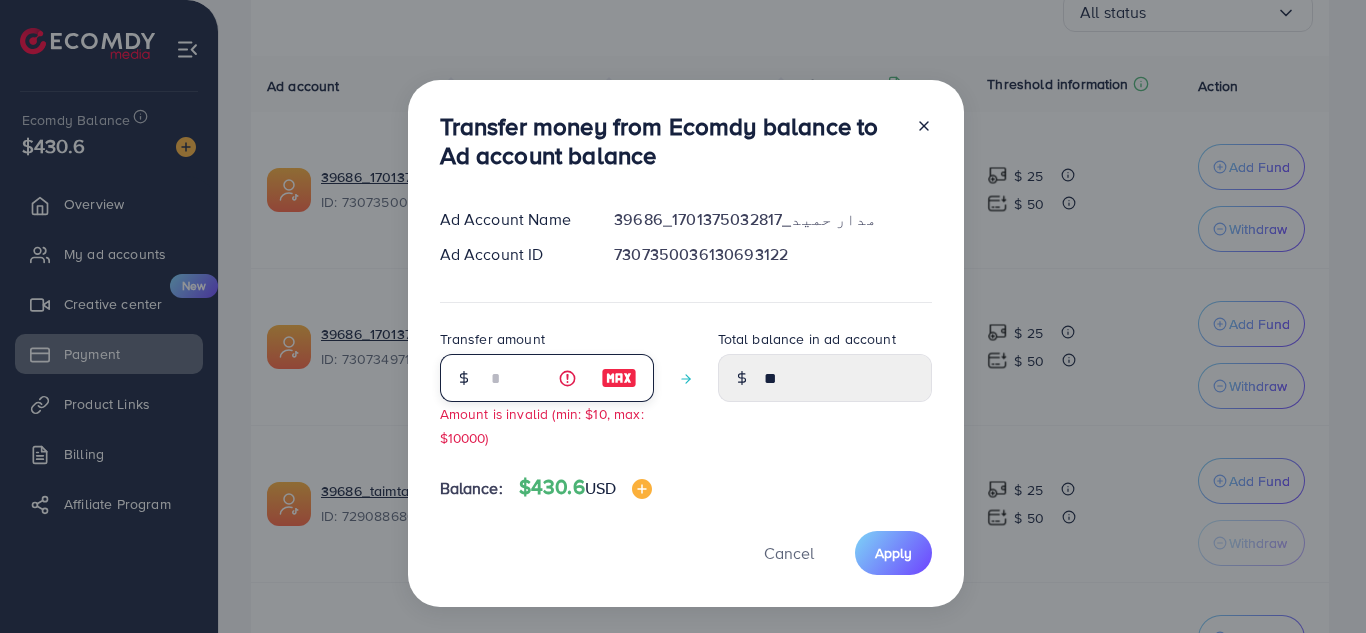 type on "*****" 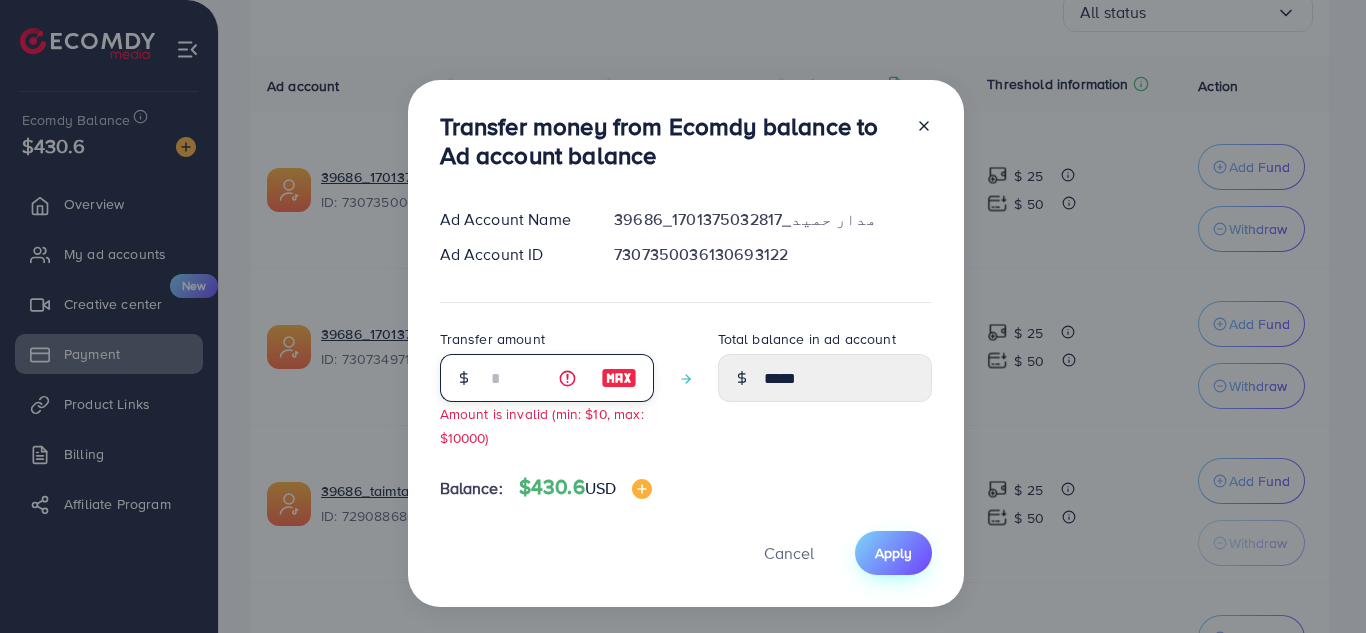 type on "*" 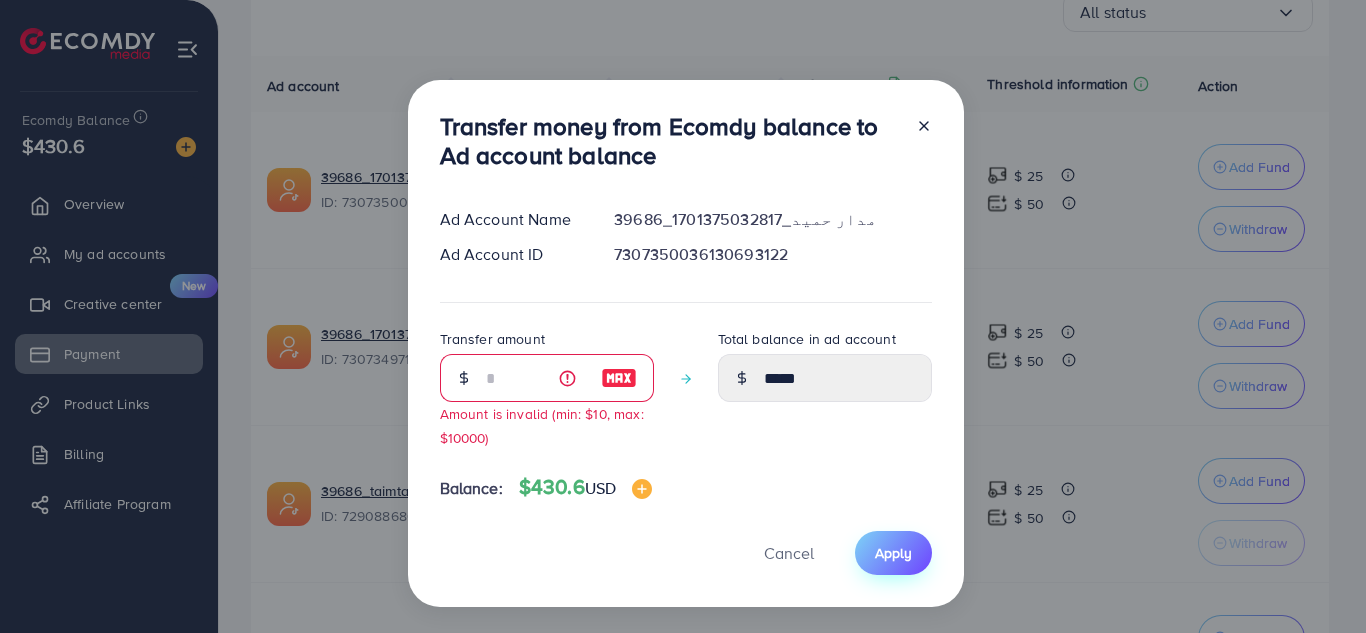 click on "Apply" at bounding box center [893, 552] 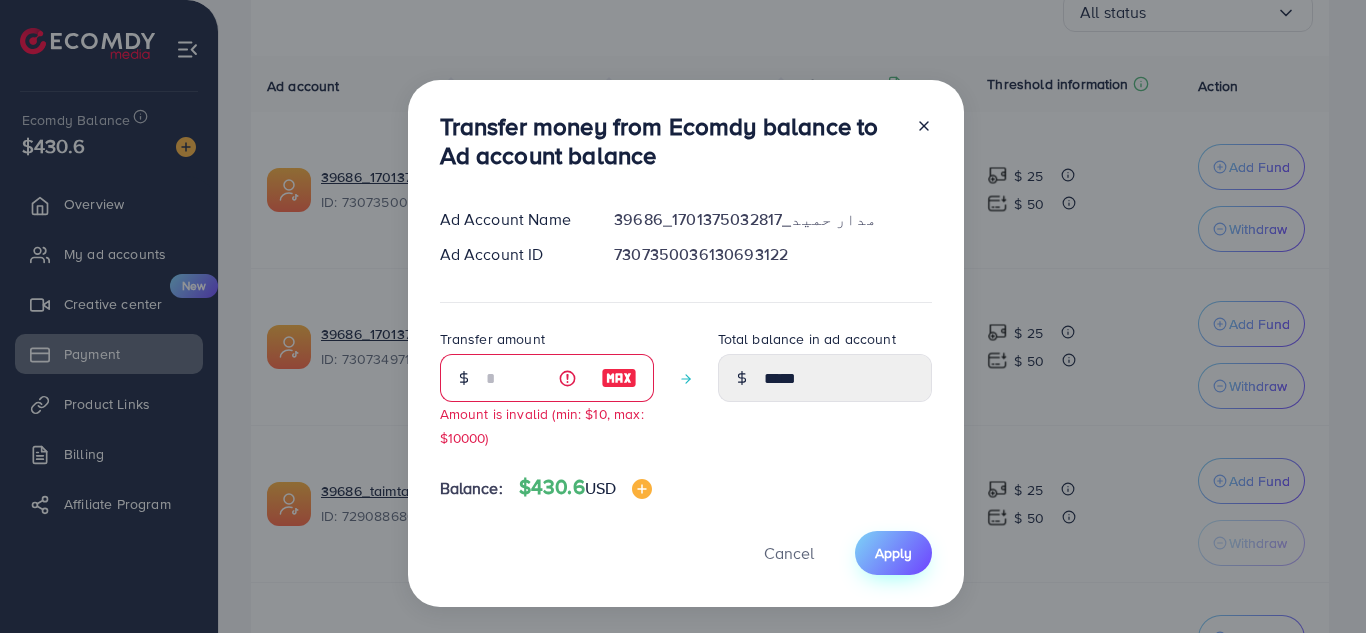 click on "Apply" at bounding box center (893, 553) 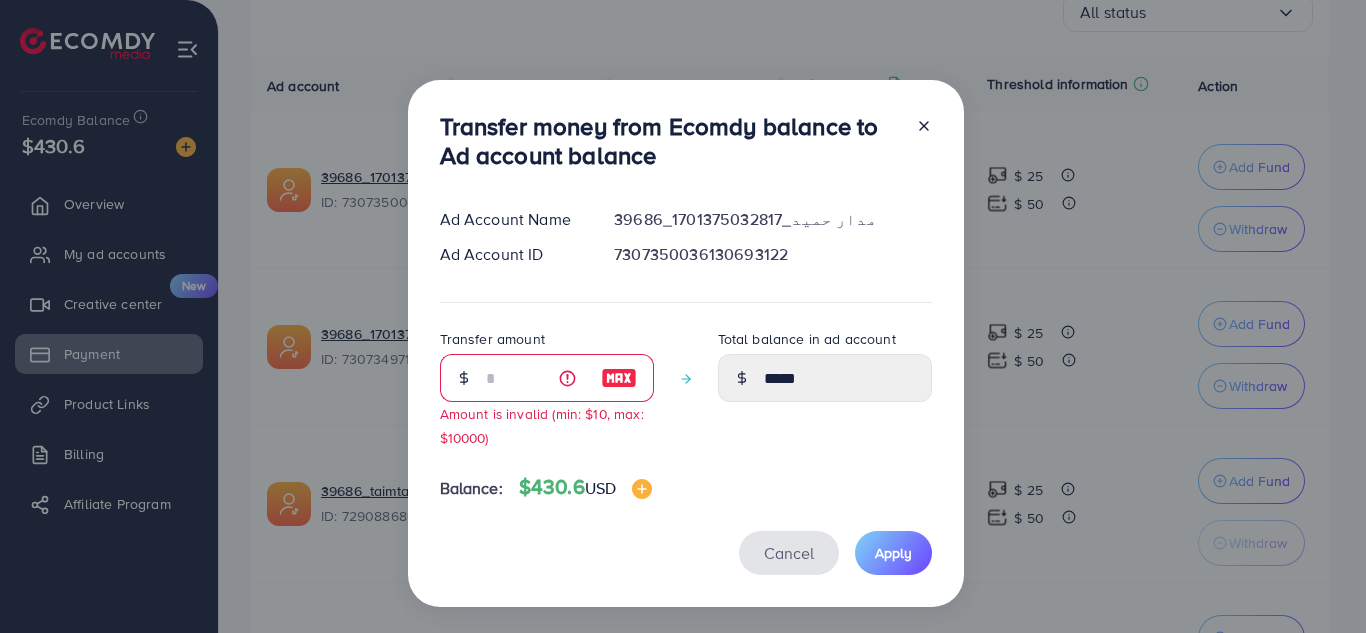 click on "Cancel" at bounding box center [789, 553] 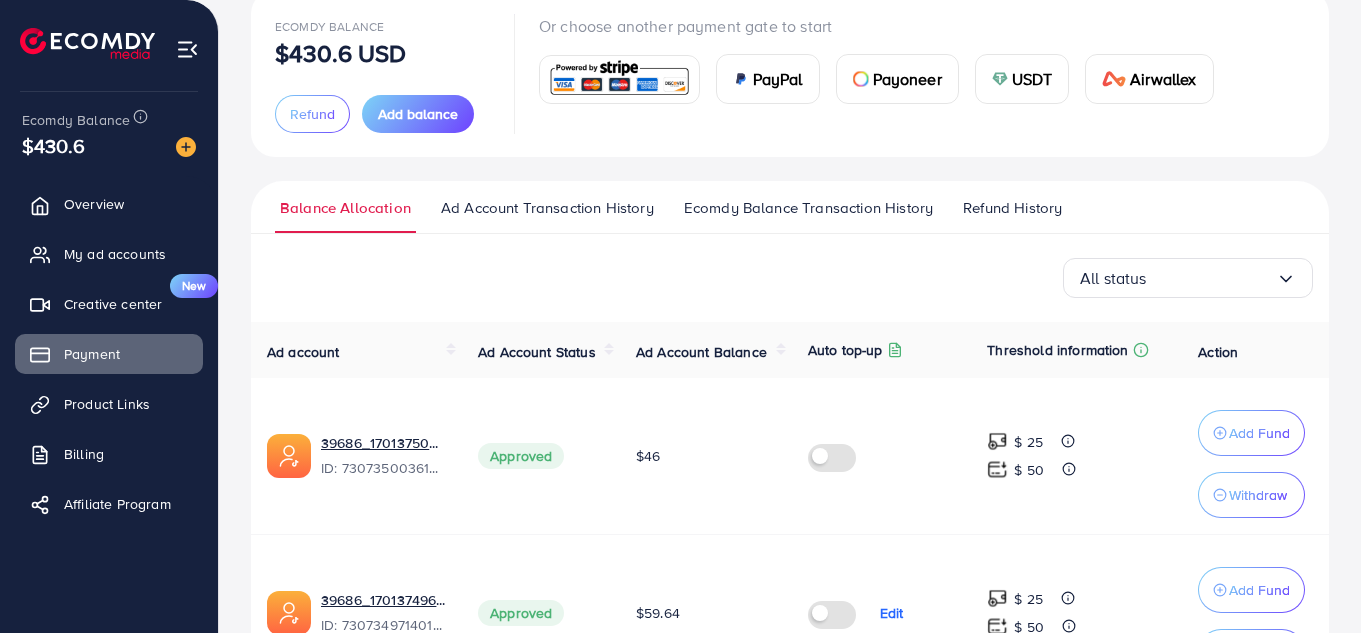 scroll, scrollTop: 0, scrollLeft: 0, axis: both 